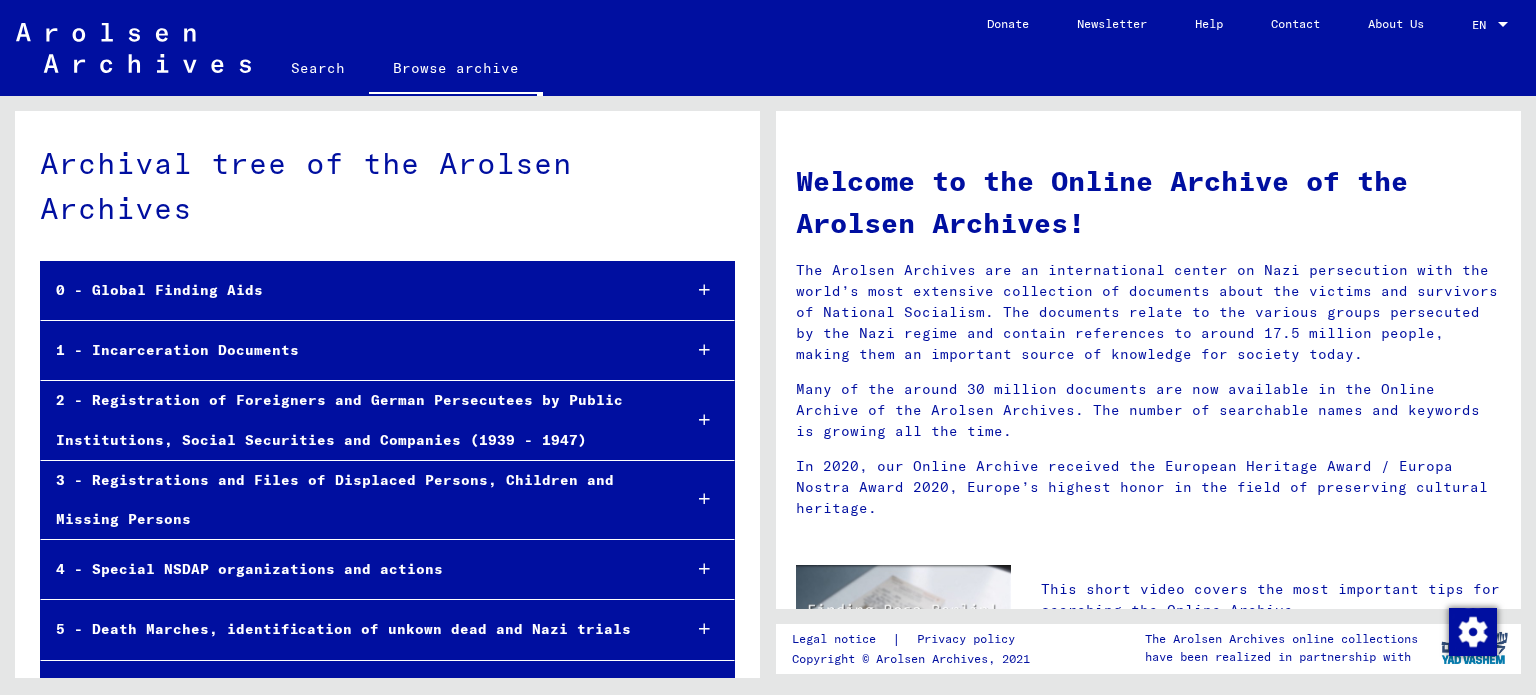 scroll, scrollTop: 0, scrollLeft: 0, axis: both 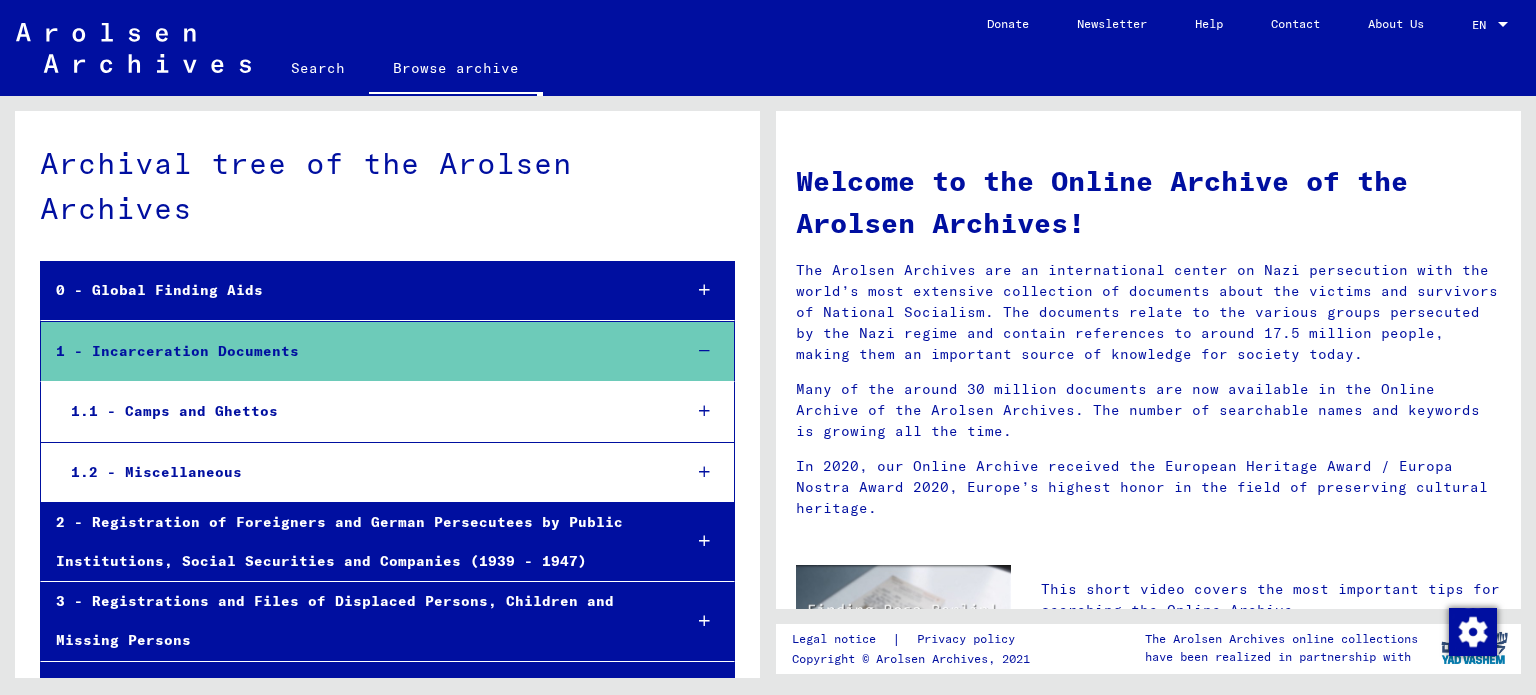 click at bounding box center (704, 411) 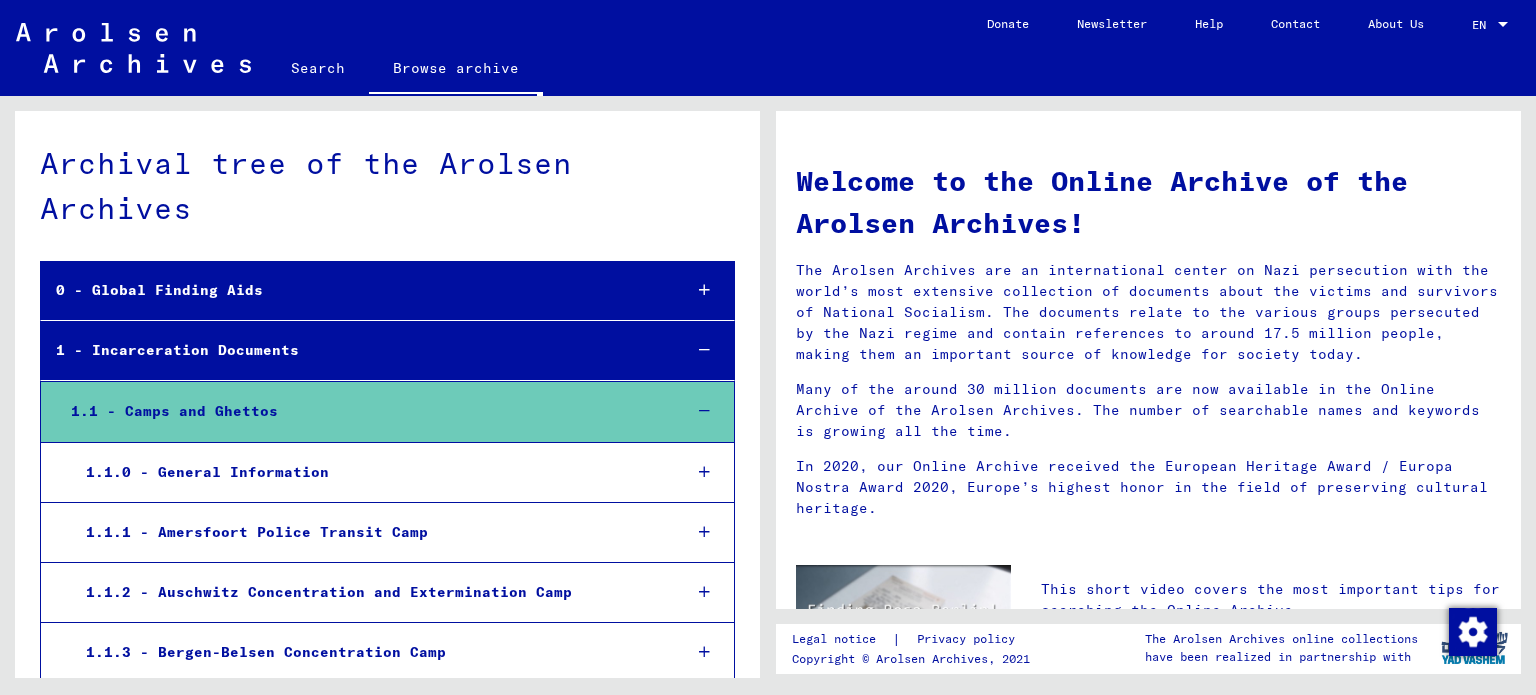 scroll, scrollTop: 2226, scrollLeft: 0, axis: vertical 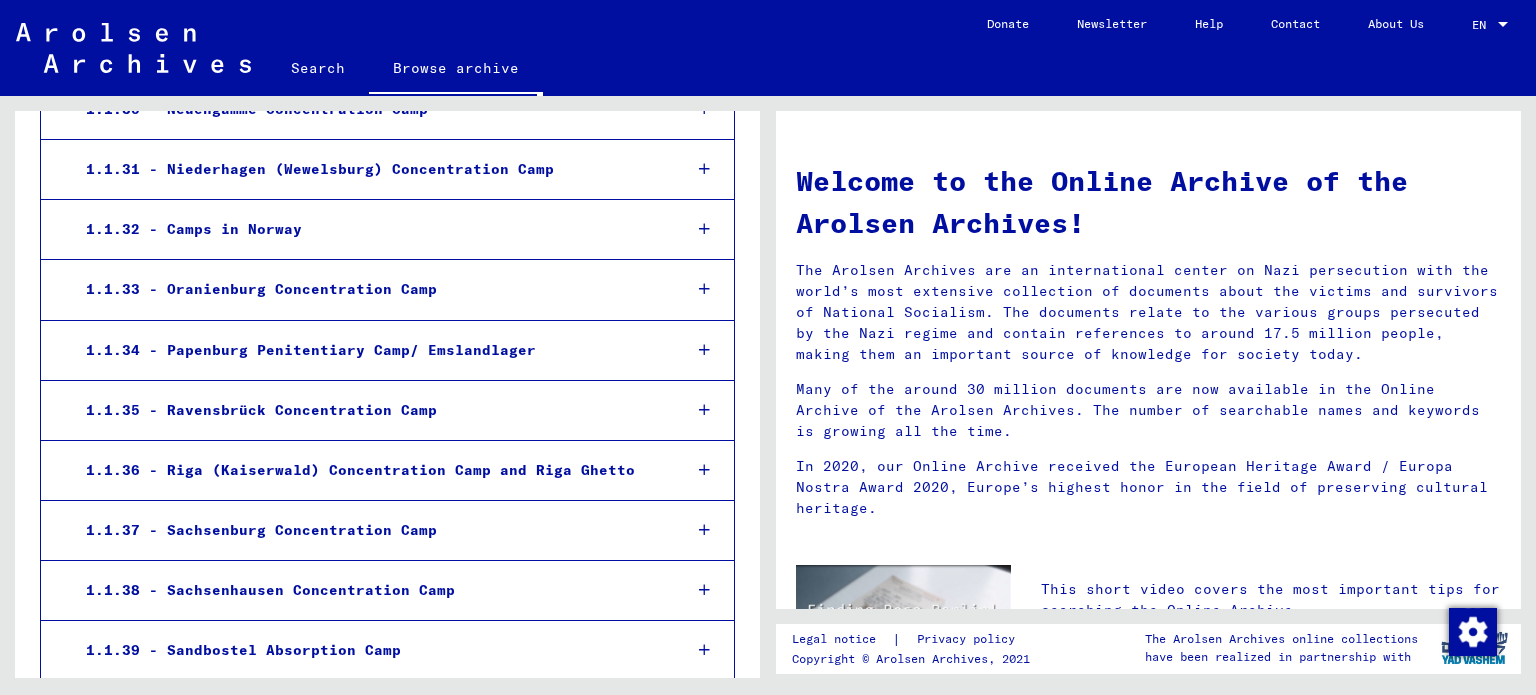 click at bounding box center [704, 410] 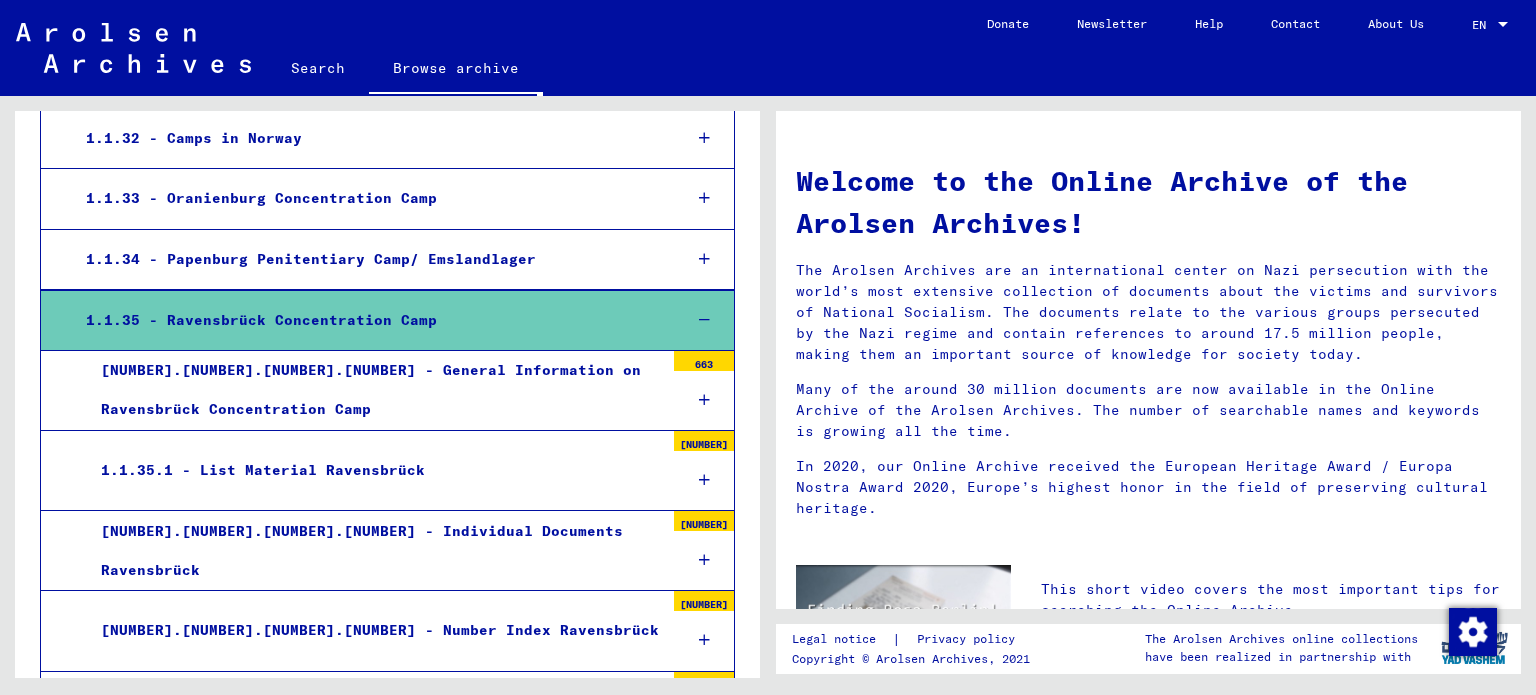 scroll, scrollTop: 2426, scrollLeft: 0, axis: vertical 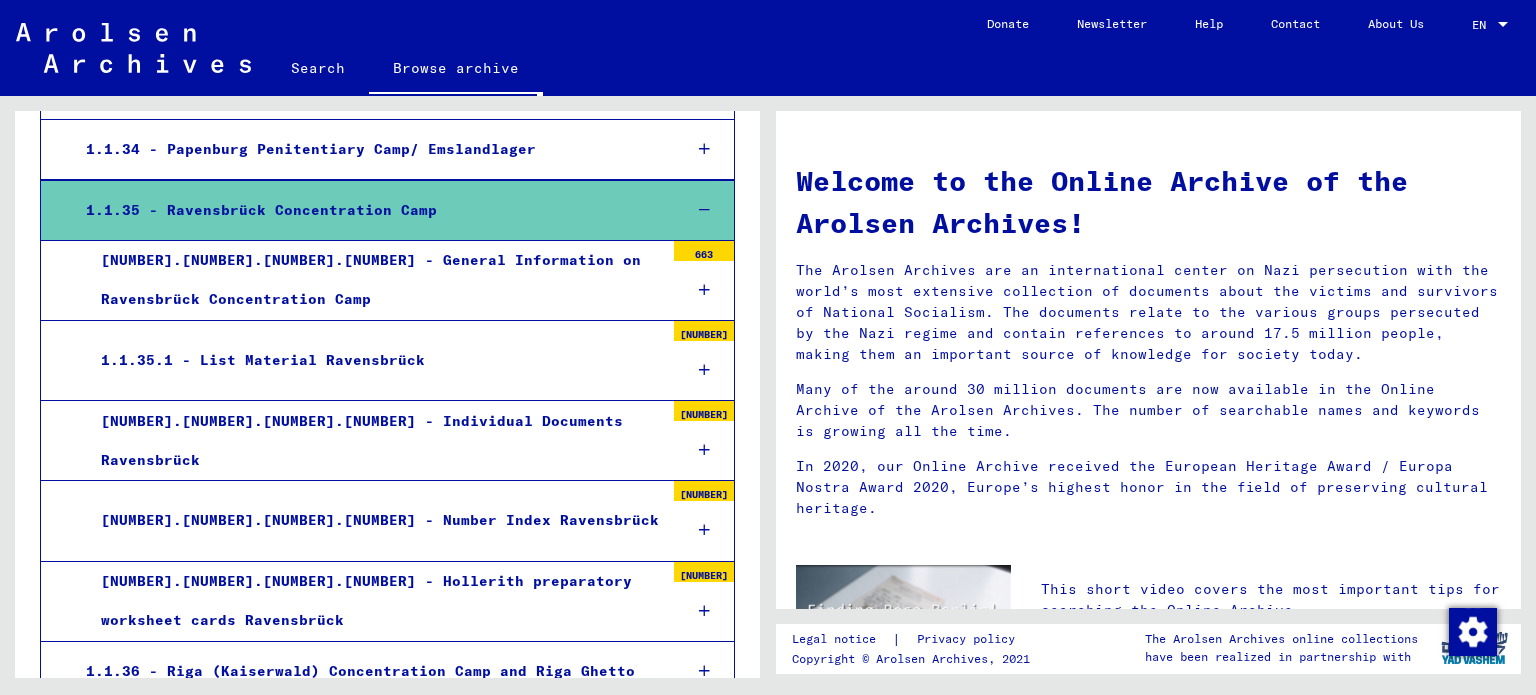 click at bounding box center (704, 611) 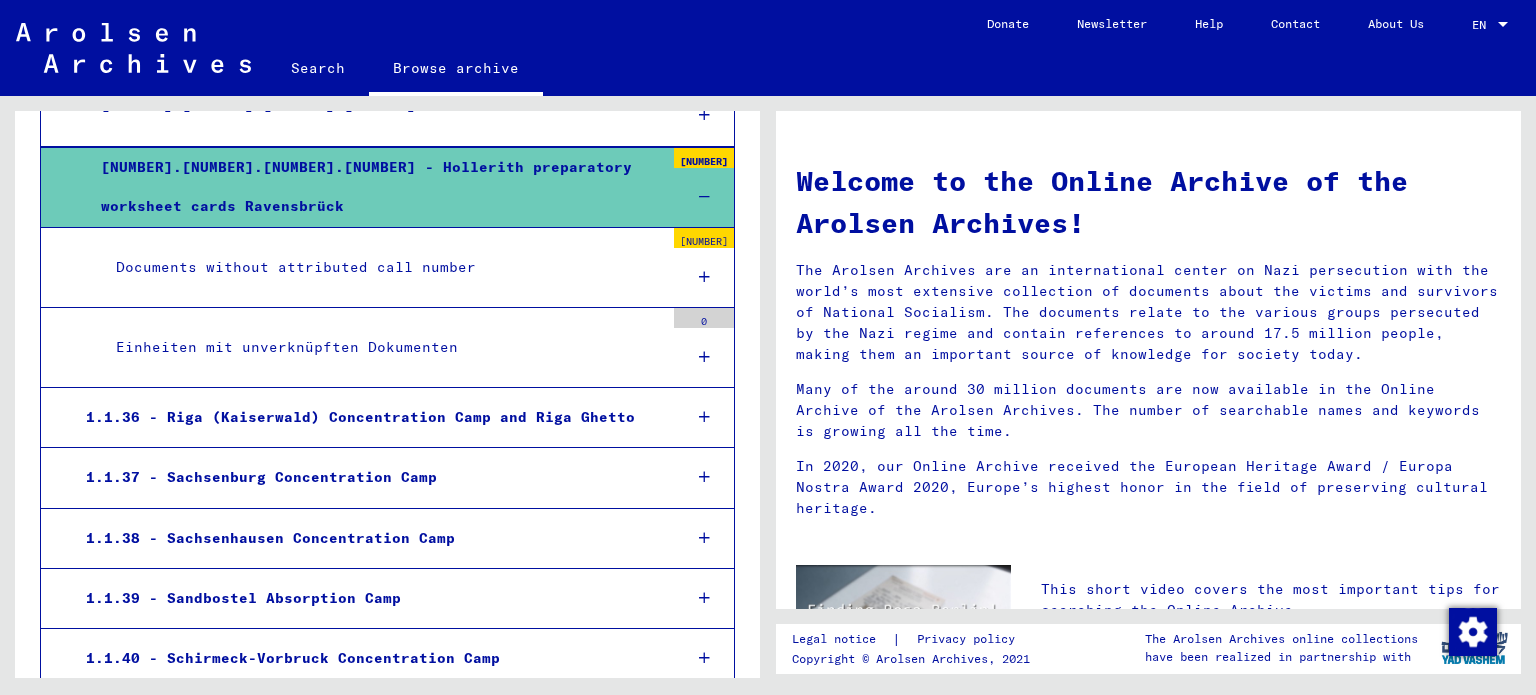 scroll, scrollTop: 2736, scrollLeft: 0, axis: vertical 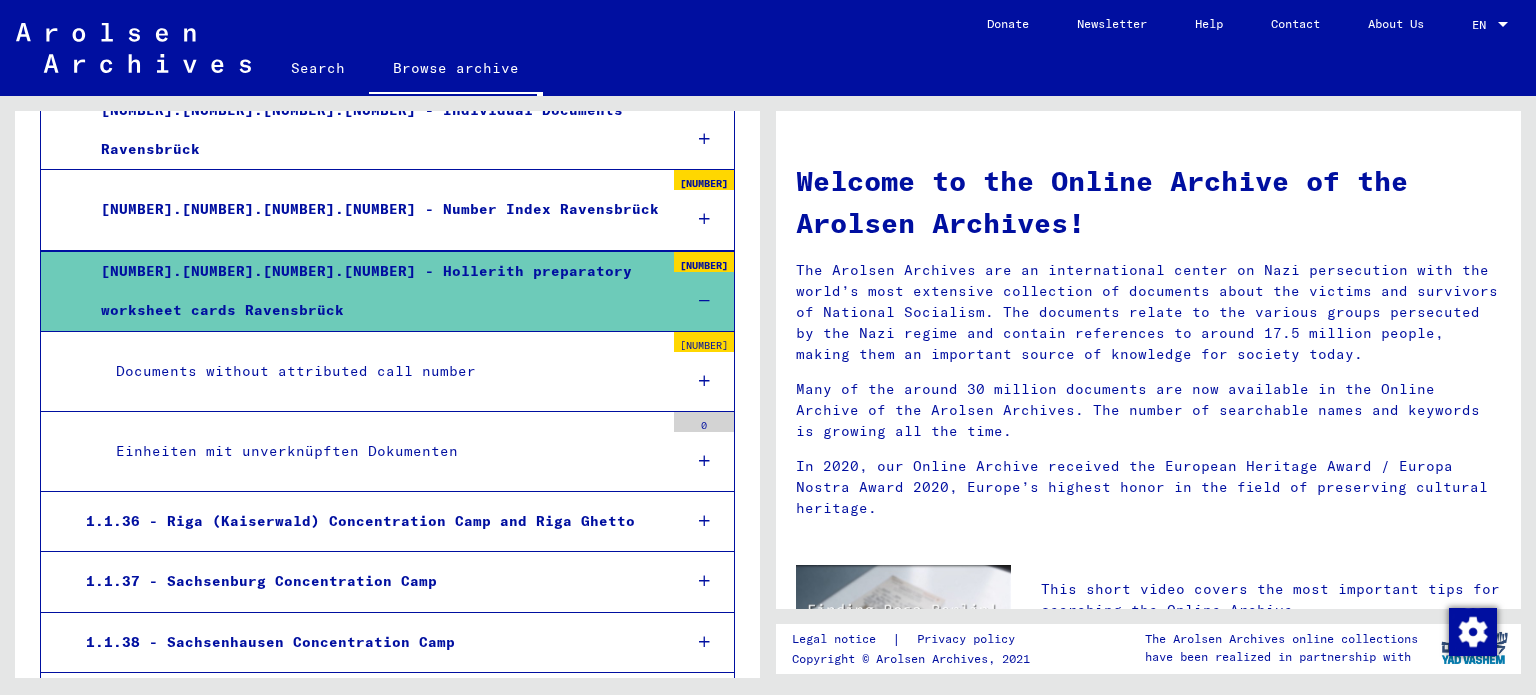 click on "EN EN" 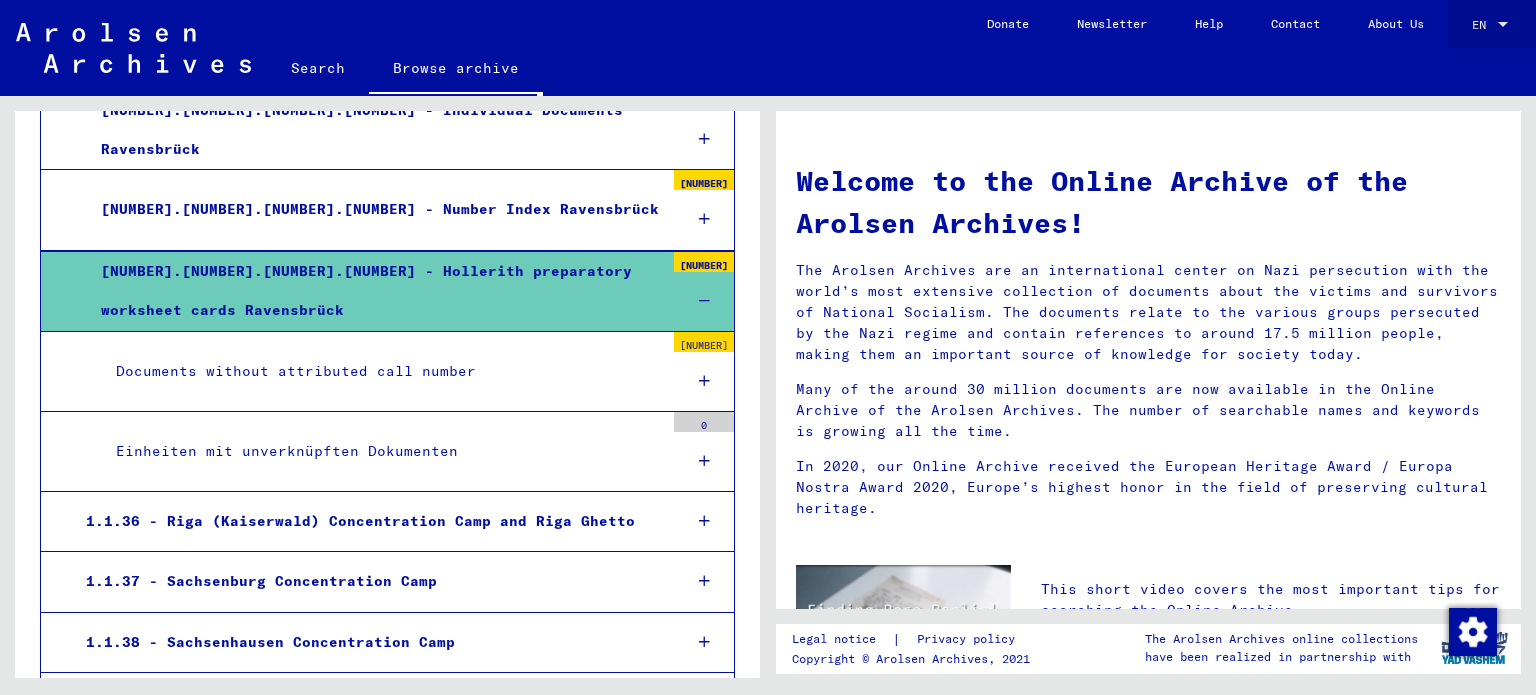 click at bounding box center [1503, 24] 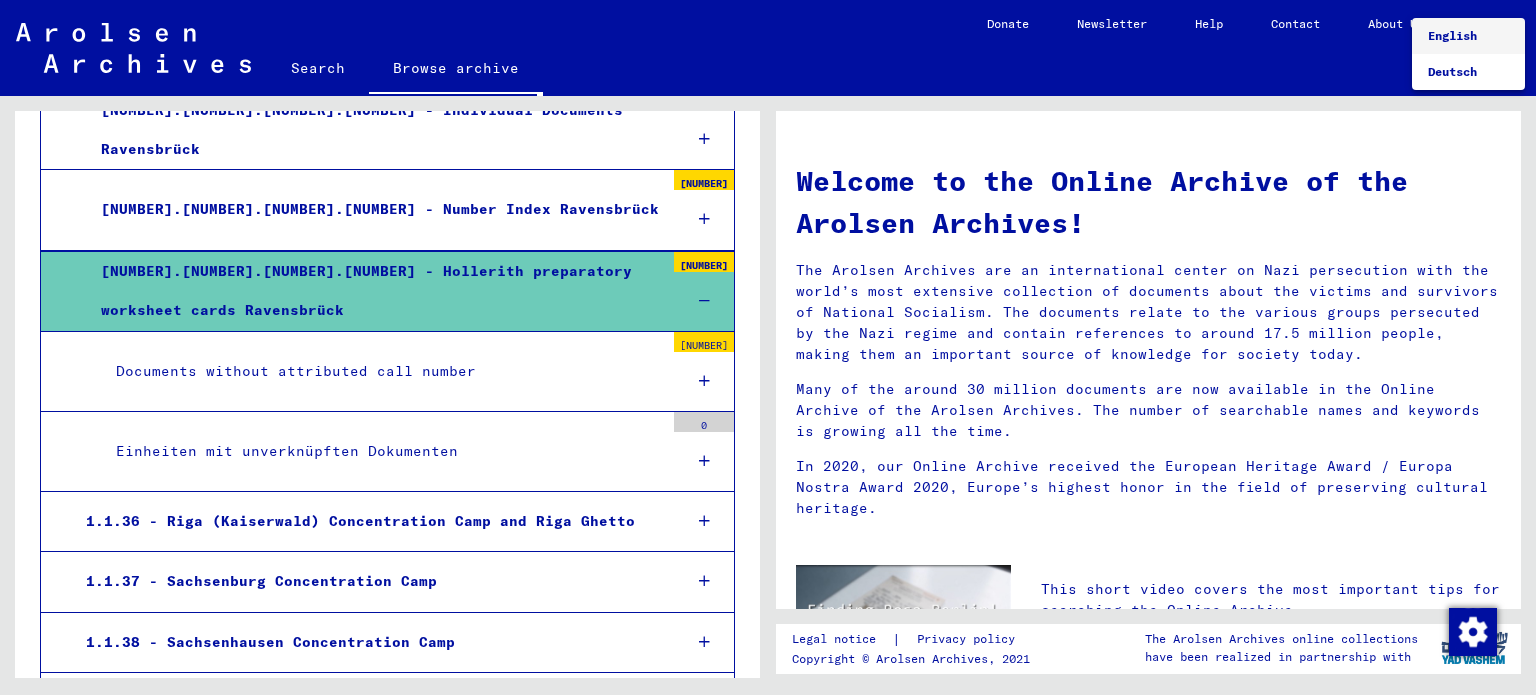 click on "English" at bounding box center [1468, 36] 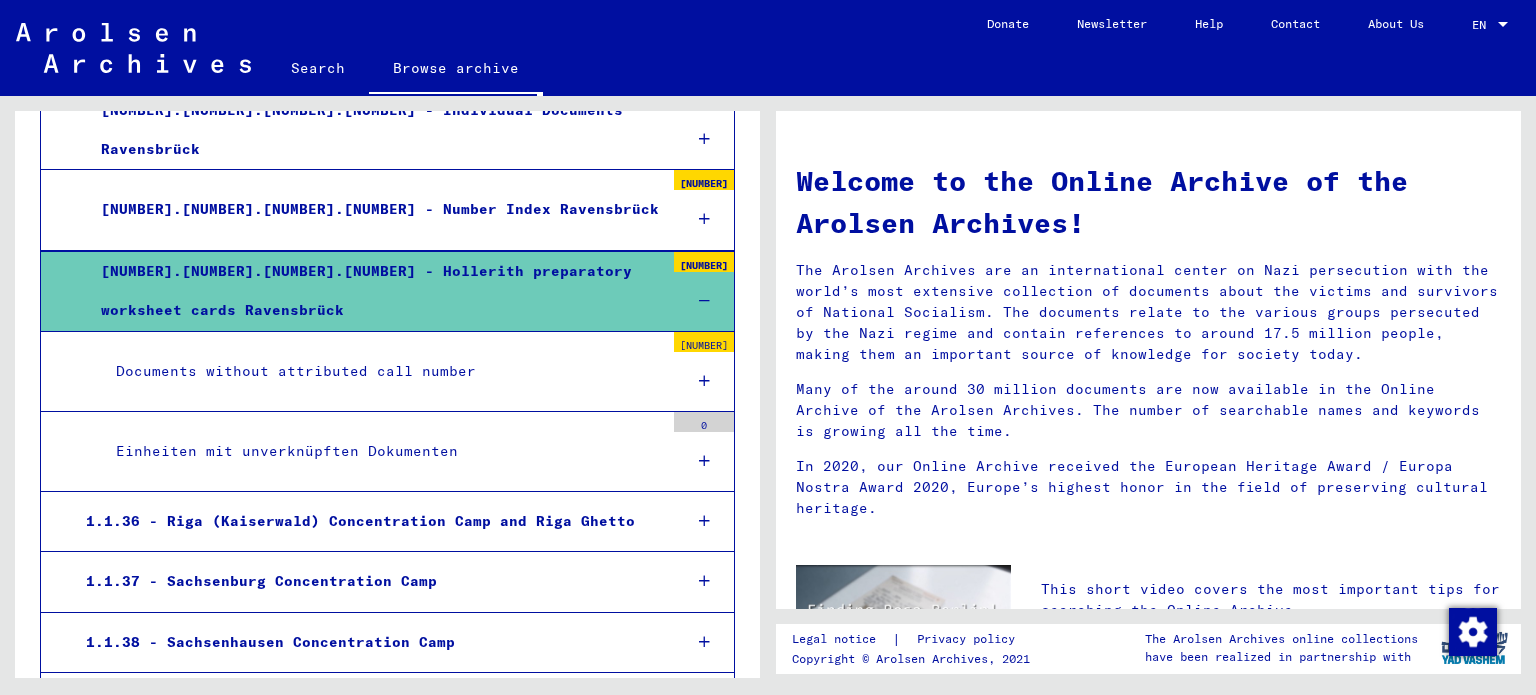 click at bounding box center [704, 381] 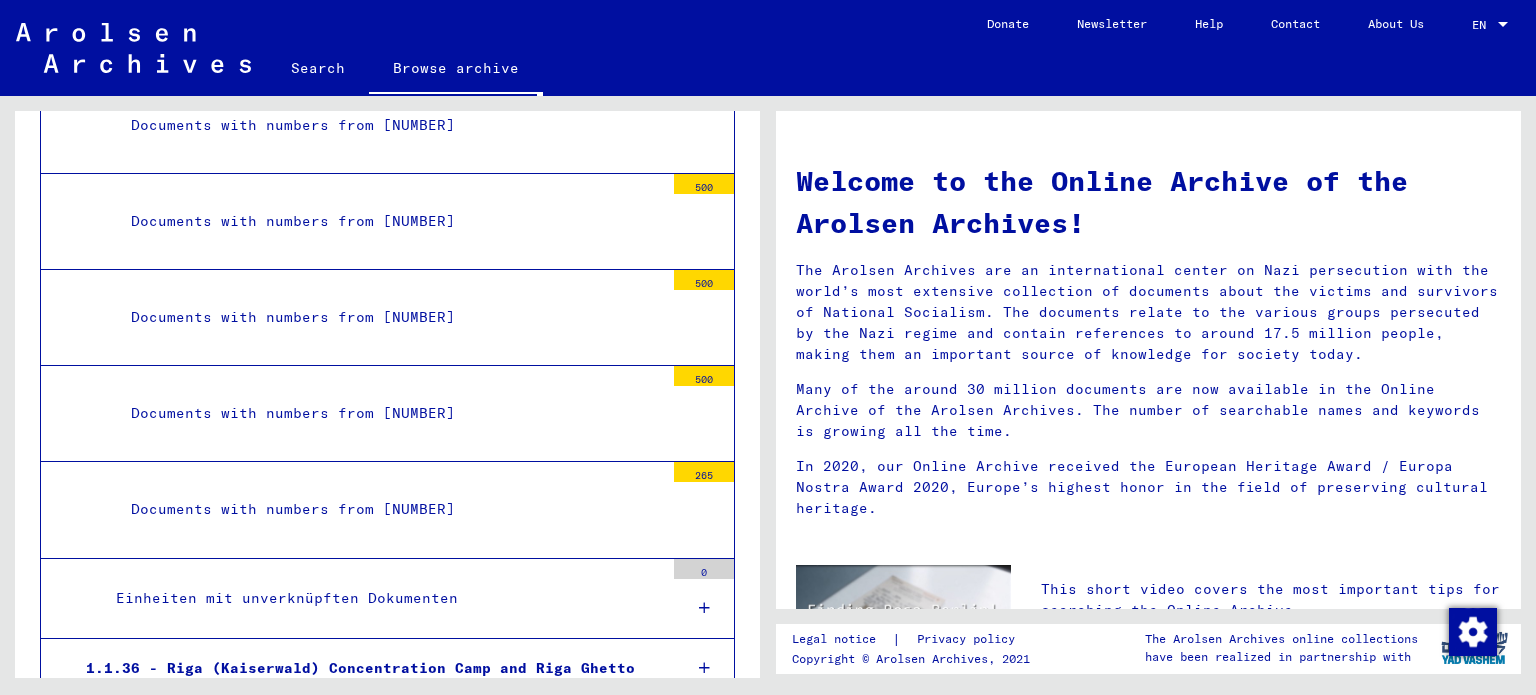 click on "Documents with numbers from 32786" at bounding box center (390, 221) 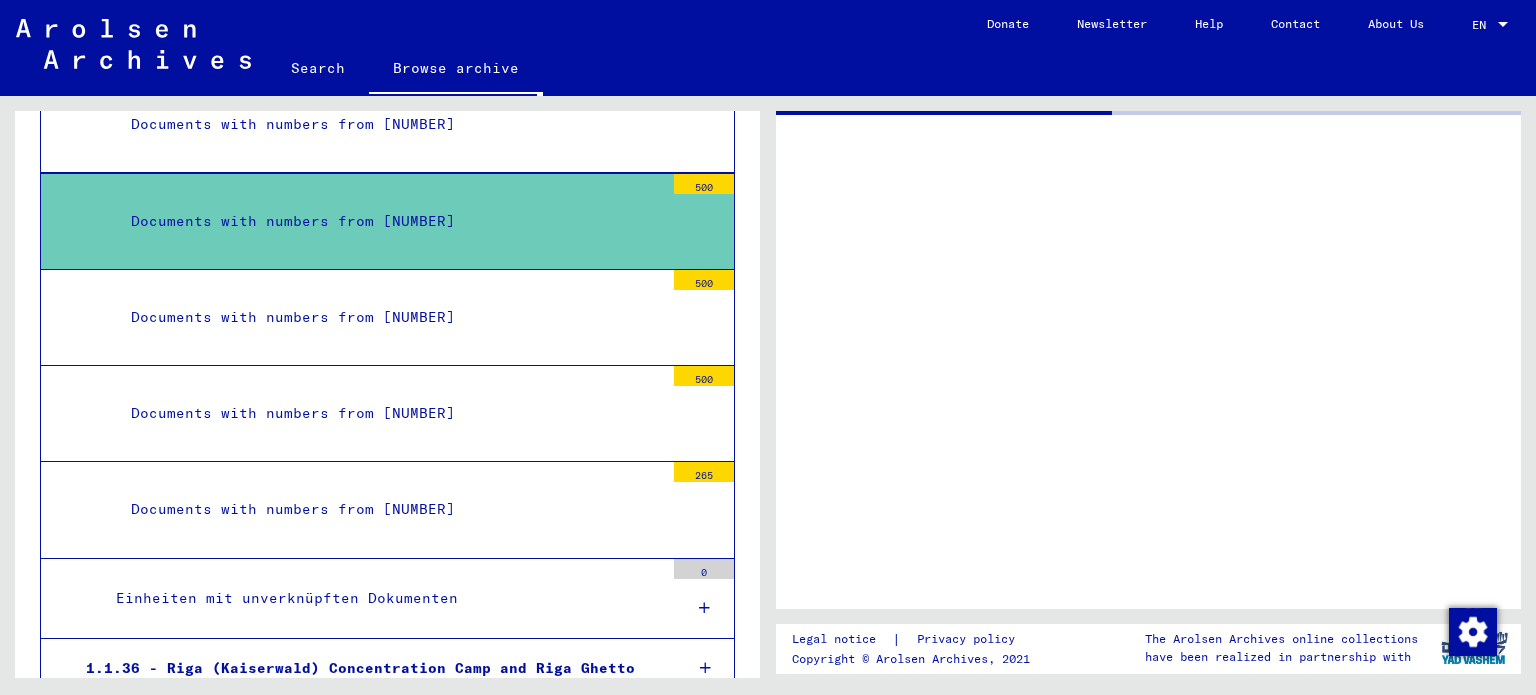 scroll, scrollTop: 3936, scrollLeft: 0, axis: vertical 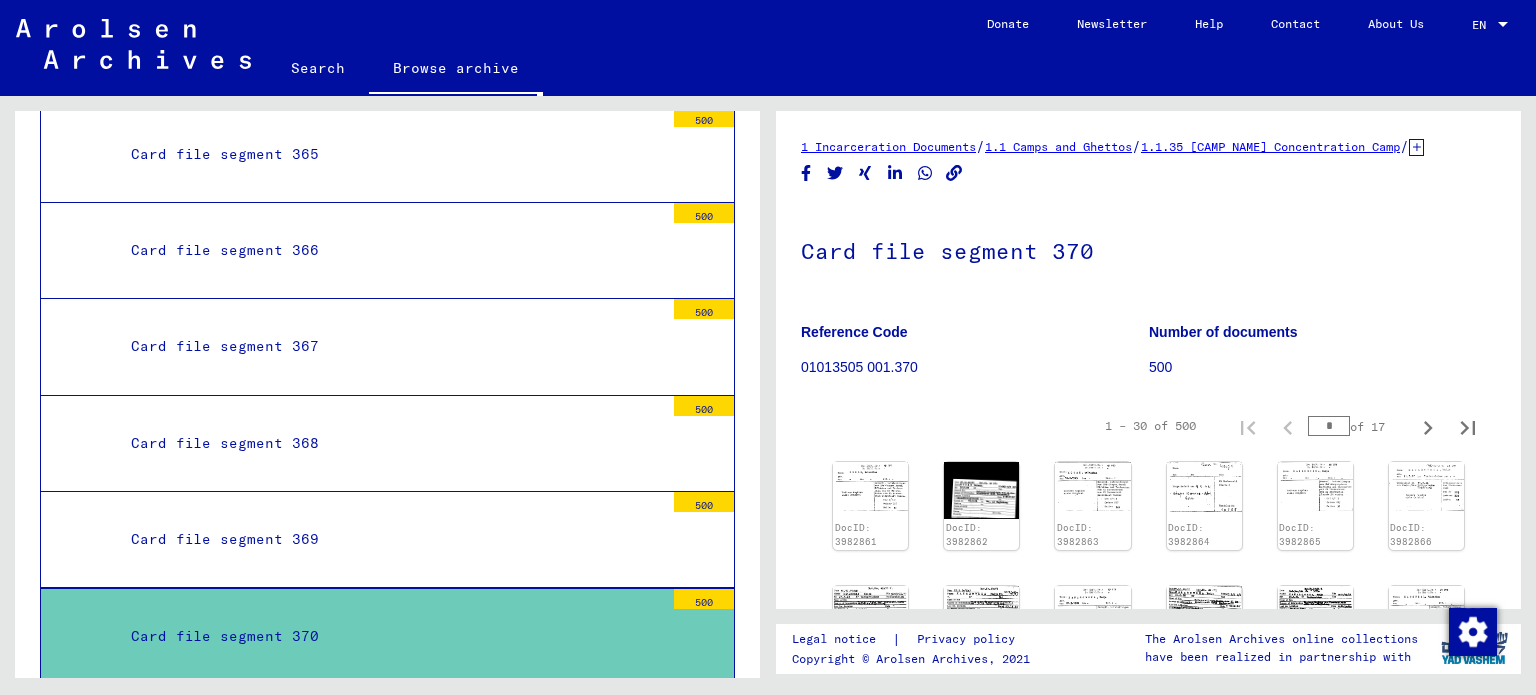 click on "Card file segment 371" at bounding box center (390, 732) 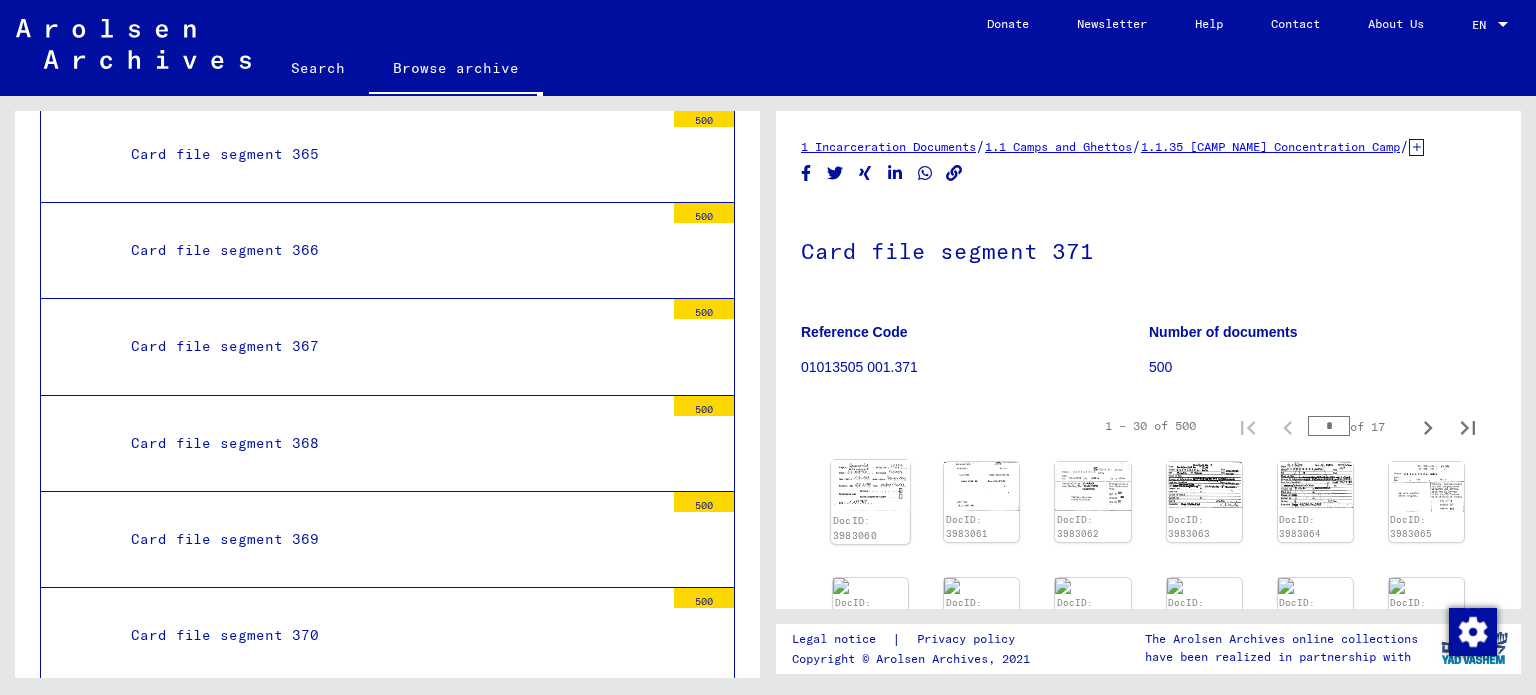 click 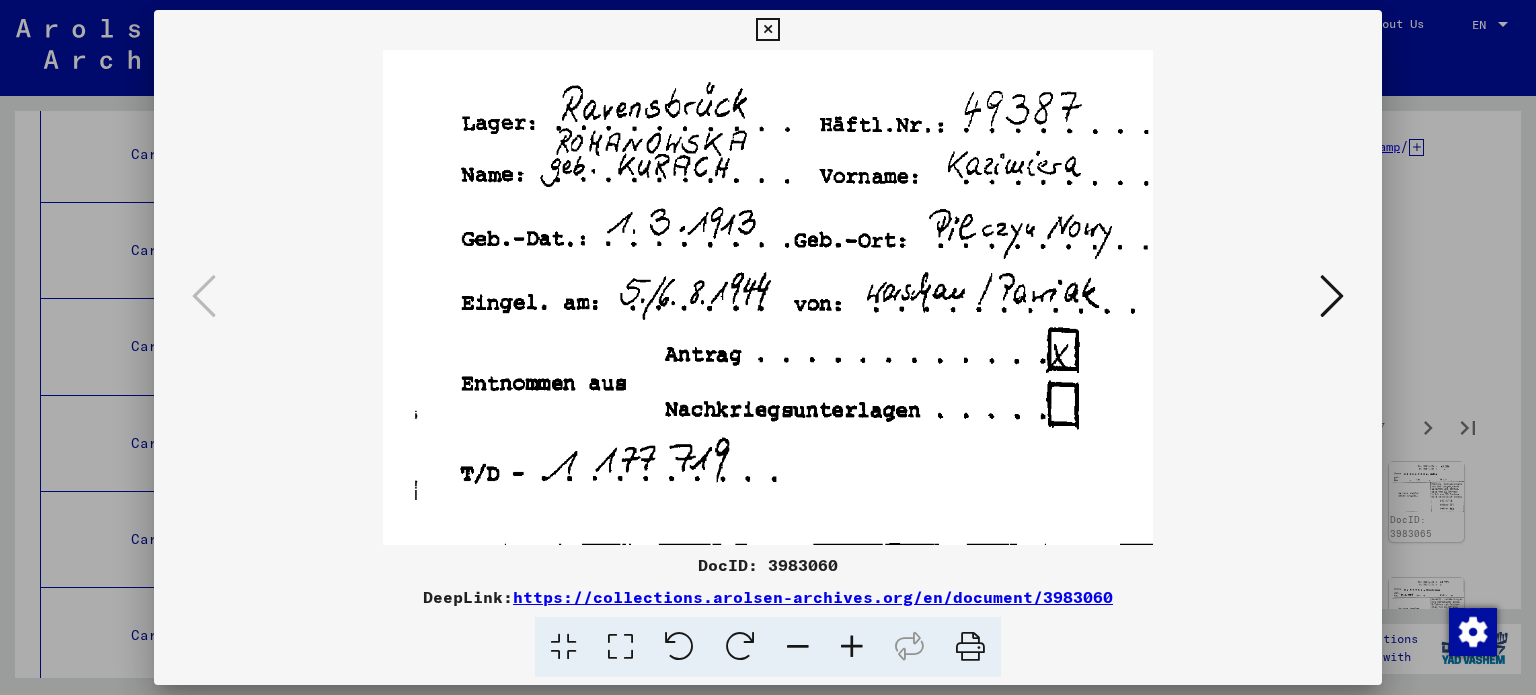 click at bounding box center (1332, 296) 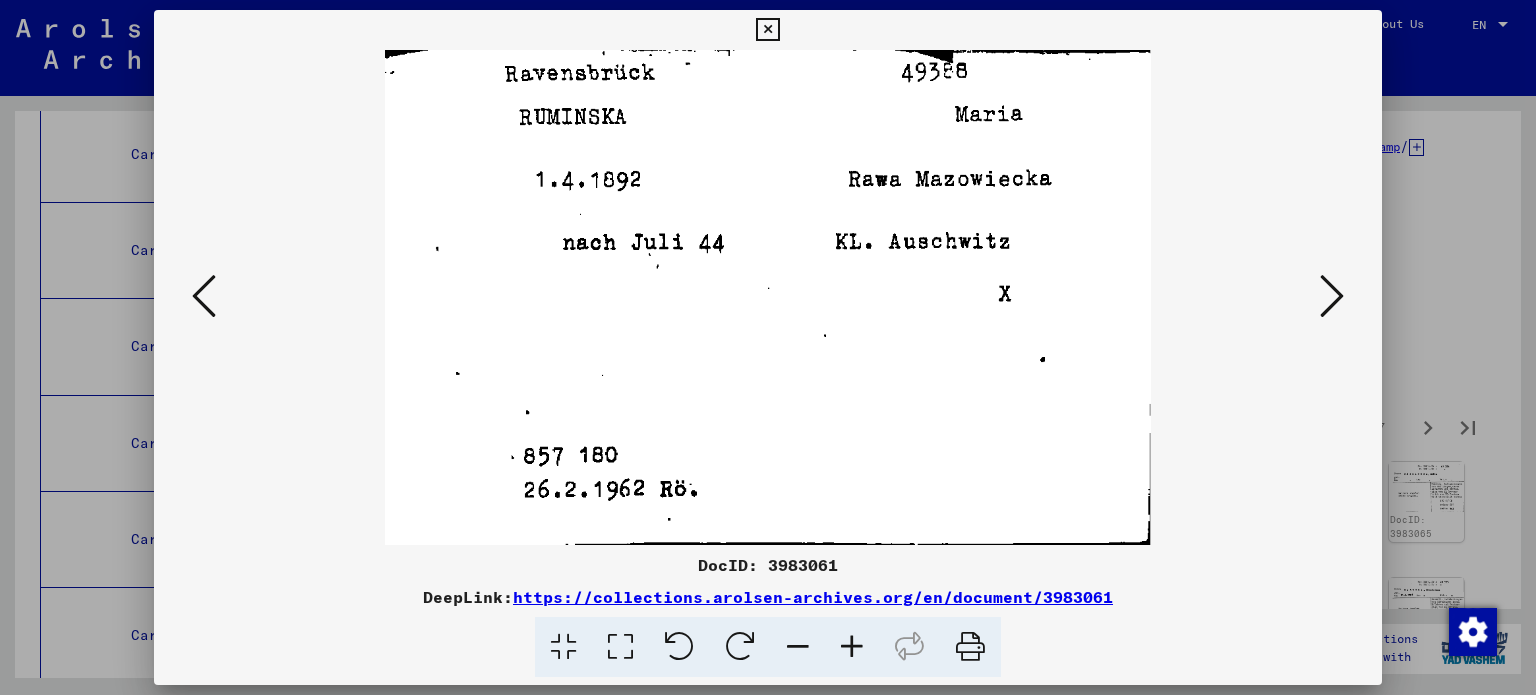 click at bounding box center (1332, 296) 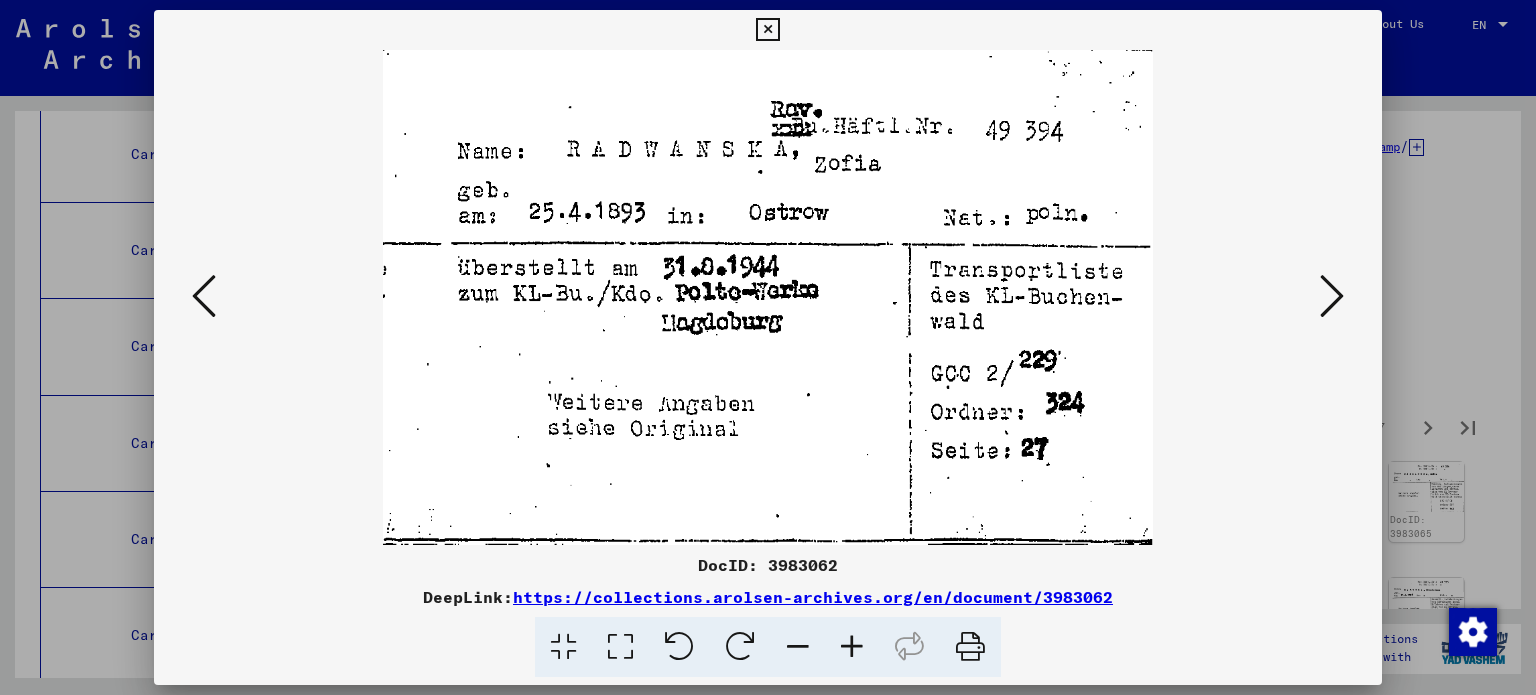 click at bounding box center (1332, 296) 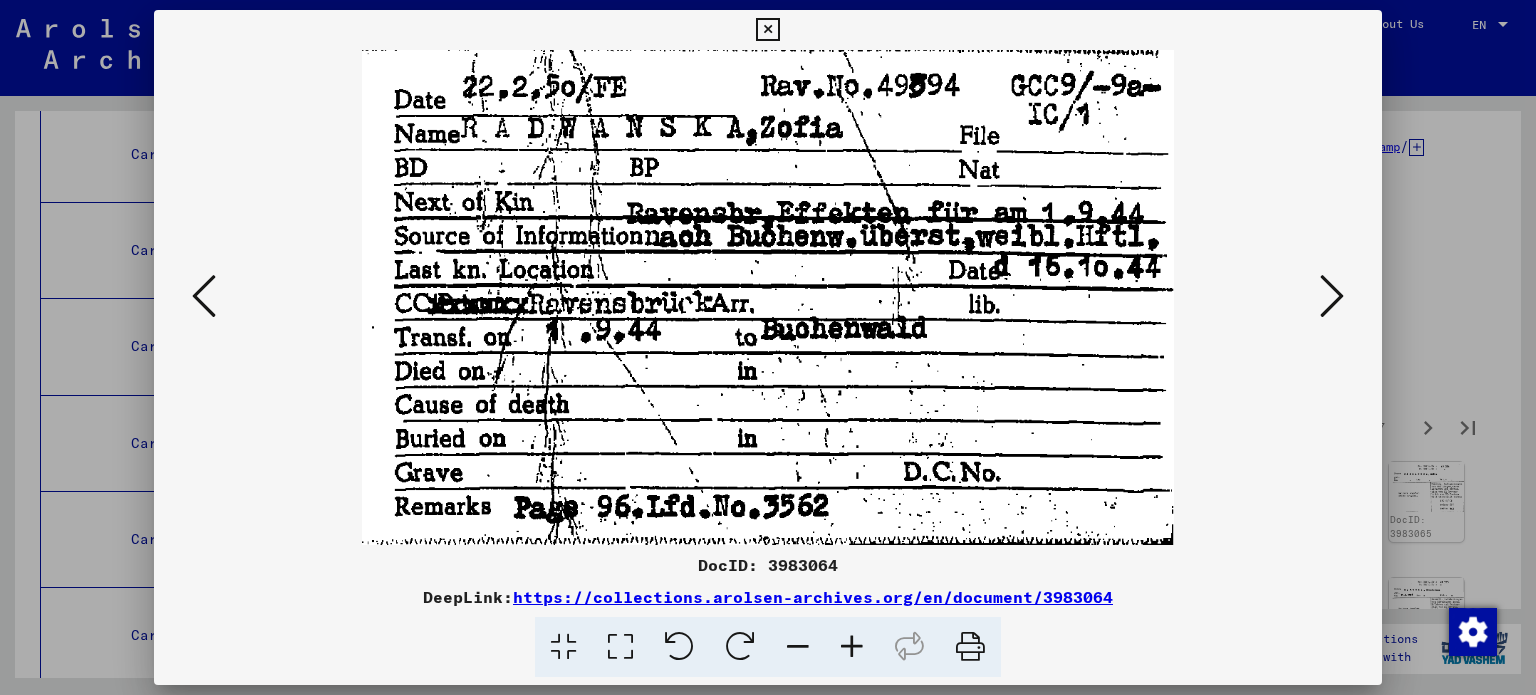 click at bounding box center (768, 347) 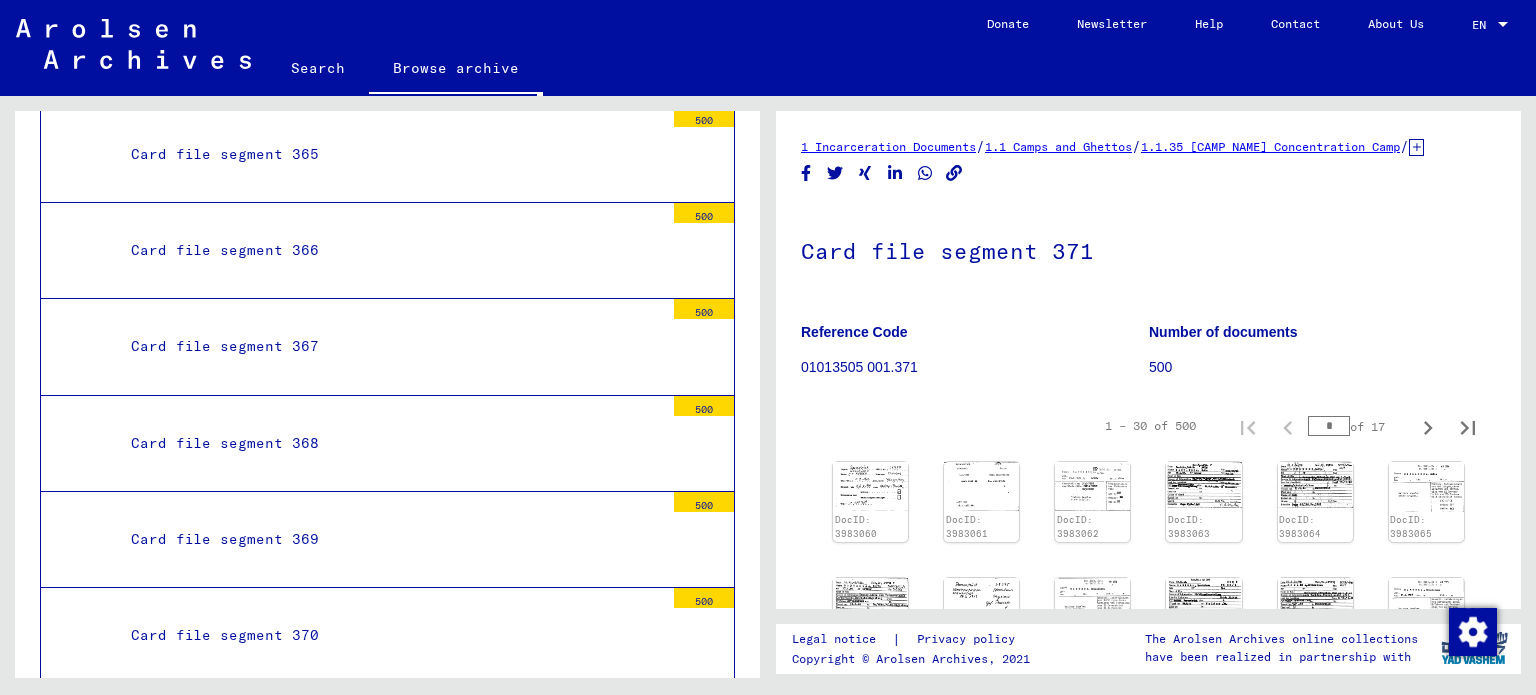 click on "Card file segment 372" at bounding box center [390, 828] 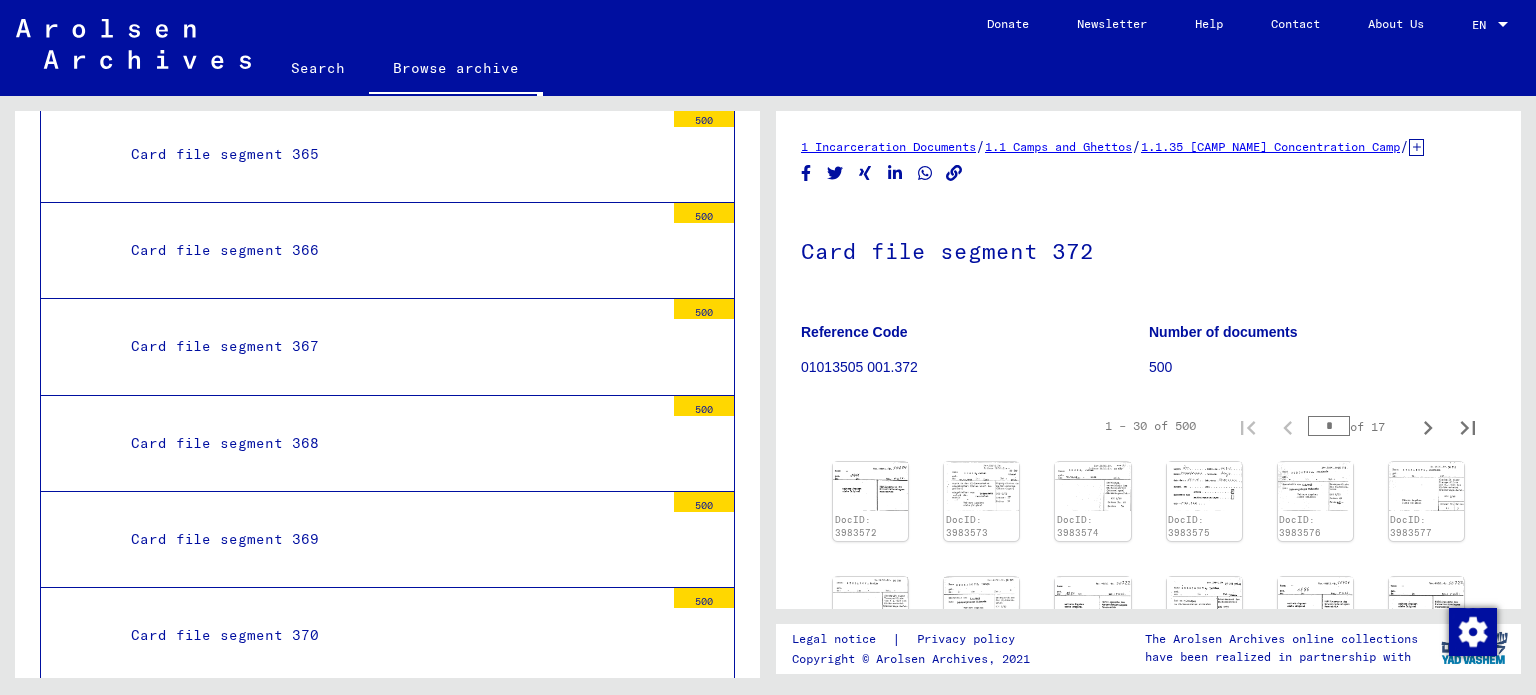 click on "Card file segment 371" at bounding box center (390, 731) 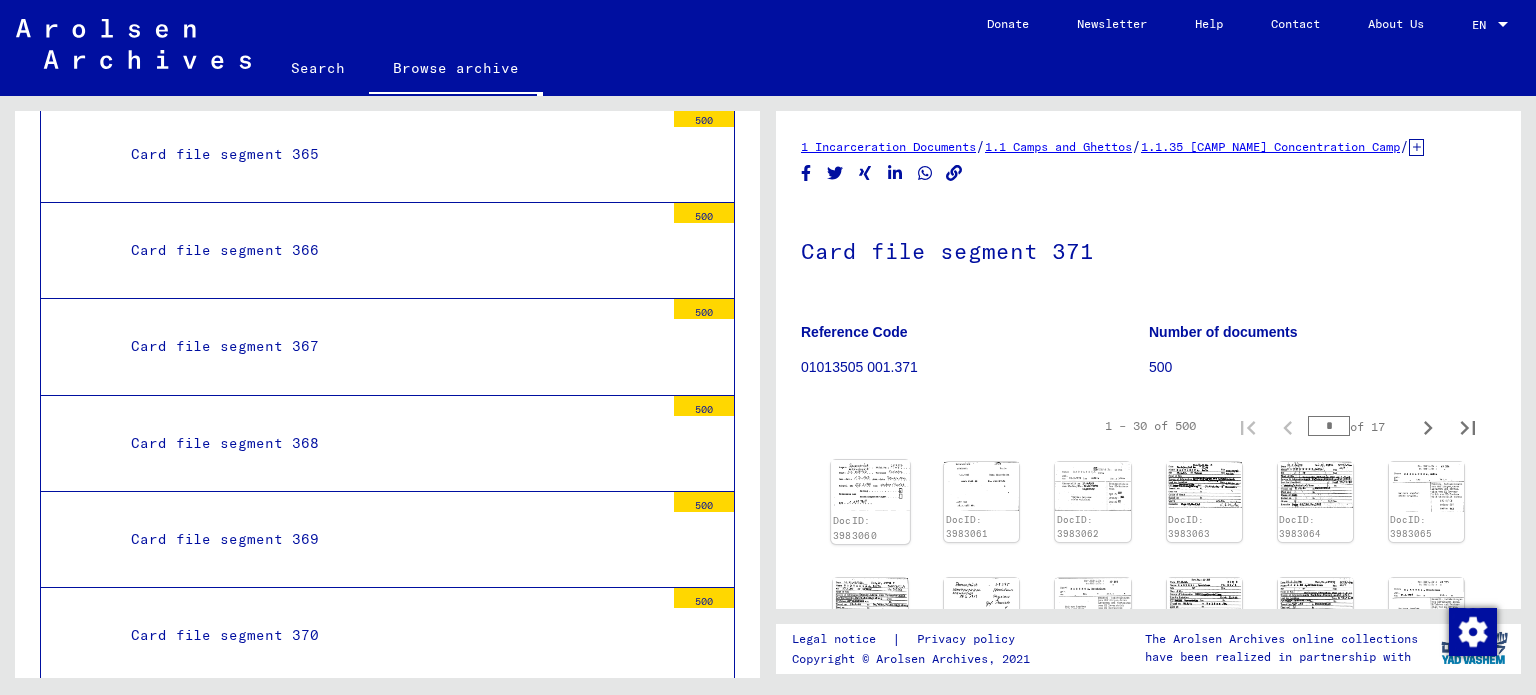 click 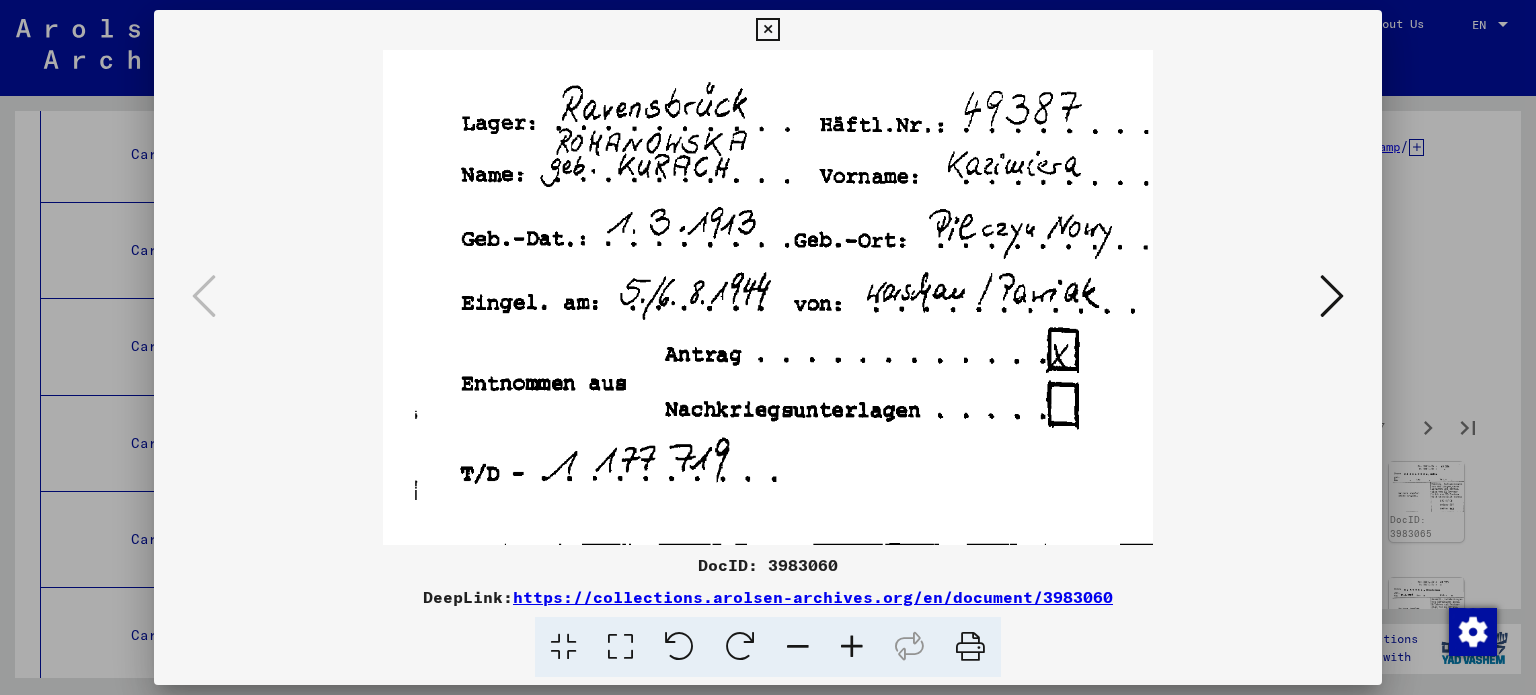 click at bounding box center [1332, 296] 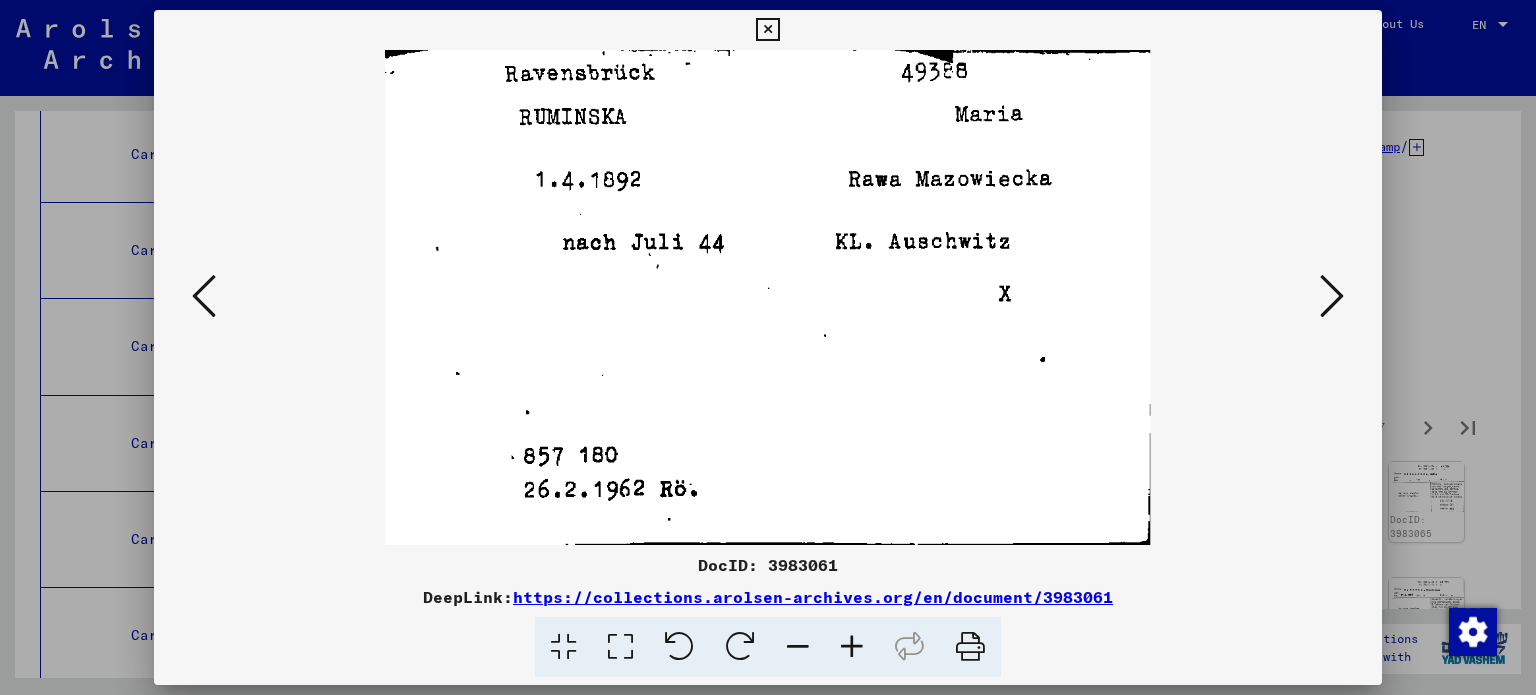 click at bounding box center (1332, 296) 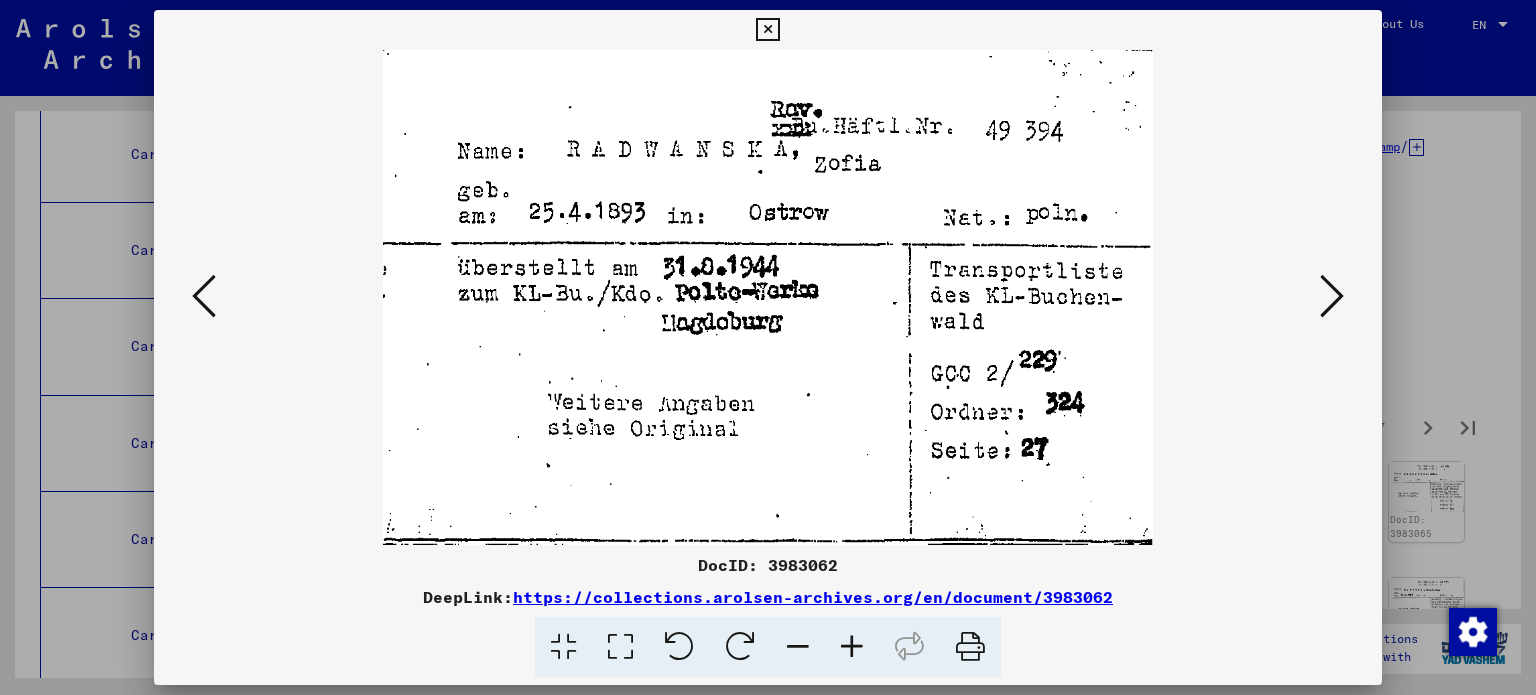 click at bounding box center [1332, 296] 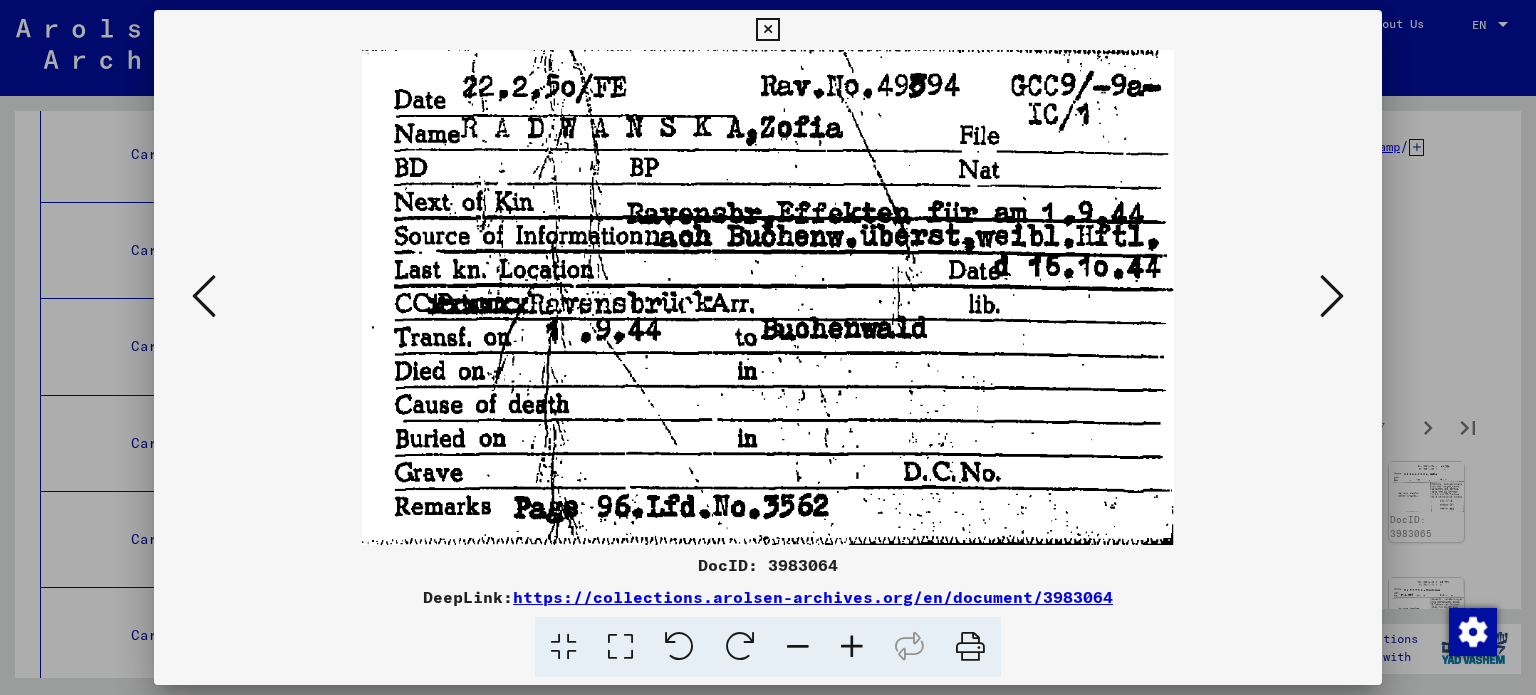 click at bounding box center (1332, 296) 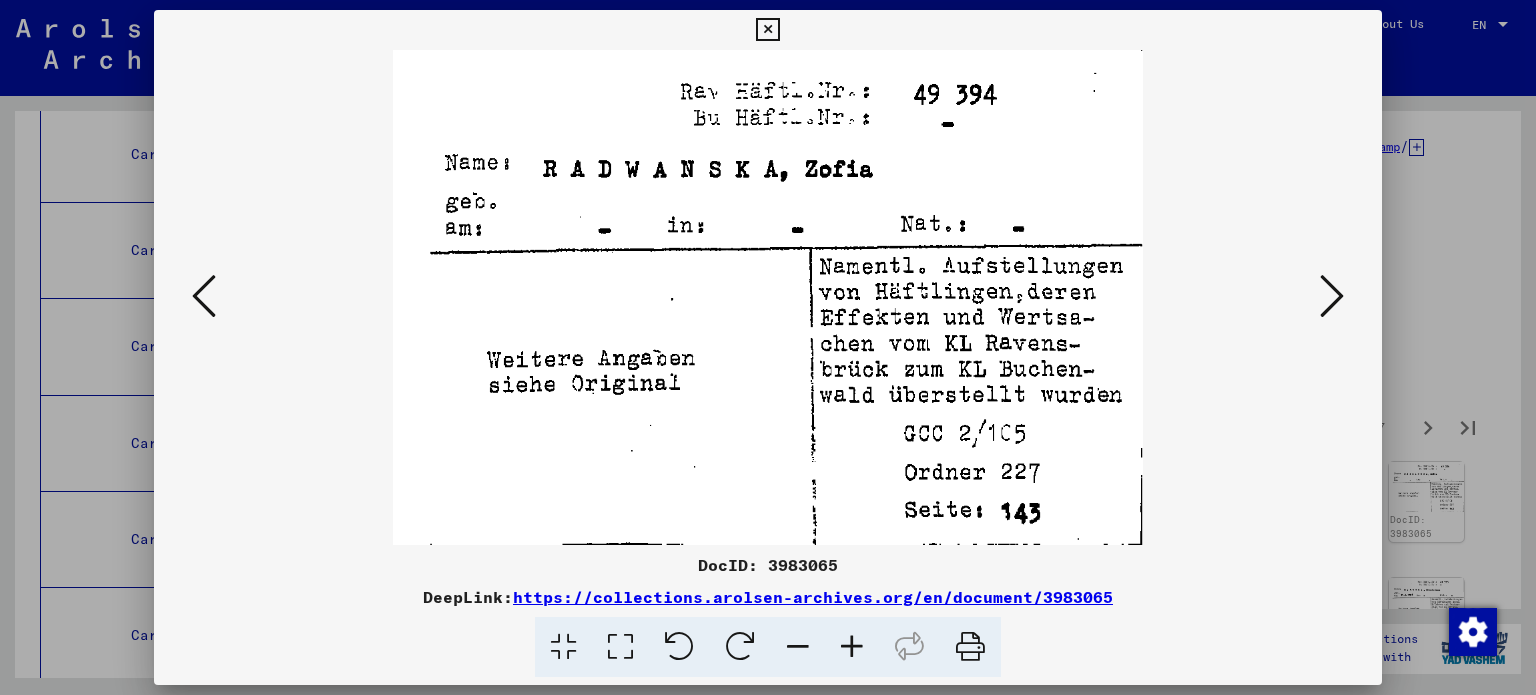 click at bounding box center (1332, 296) 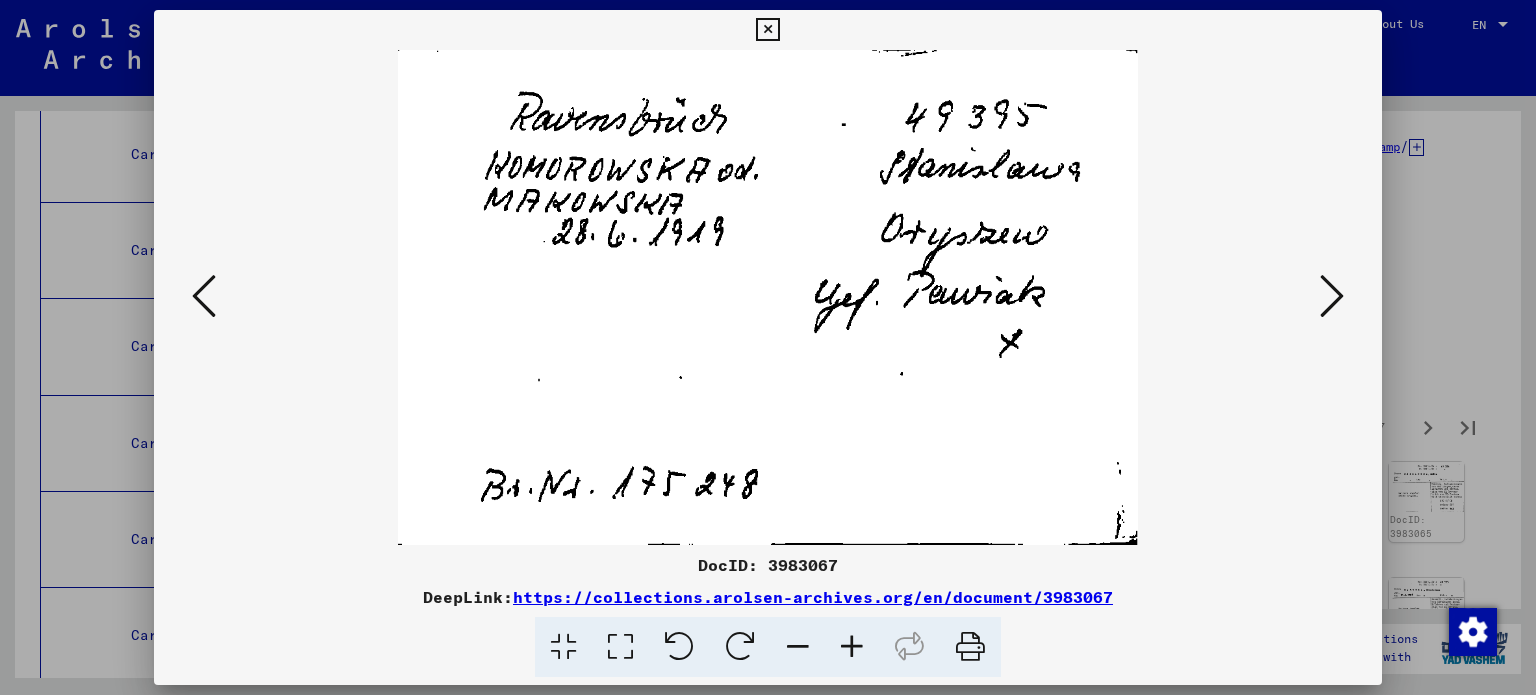 click at bounding box center (1332, 296) 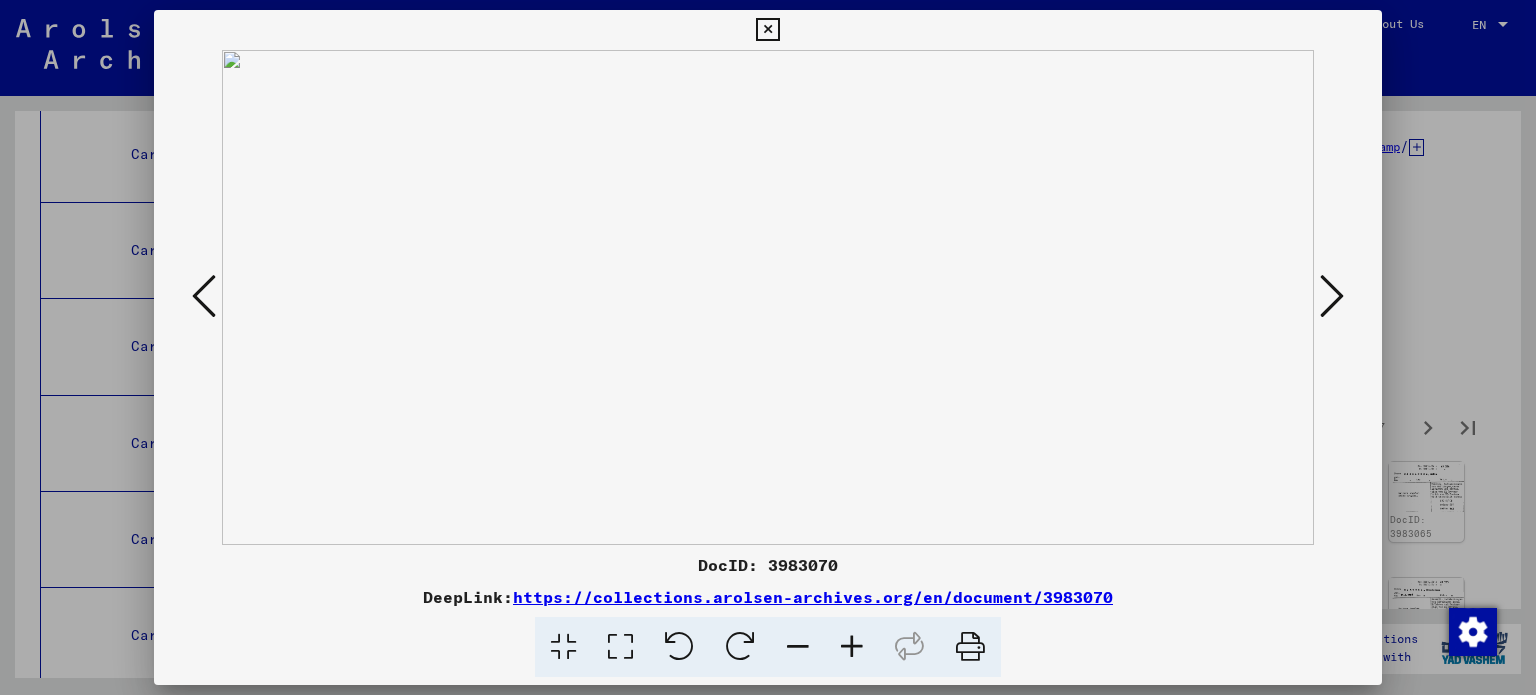 click at bounding box center [1332, 296] 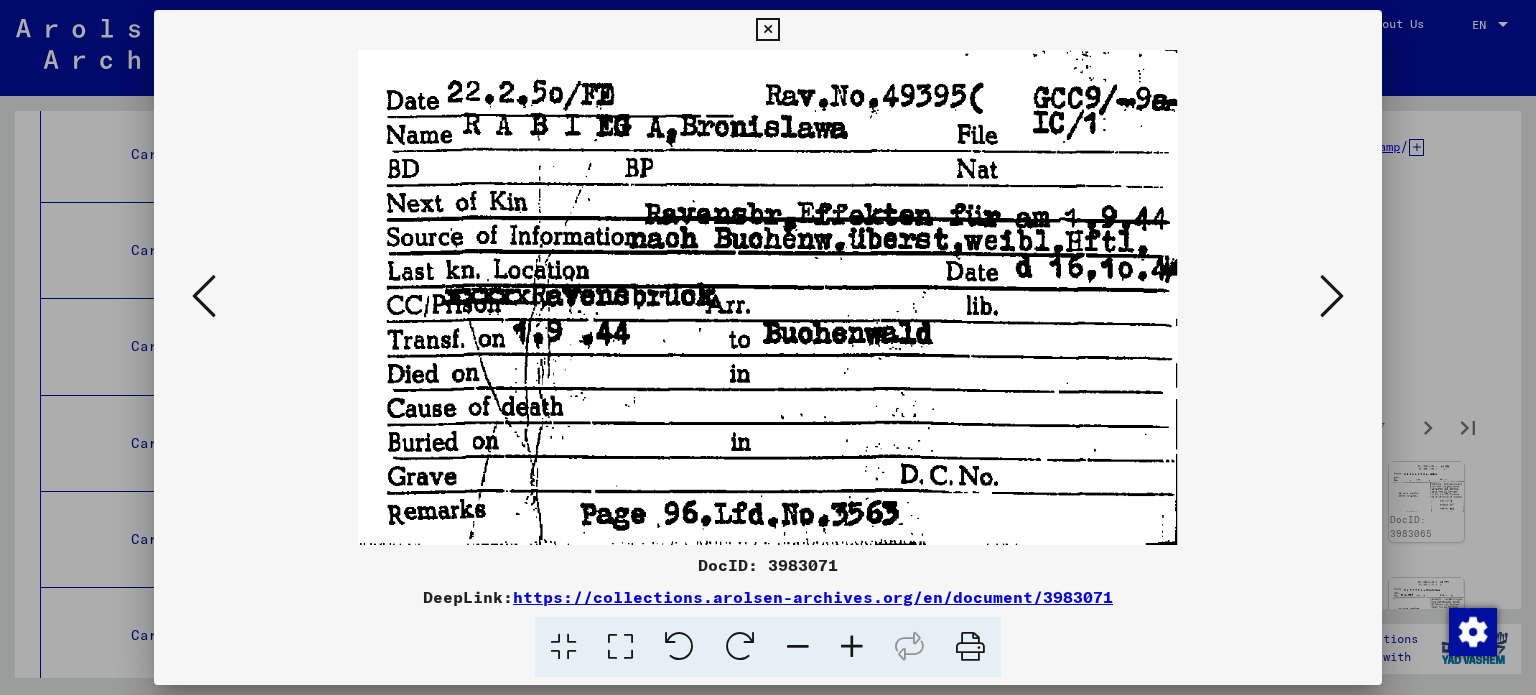click at bounding box center [1332, 296] 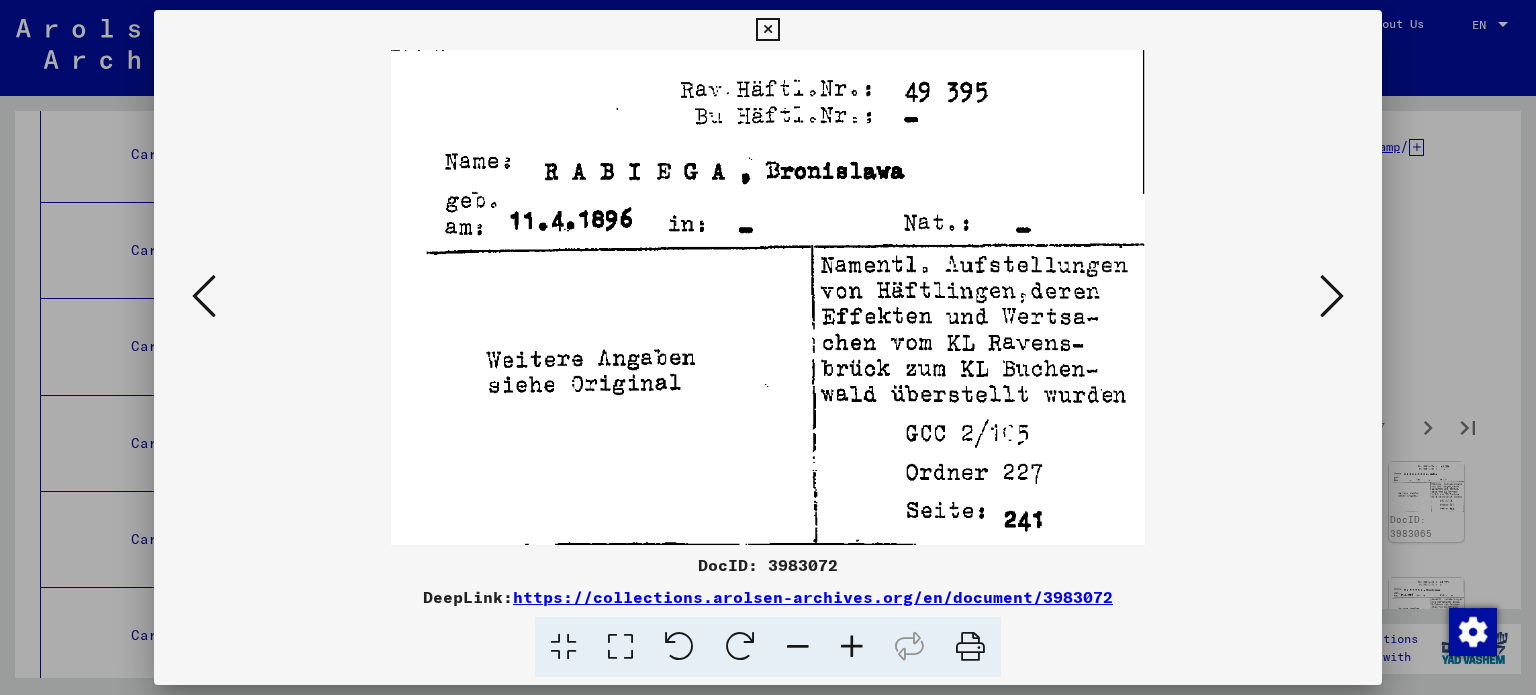 click at bounding box center (1332, 296) 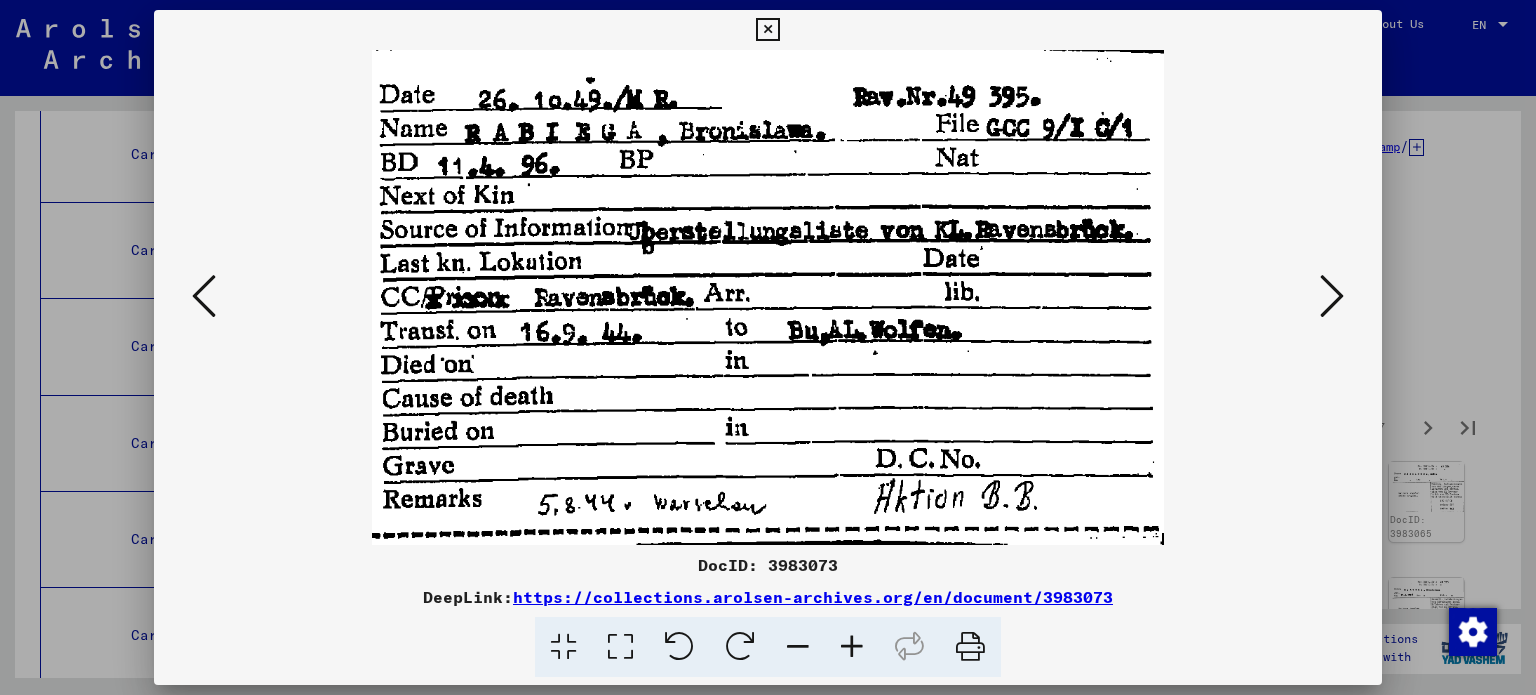 click at bounding box center (1332, 296) 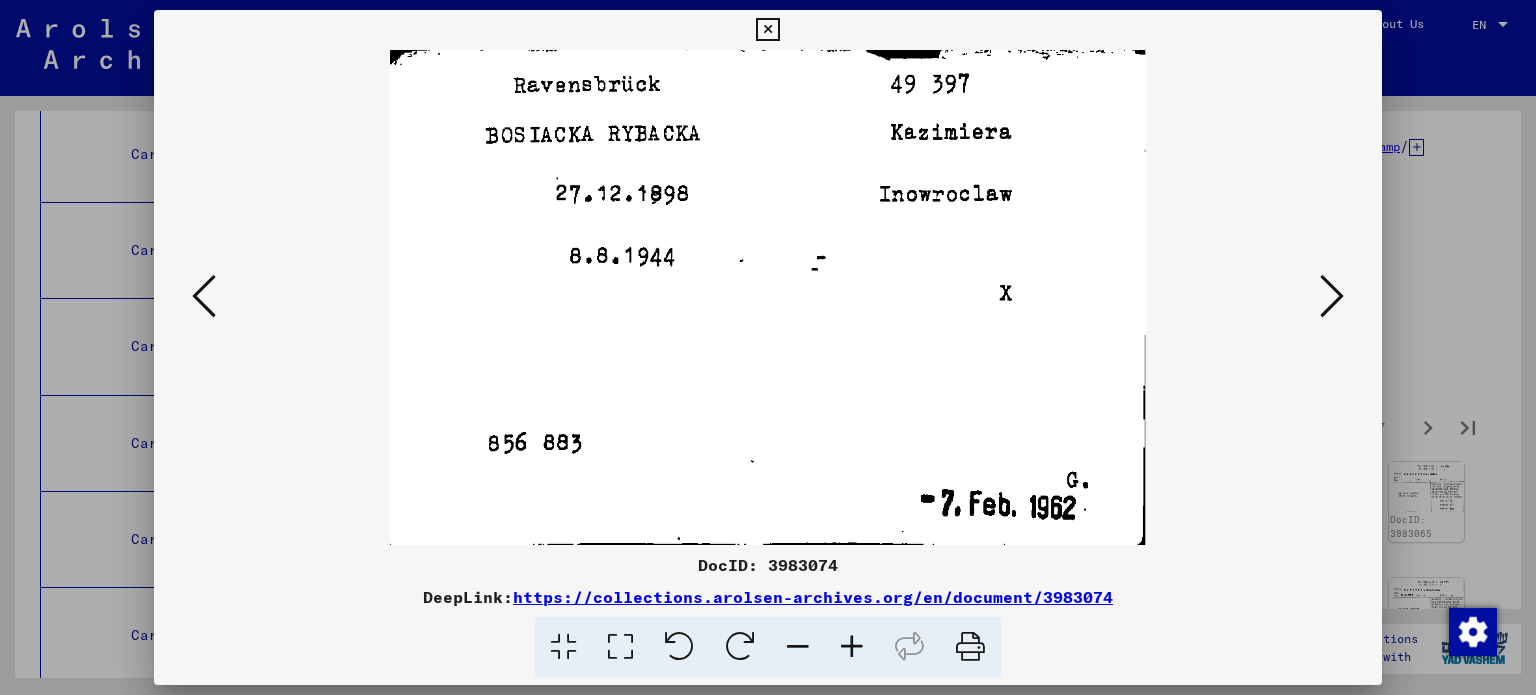 click at bounding box center (1332, 296) 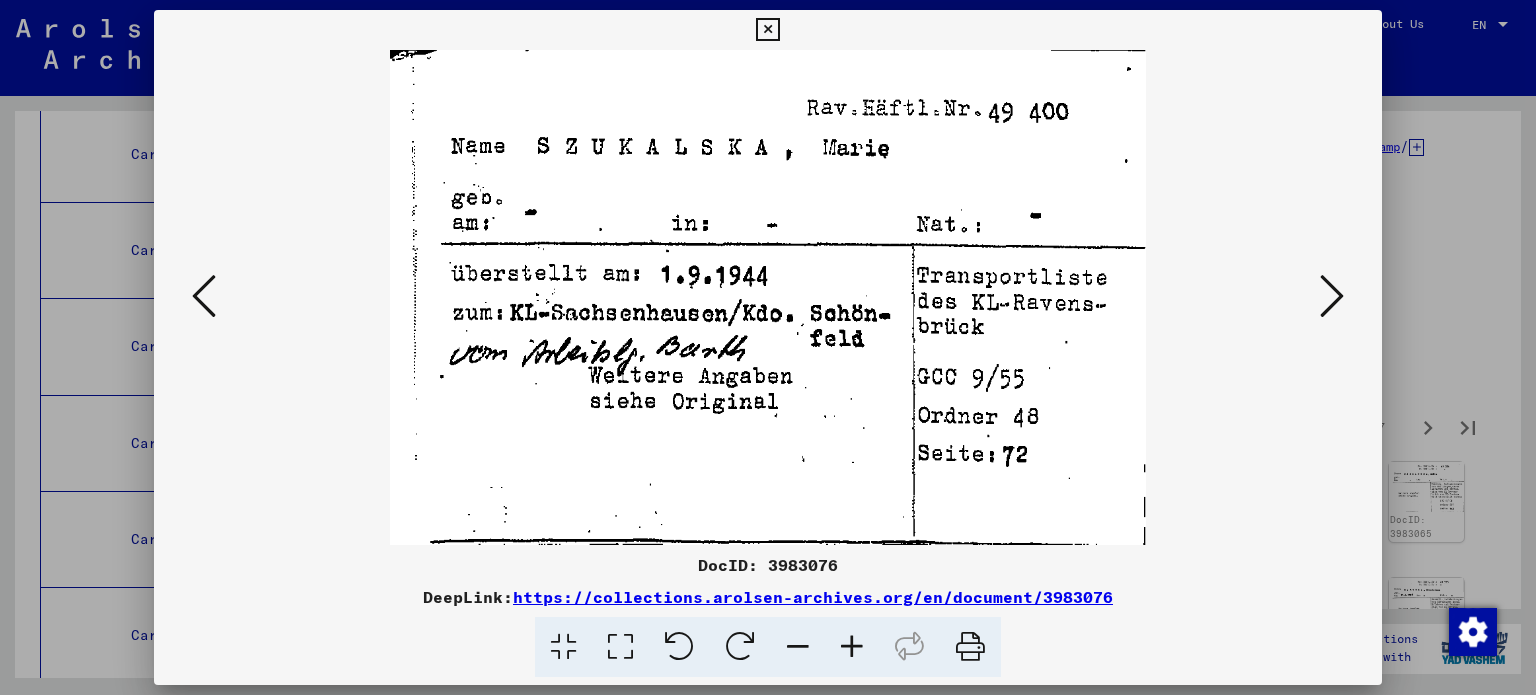 click at bounding box center [1332, 296] 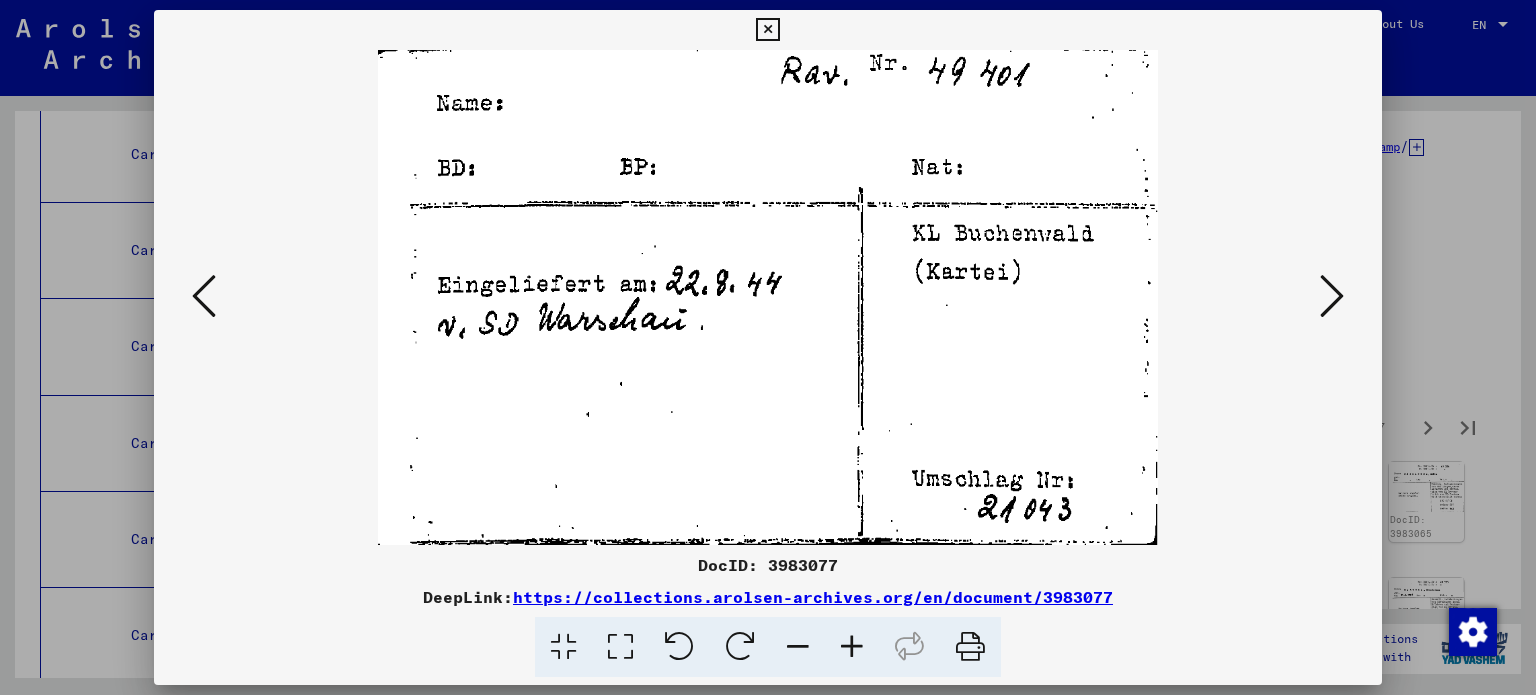 click at bounding box center (1332, 296) 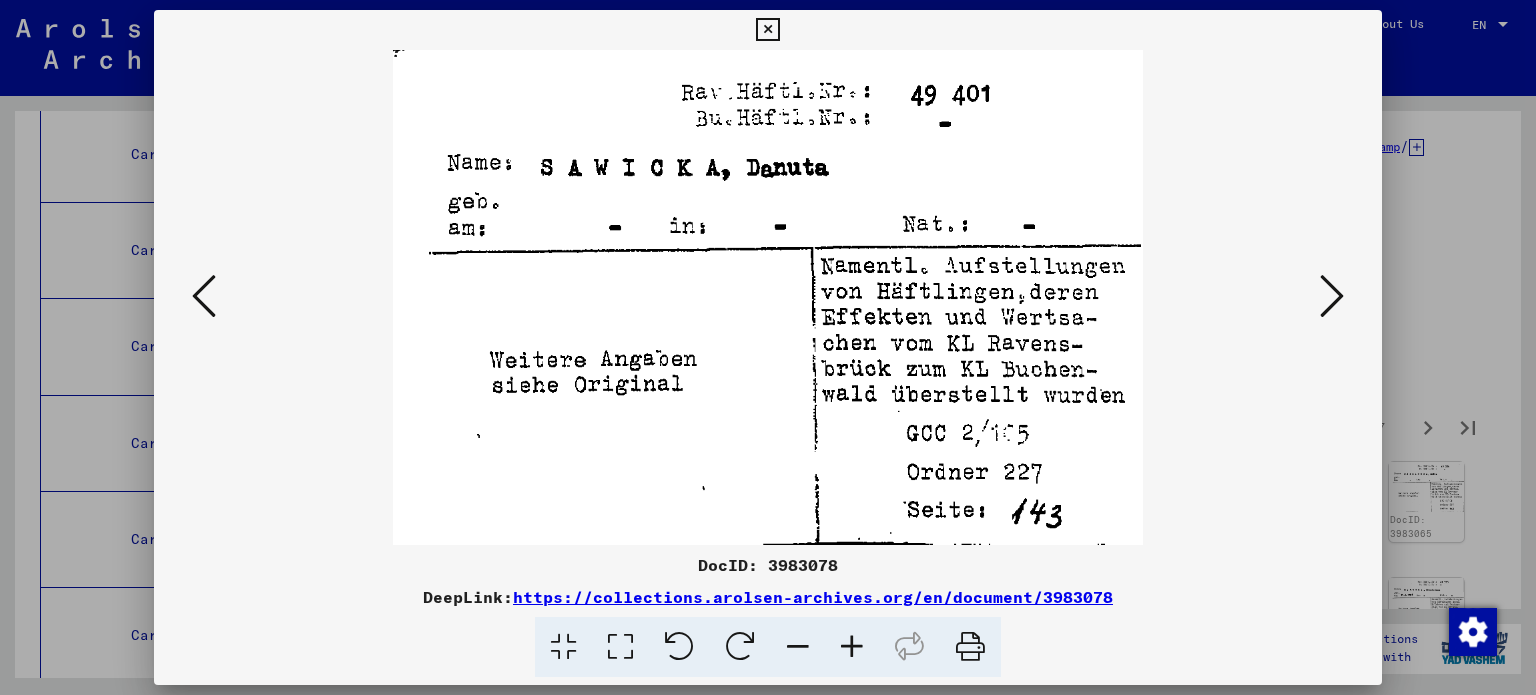 click at bounding box center (1332, 296) 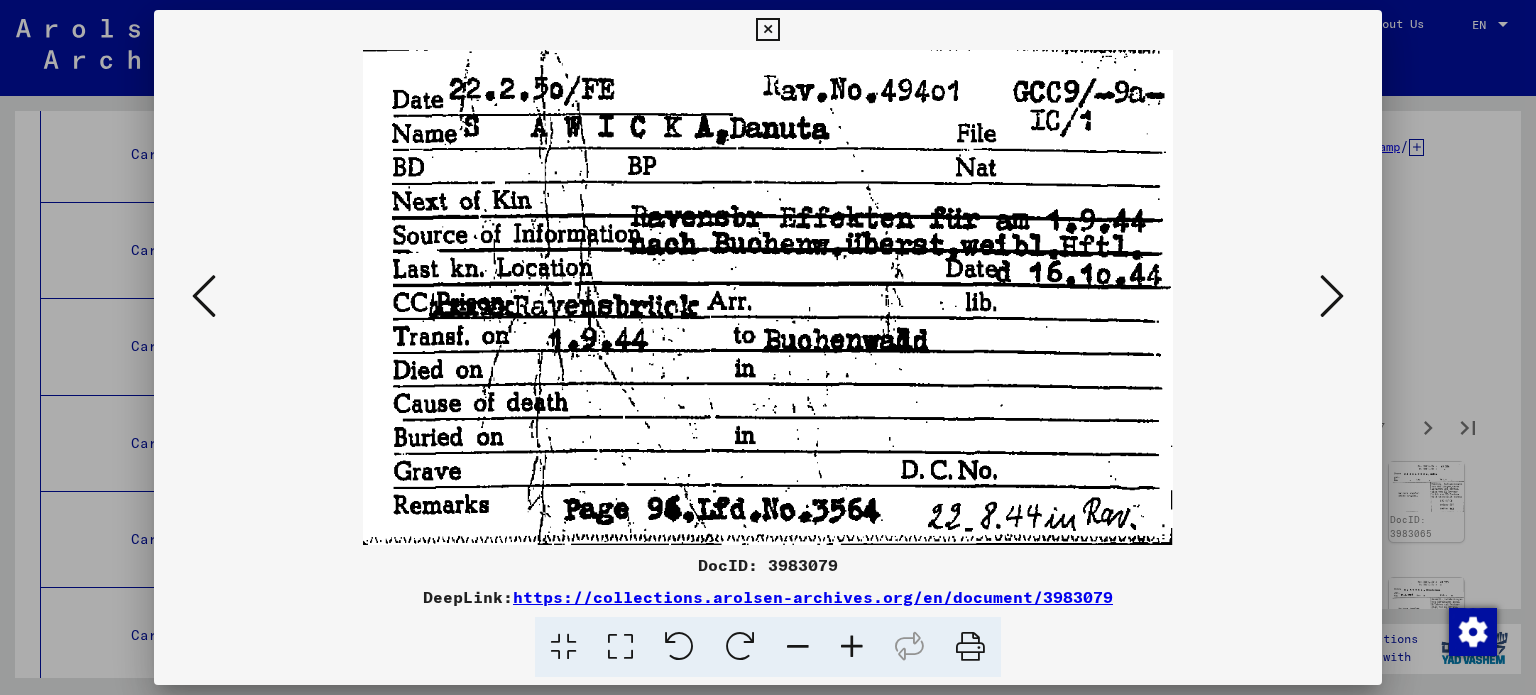 click at bounding box center [1332, 296] 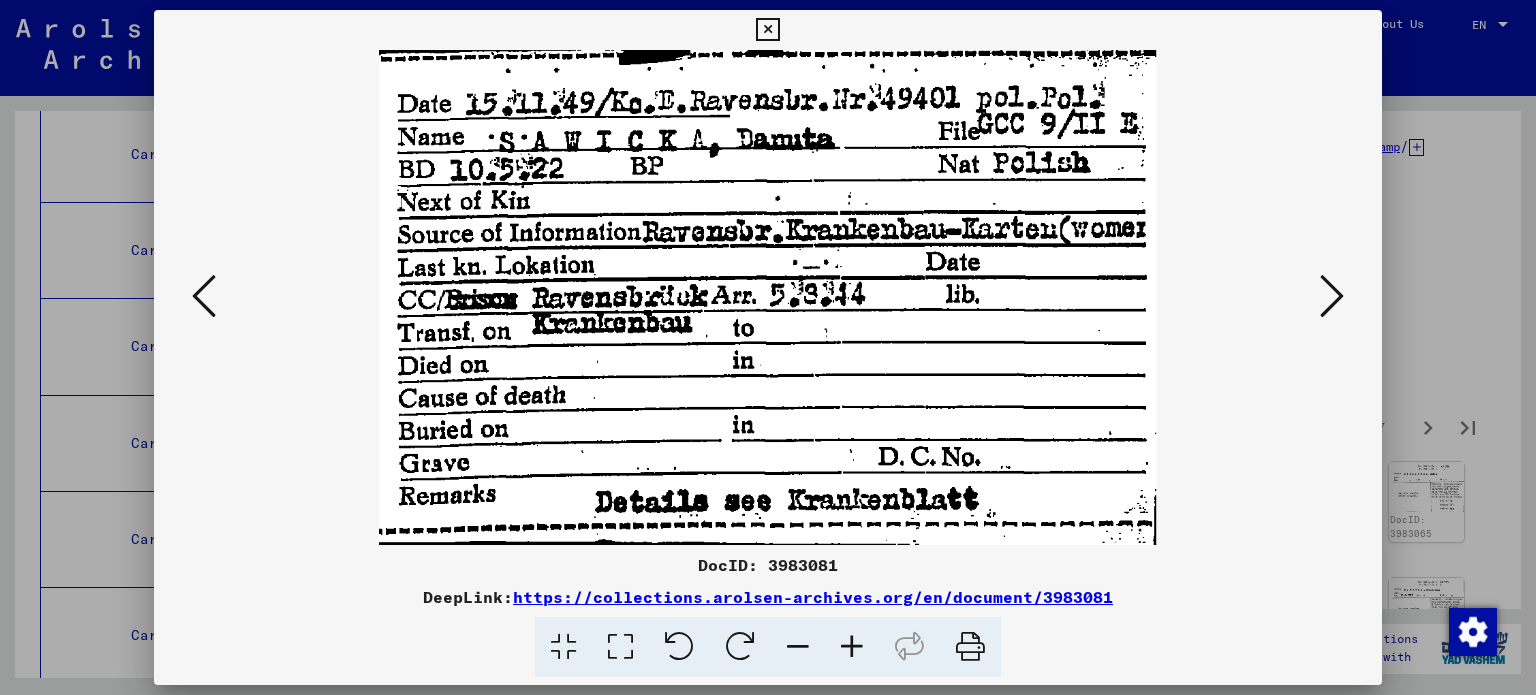 click at bounding box center (1332, 296) 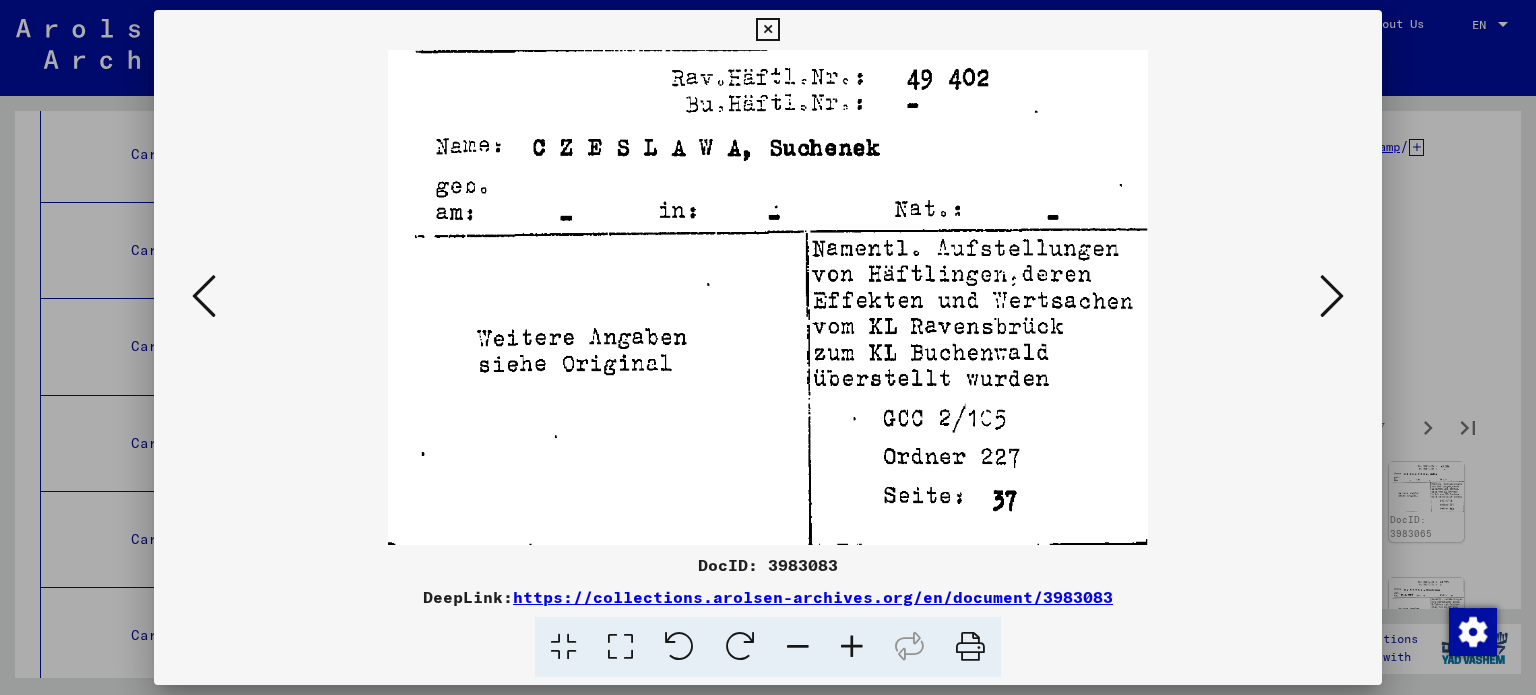 click at bounding box center [1332, 296] 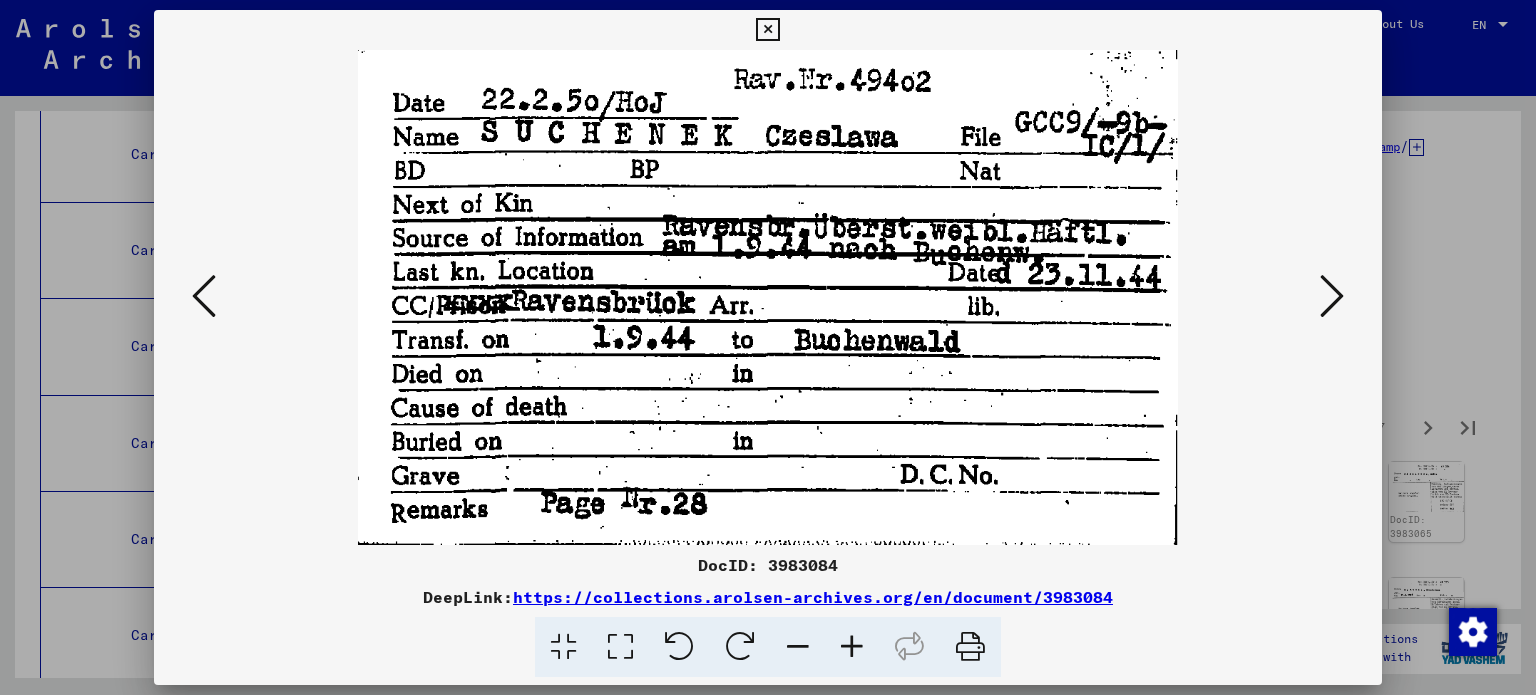 click at bounding box center (1332, 296) 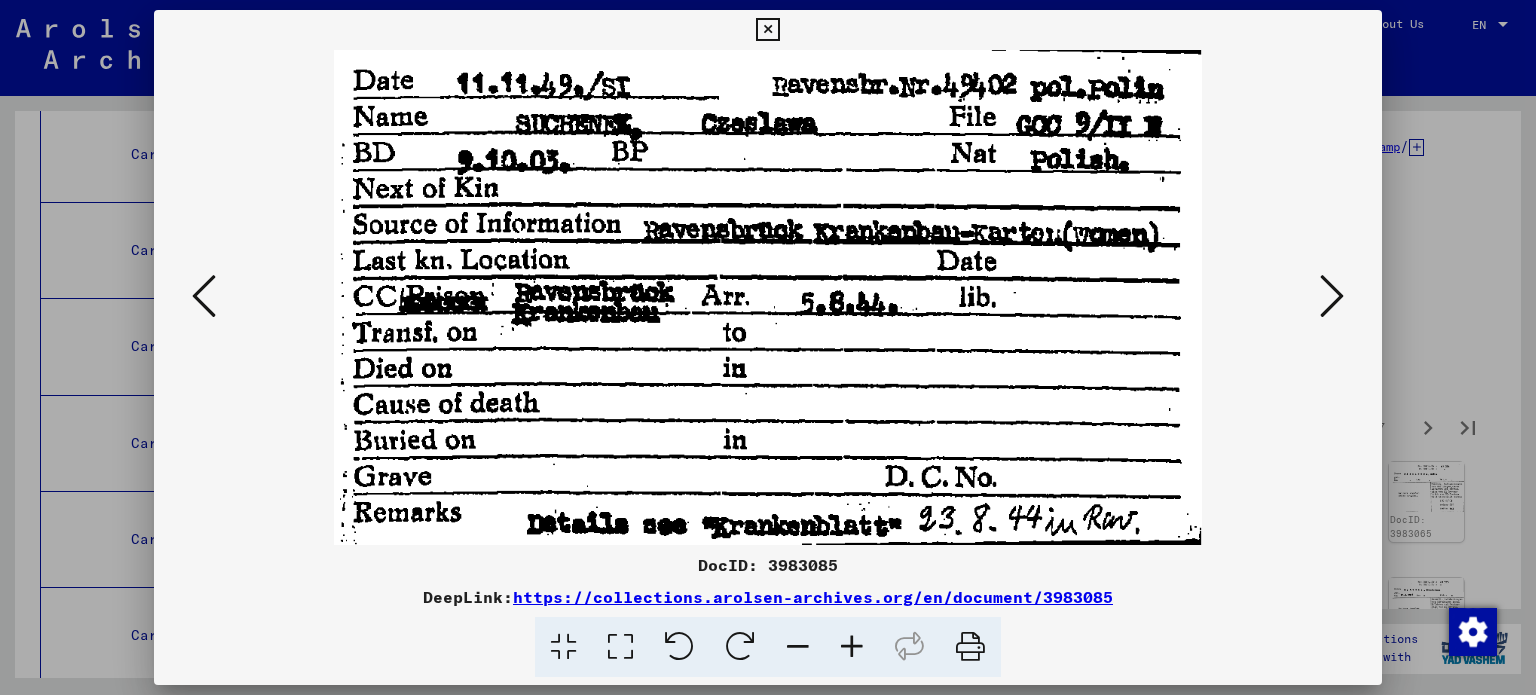 click at bounding box center (1332, 296) 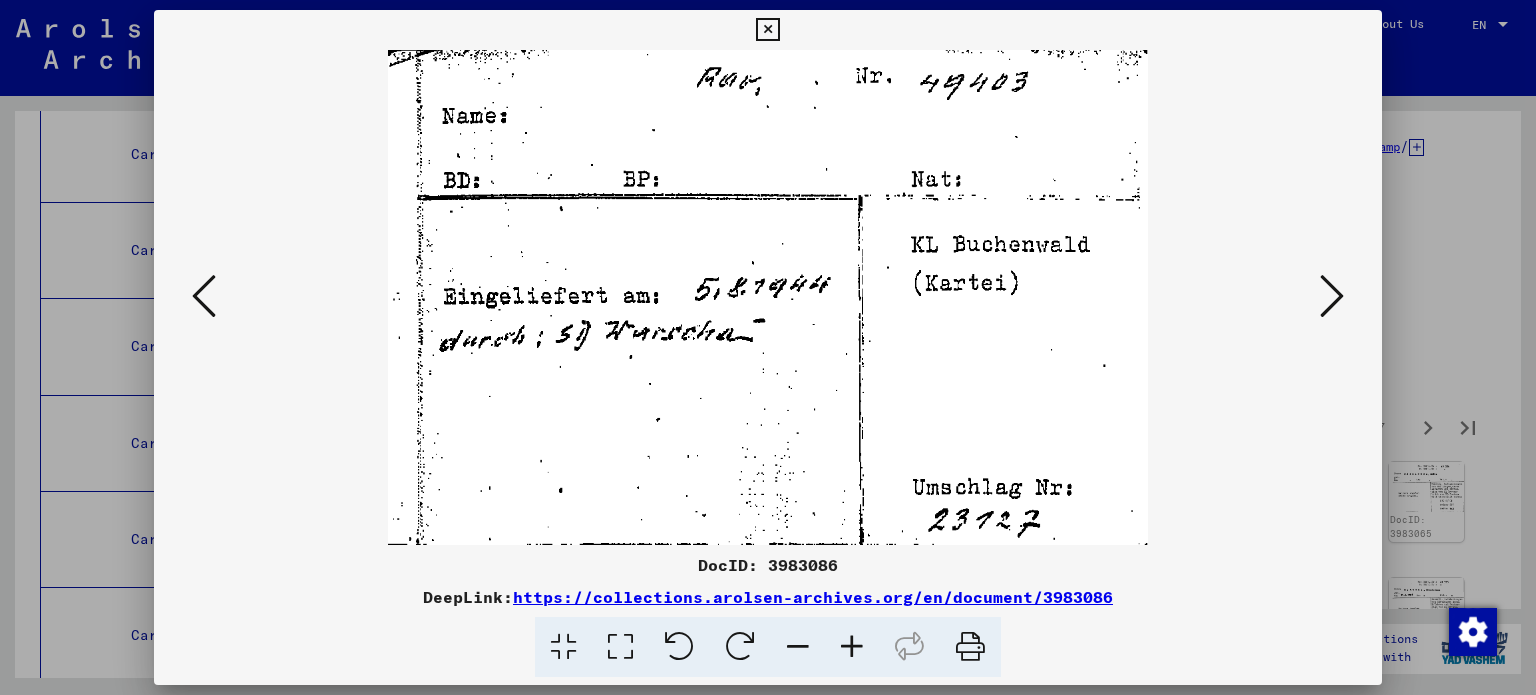 click at bounding box center (1332, 296) 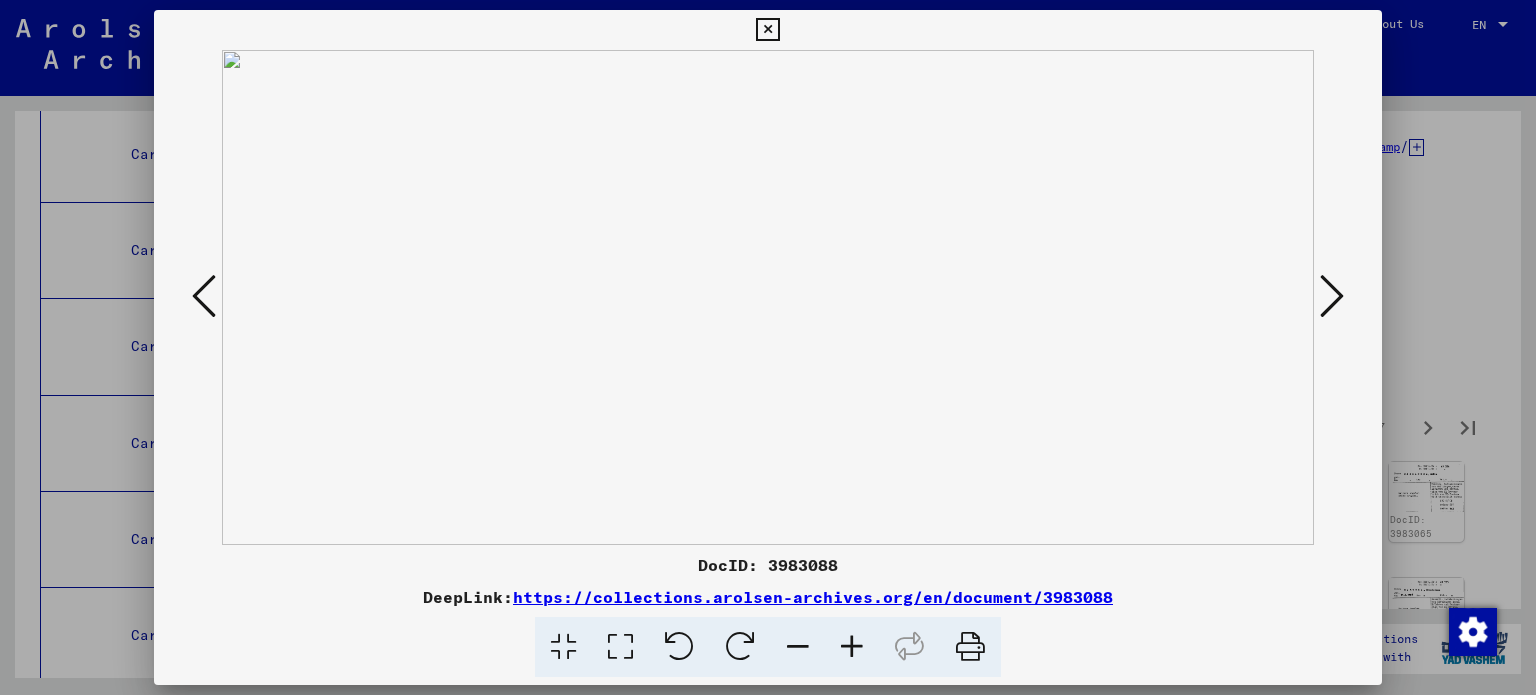 click at bounding box center (1332, 296) 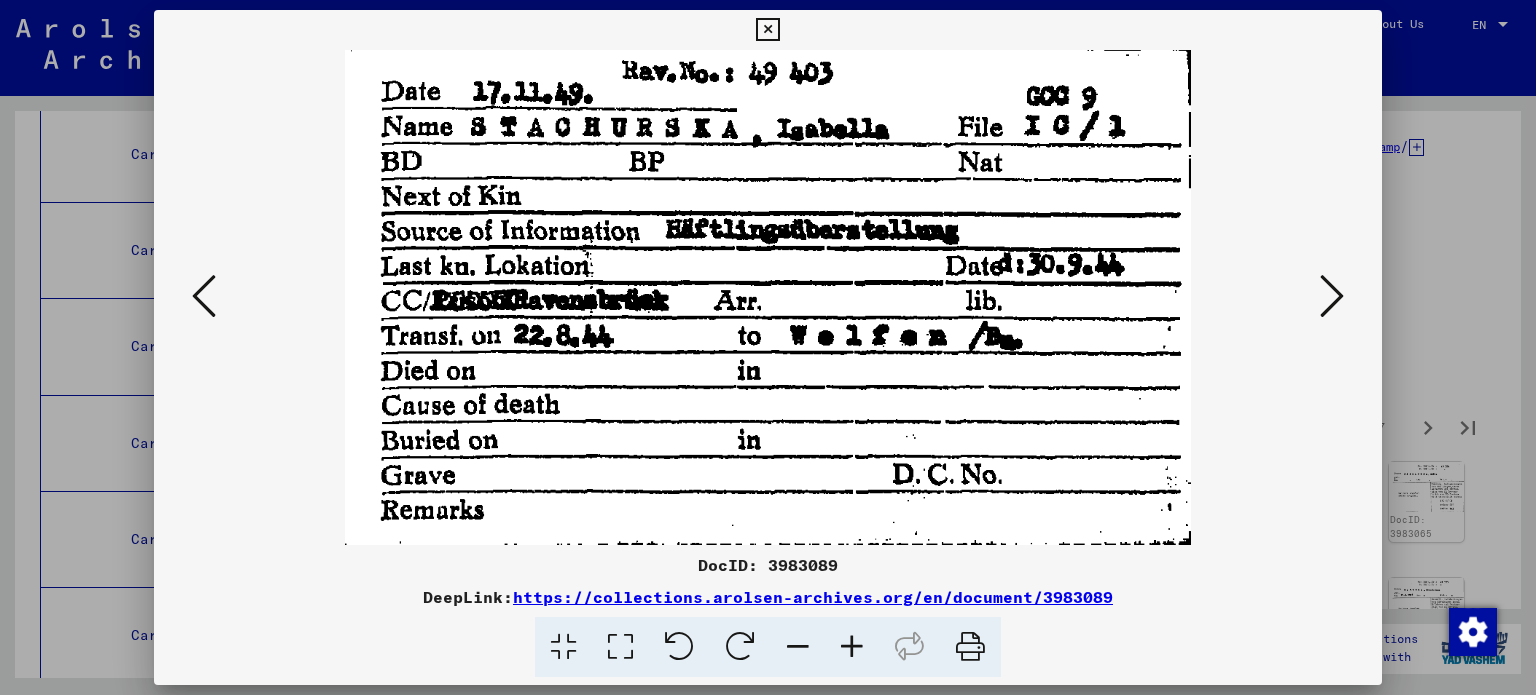 click at bounding box center (1332, 296) 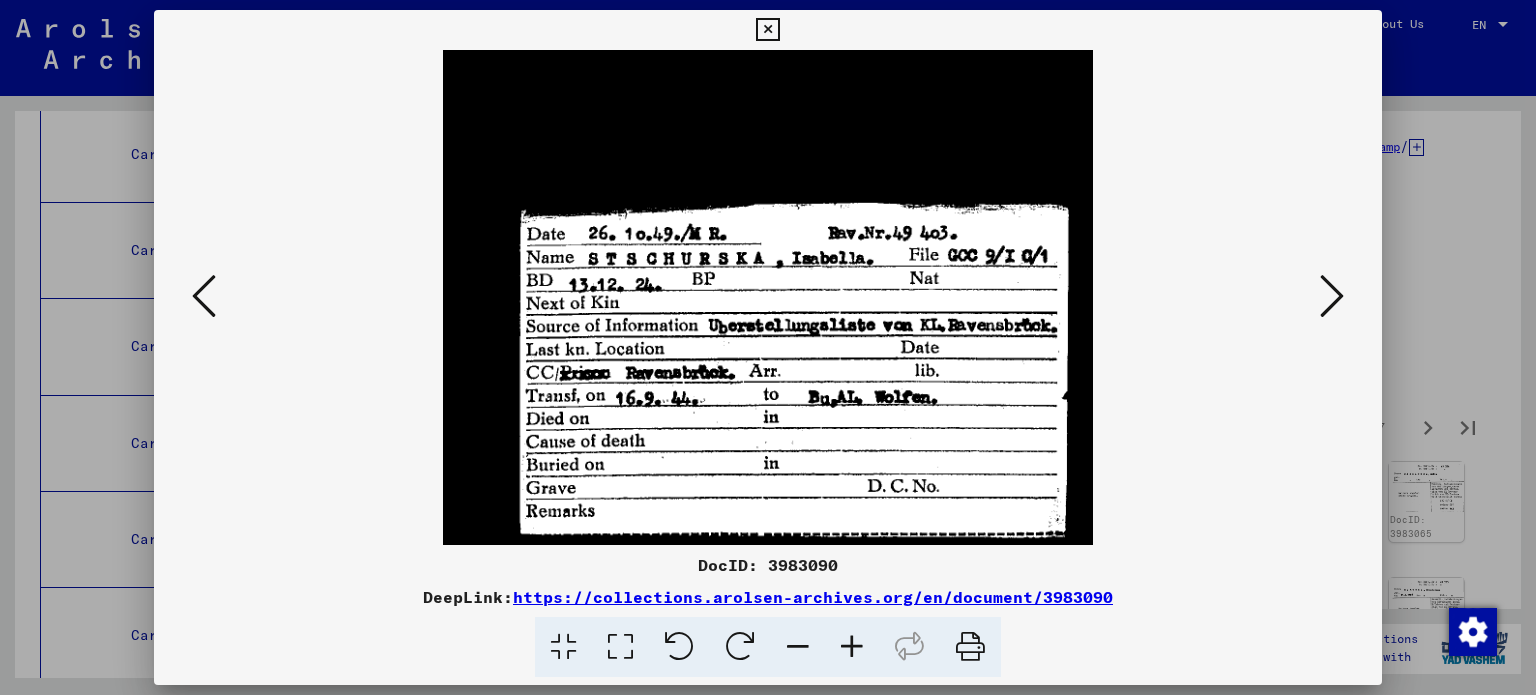 click at bounding box center (1332, 296) 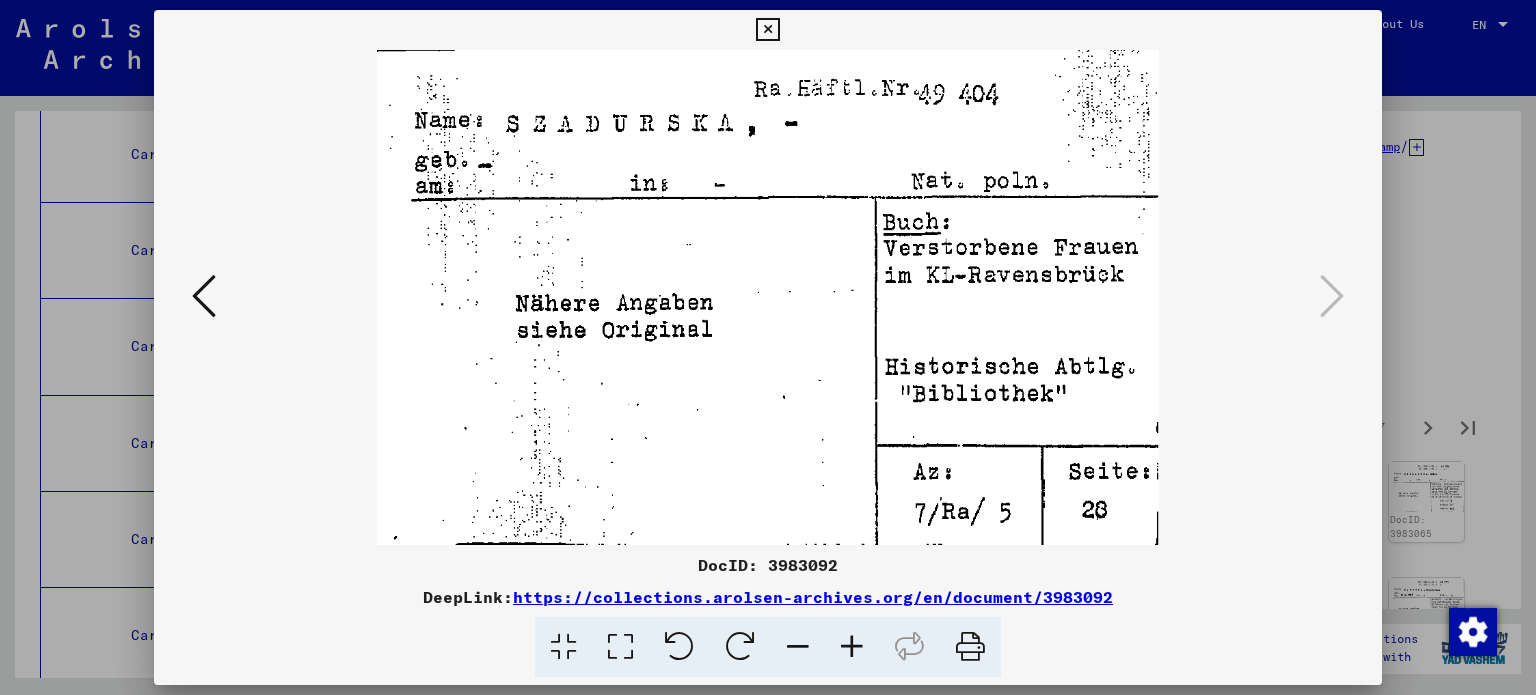 drag, startPoint x: 1441, startPoint y: 217, endPoint x: 1404, endPoint y: 305, distance: 95.462036 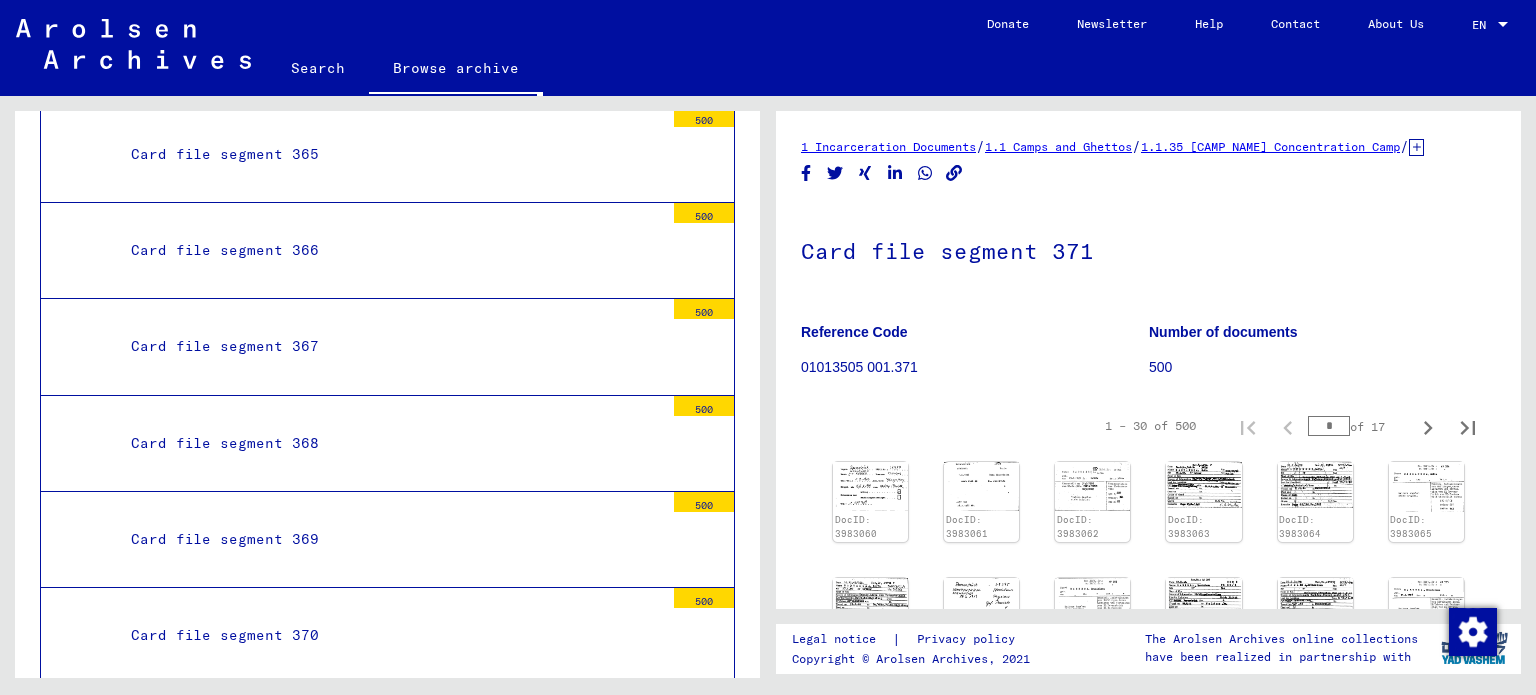 click 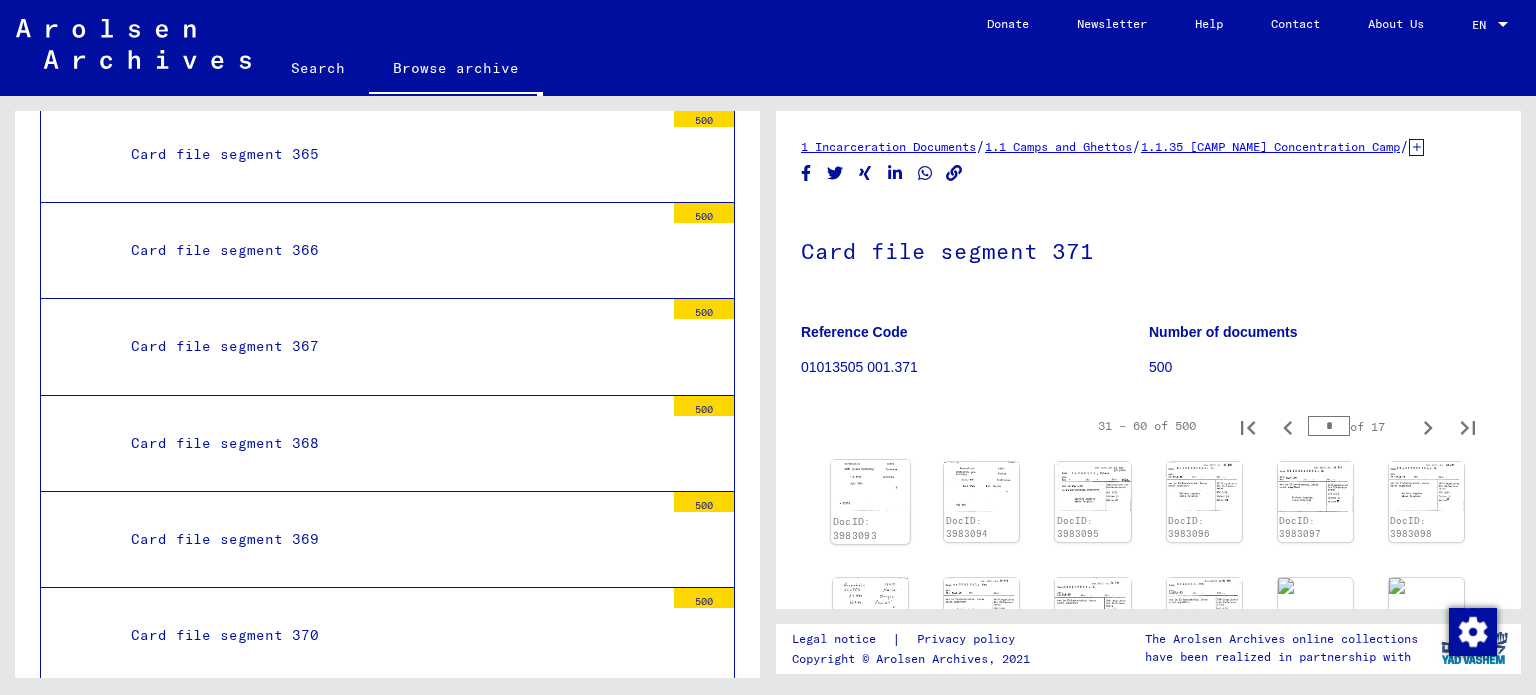click 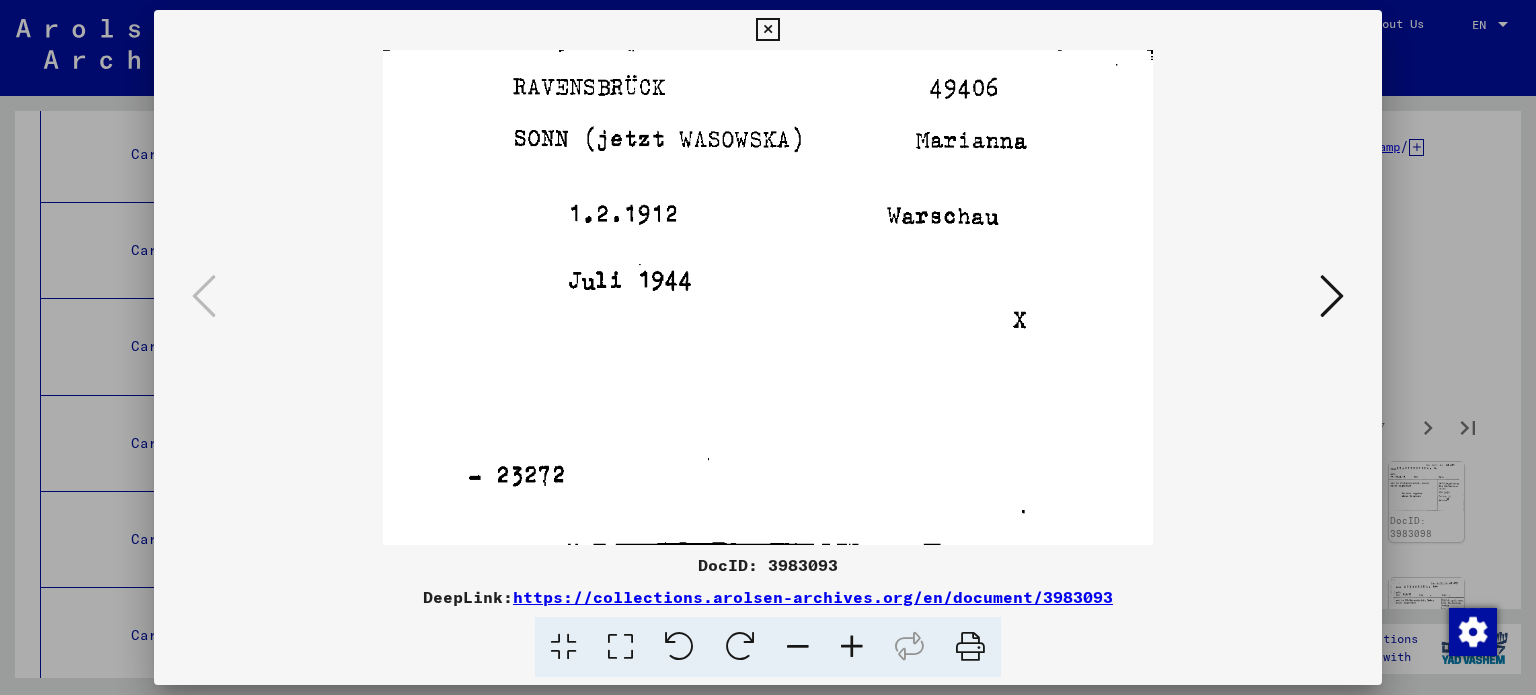 click at bounding box center [1332, 296] 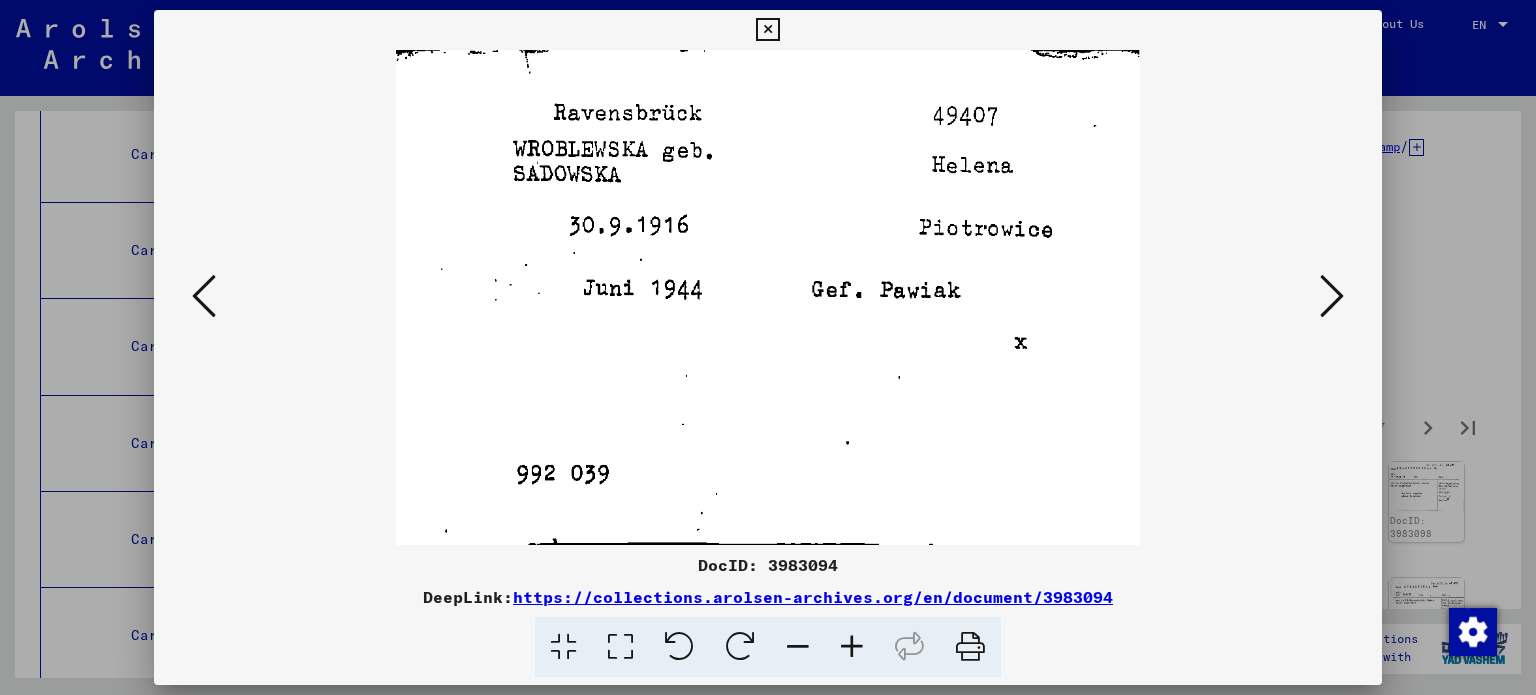 click at bounding box center (1332, 296) 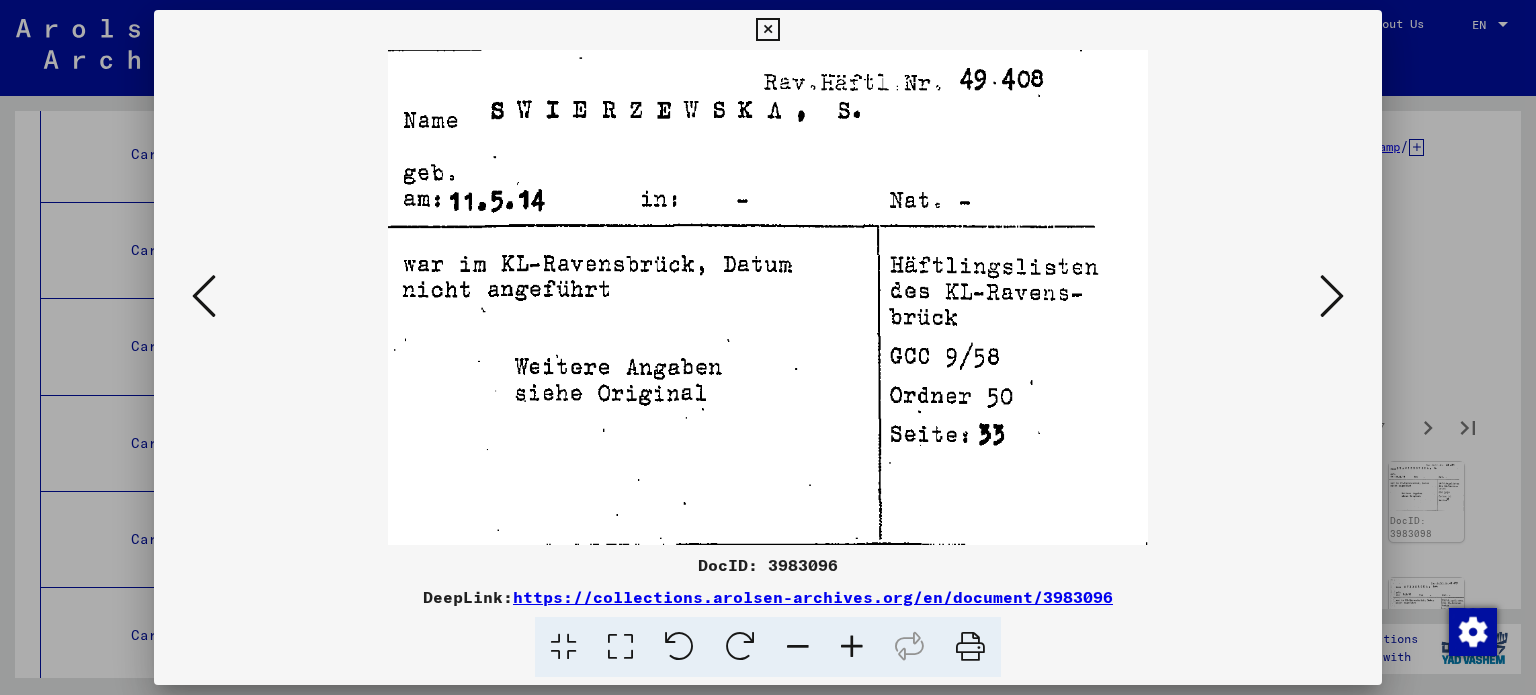 click at bounding box center (1332, 296) 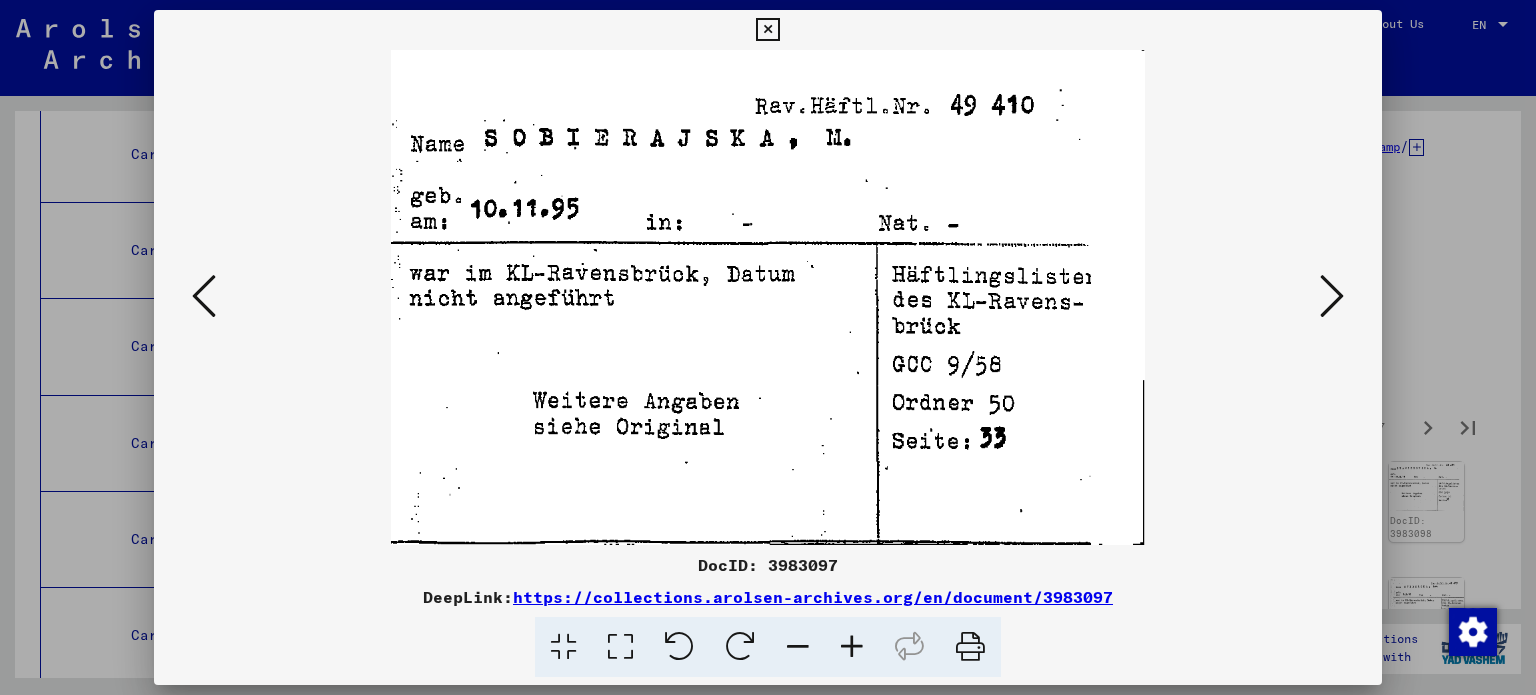 click at bounding box center (1332, 296) 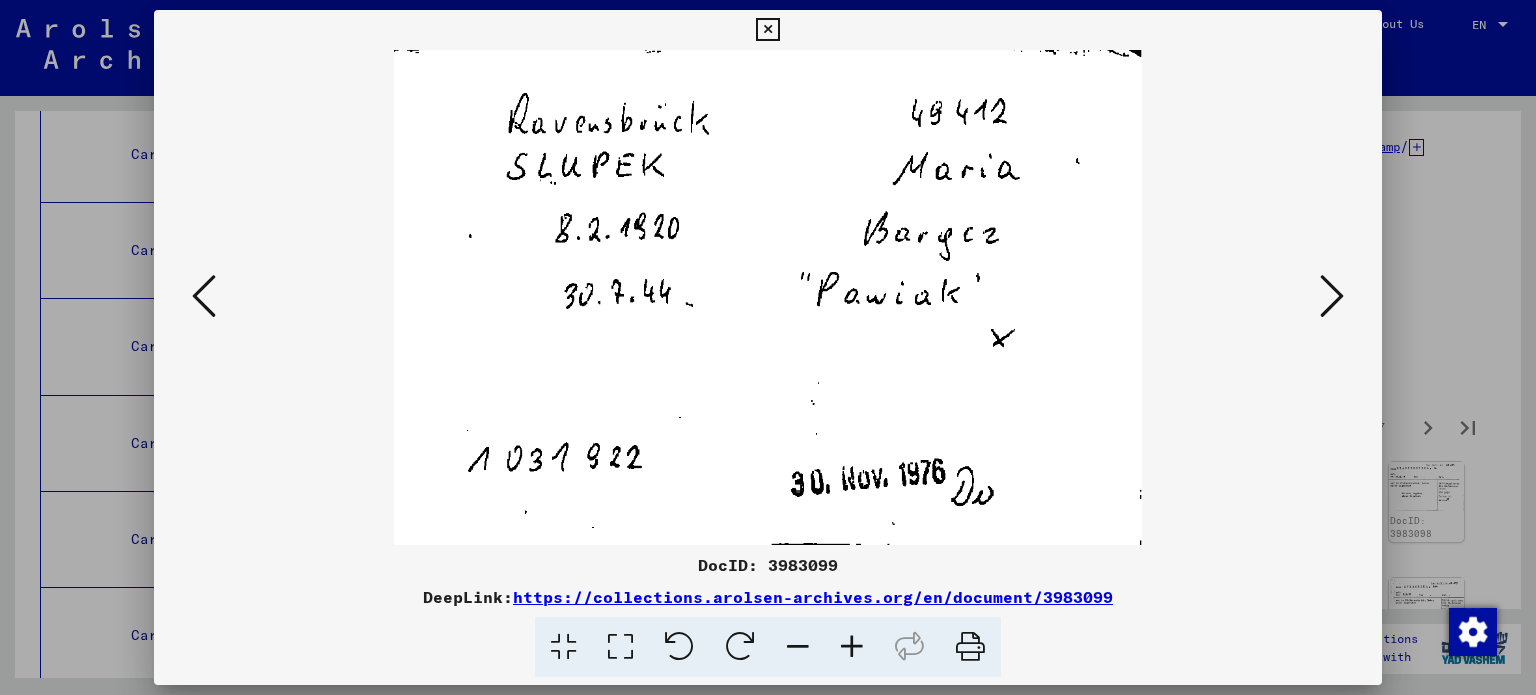 click at bounding box center [1332, 296] 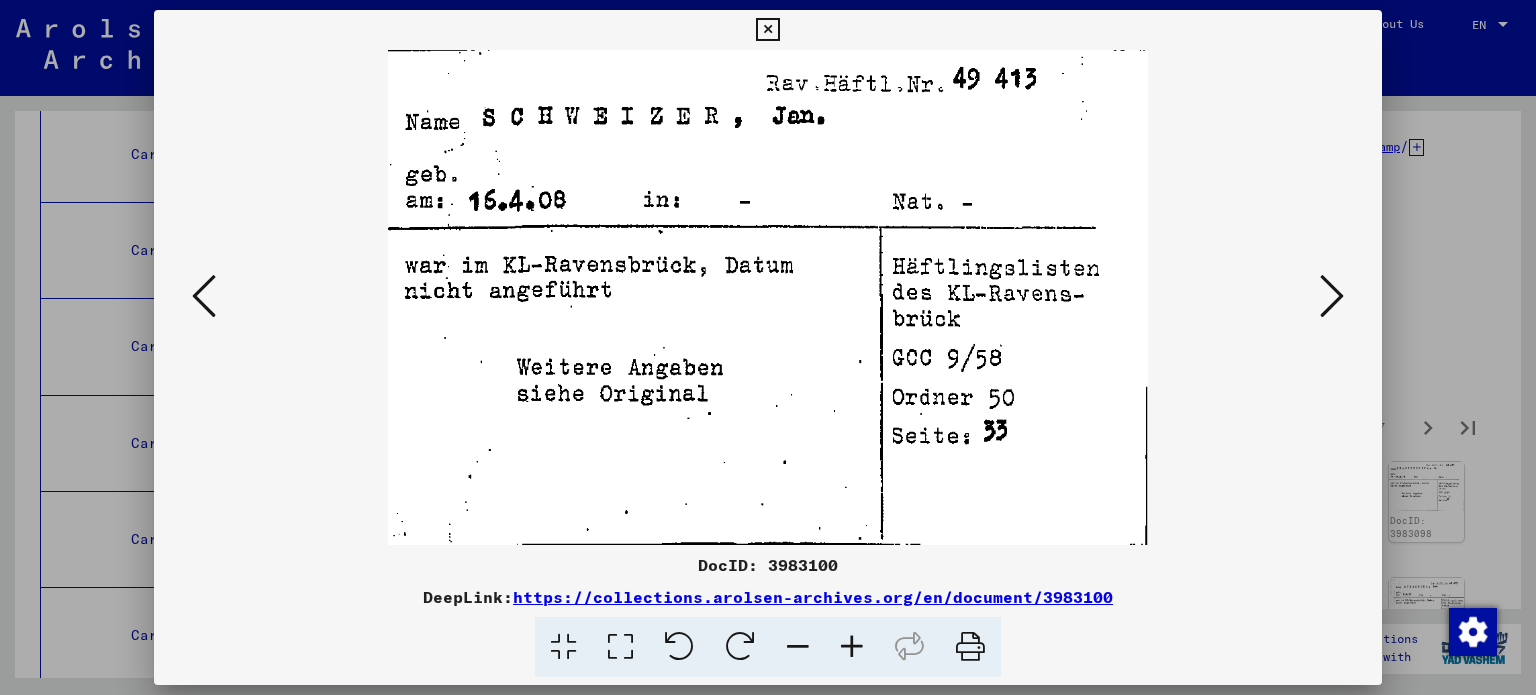 click at bounding box center [1332, 296] 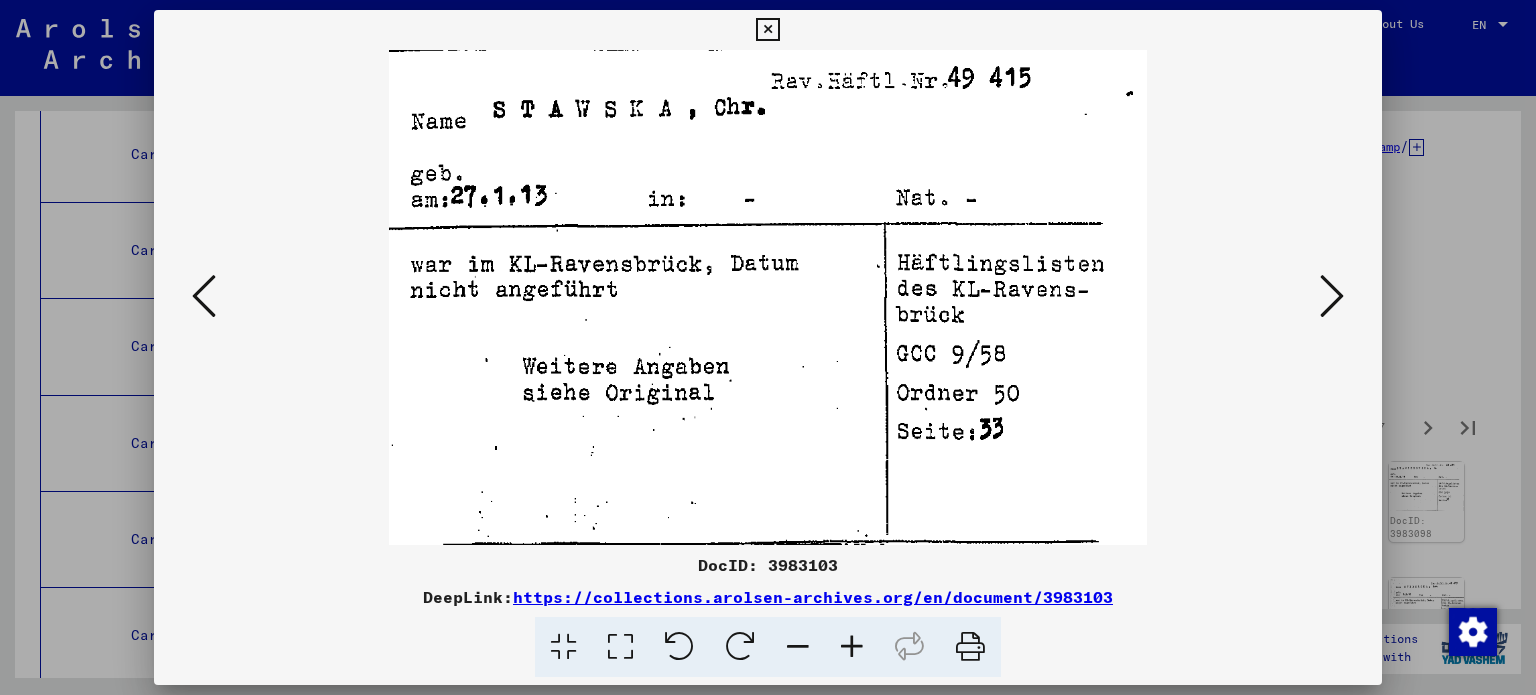 click at bounding box center [1332, 296] 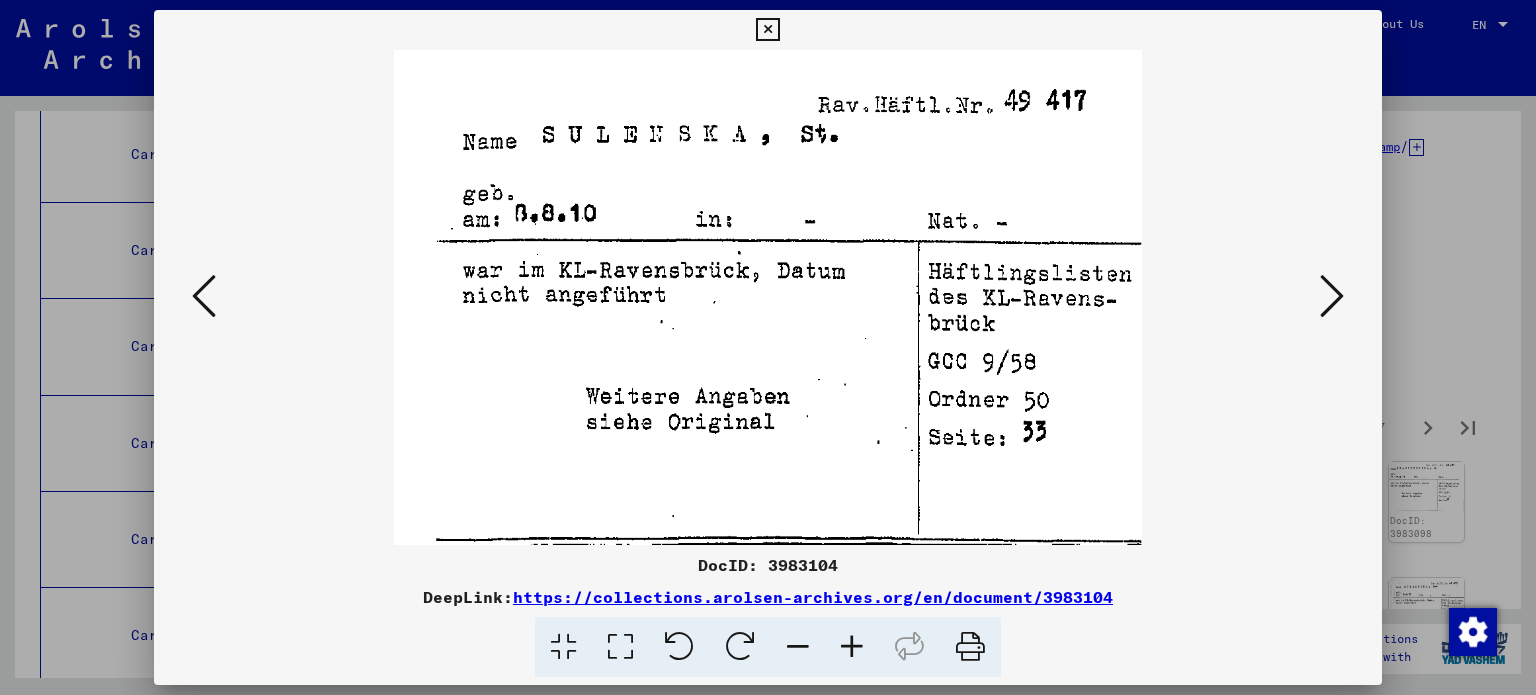 click at bounding box center (1332, 296) 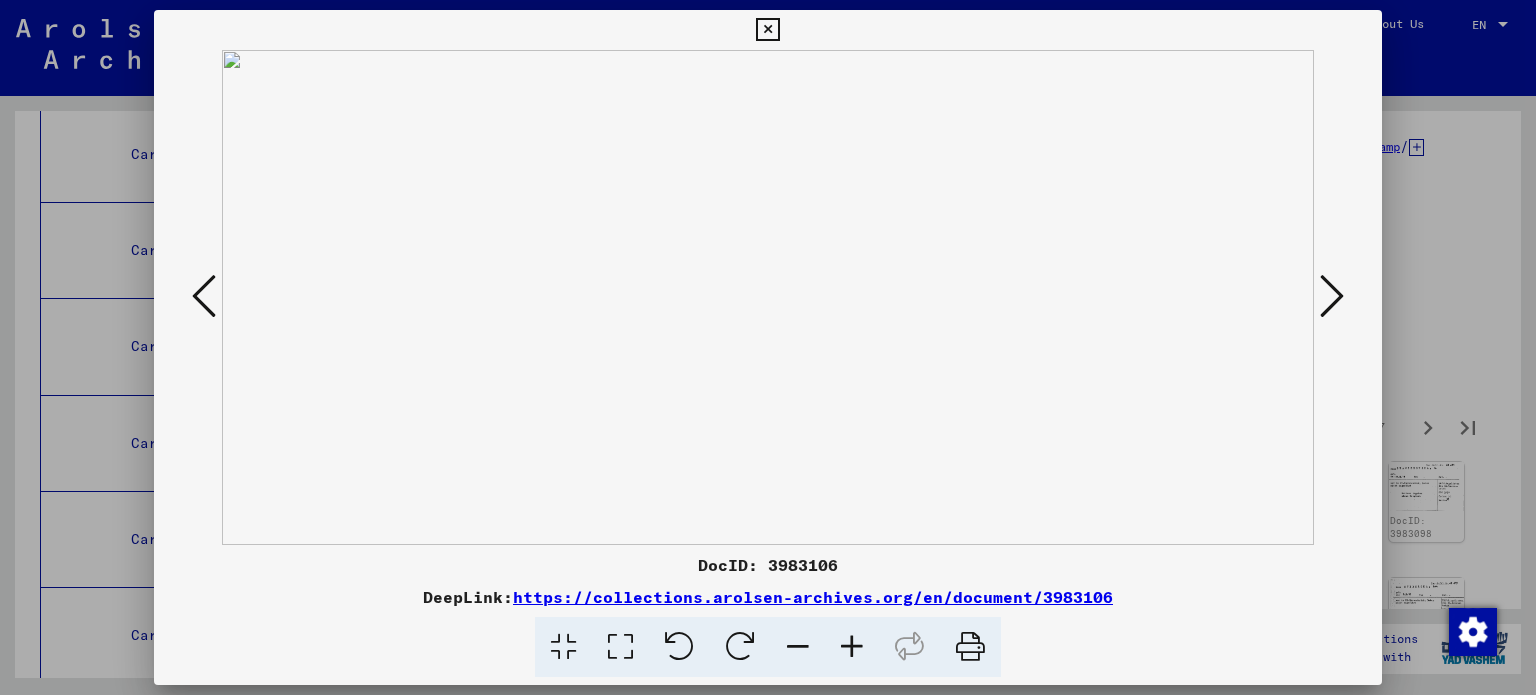 click at bounding box center (1332, 296) 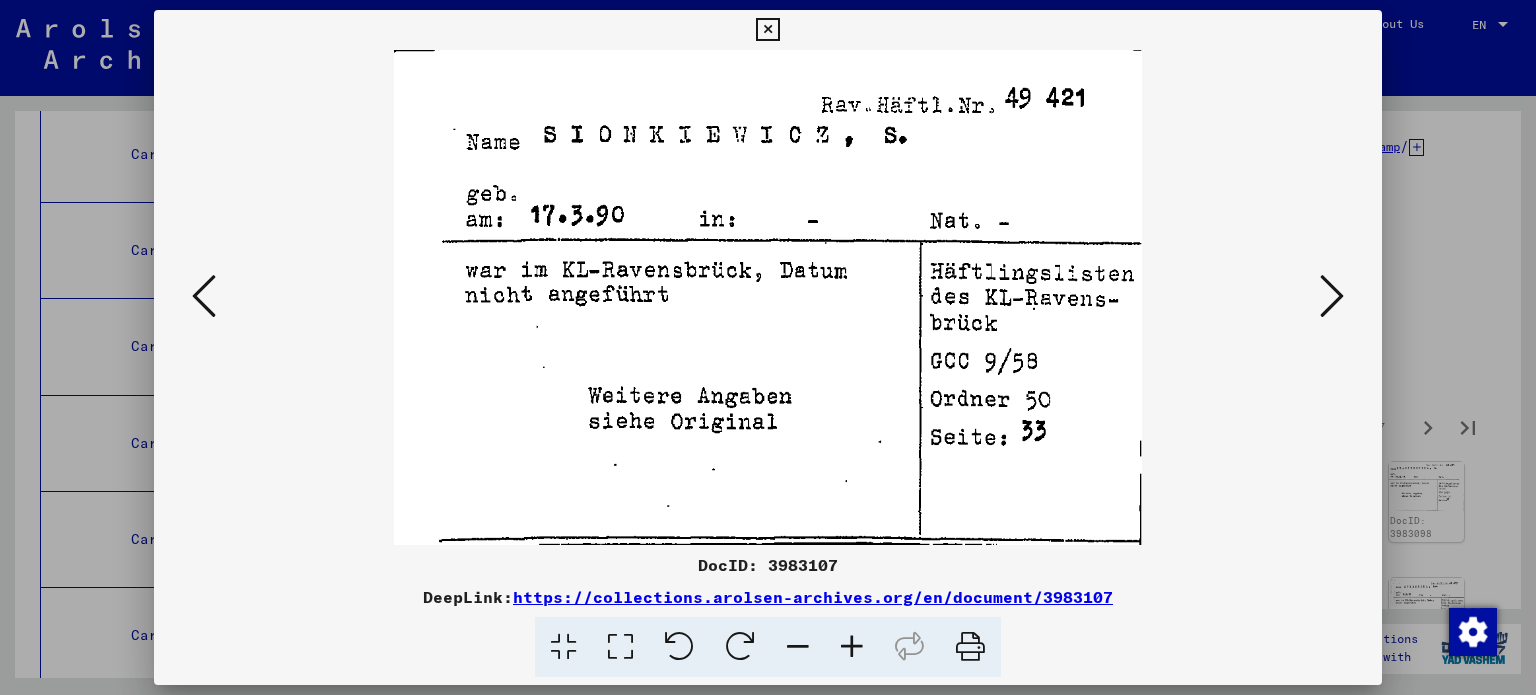 click at bounding box center (1332, 296) 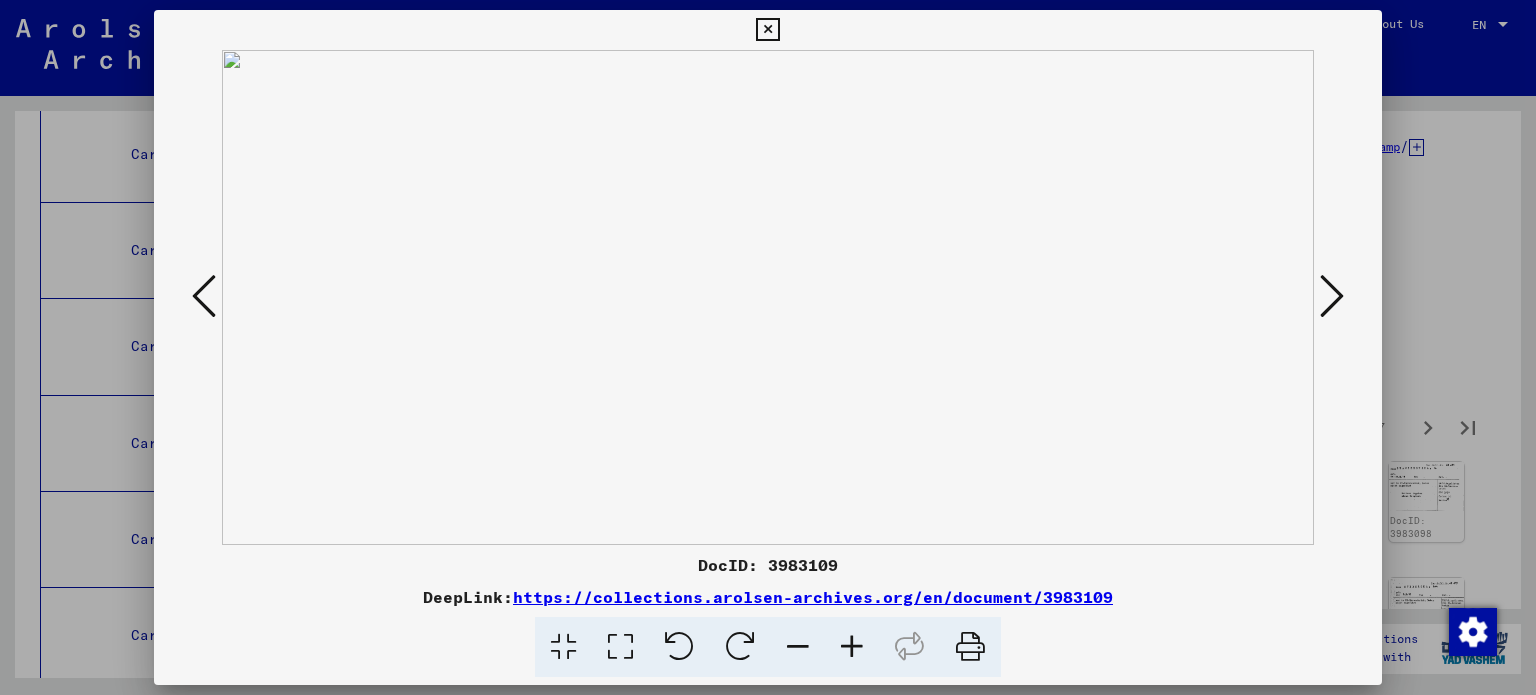 click at bounding box center [1332, 296] 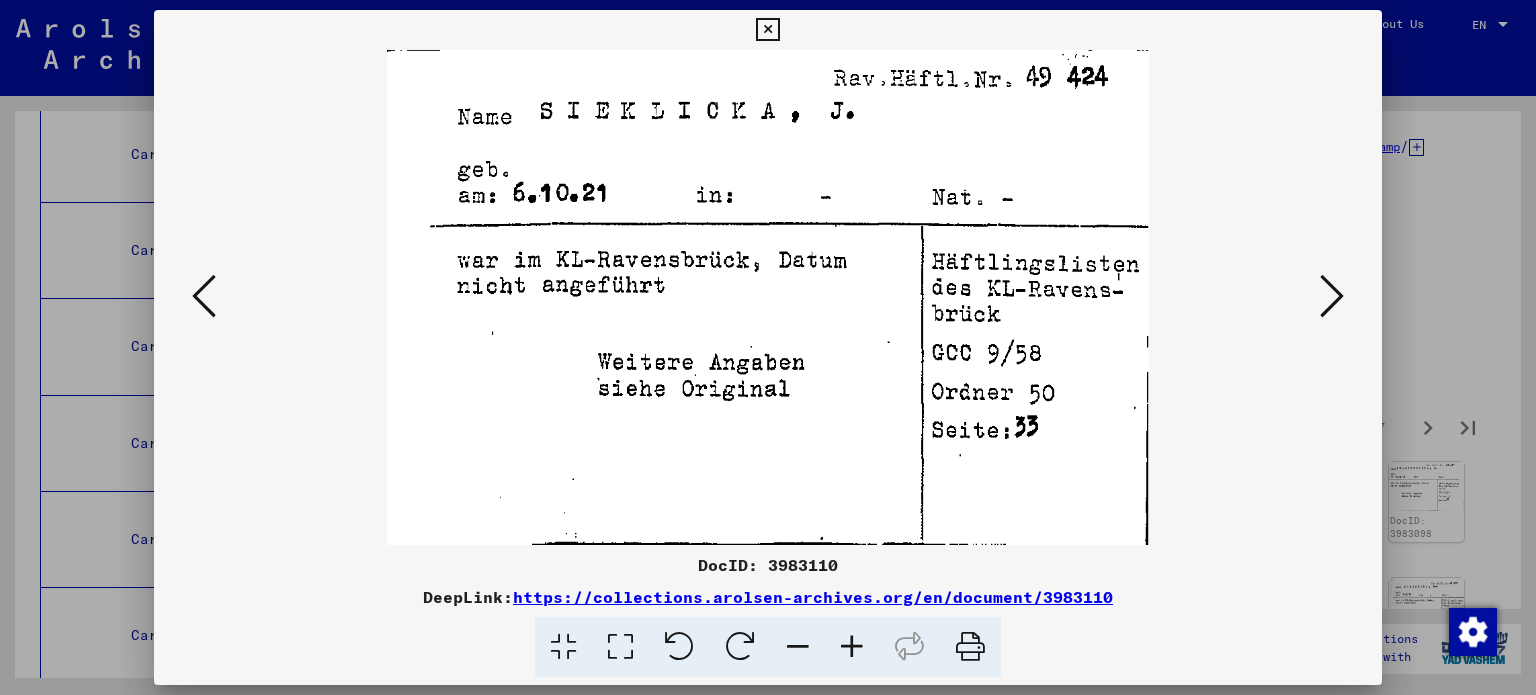 click at bounding box center (1332, 296) 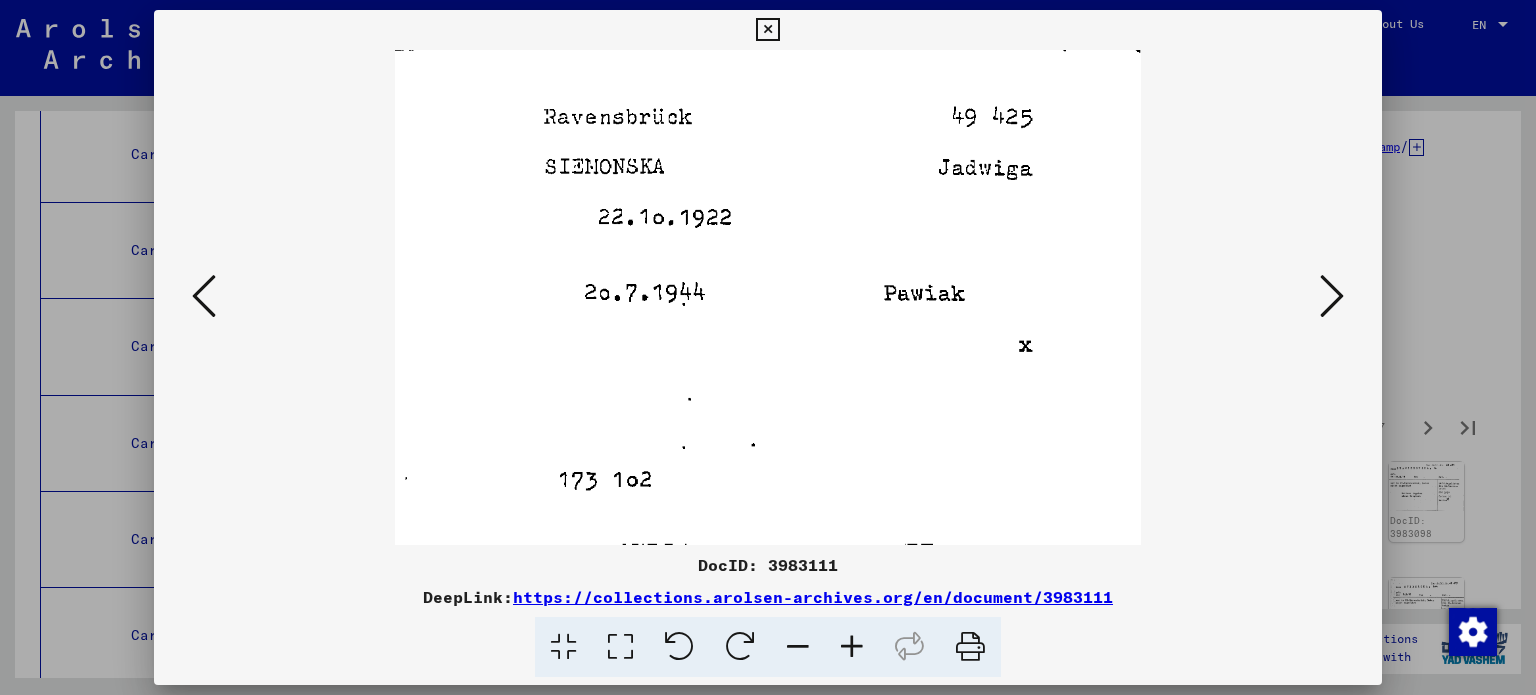click at bounding box center (1332, 296) 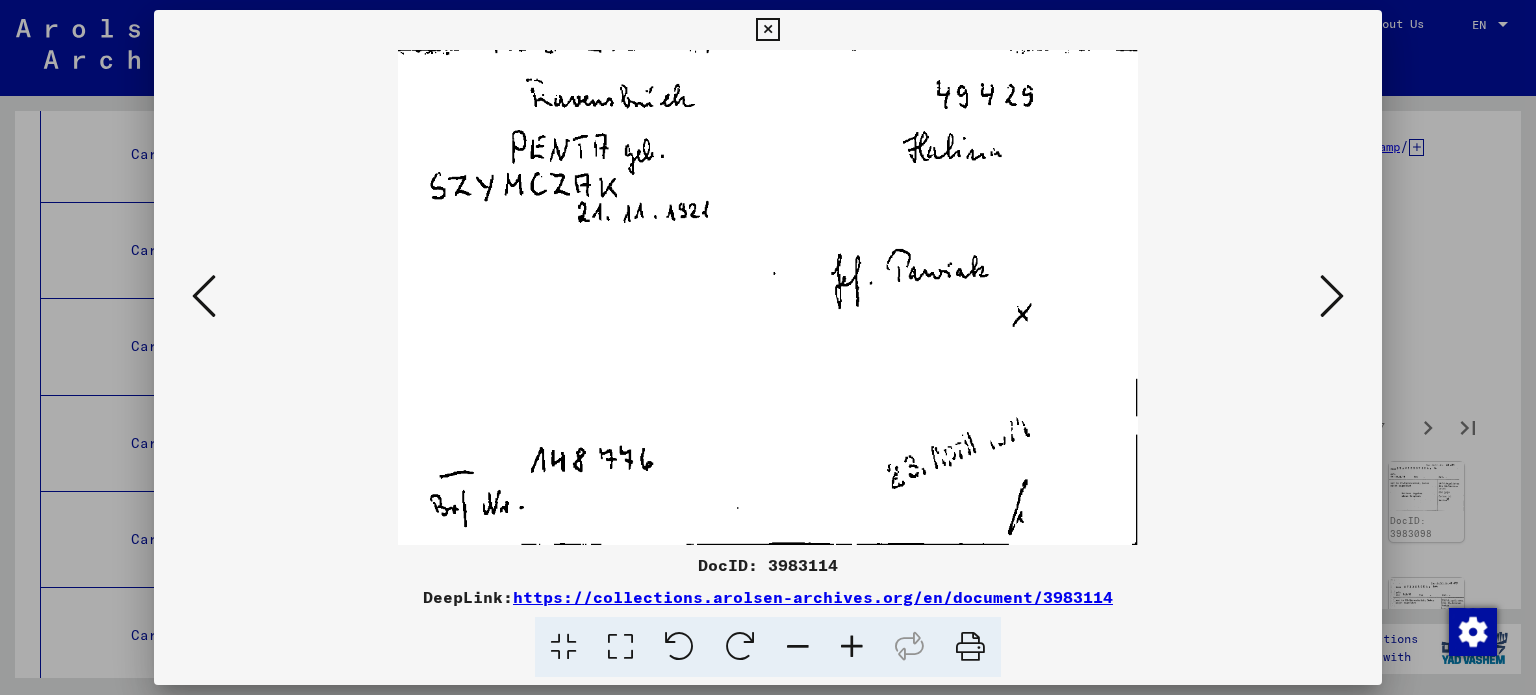 click at bounding box center [1332, 296] 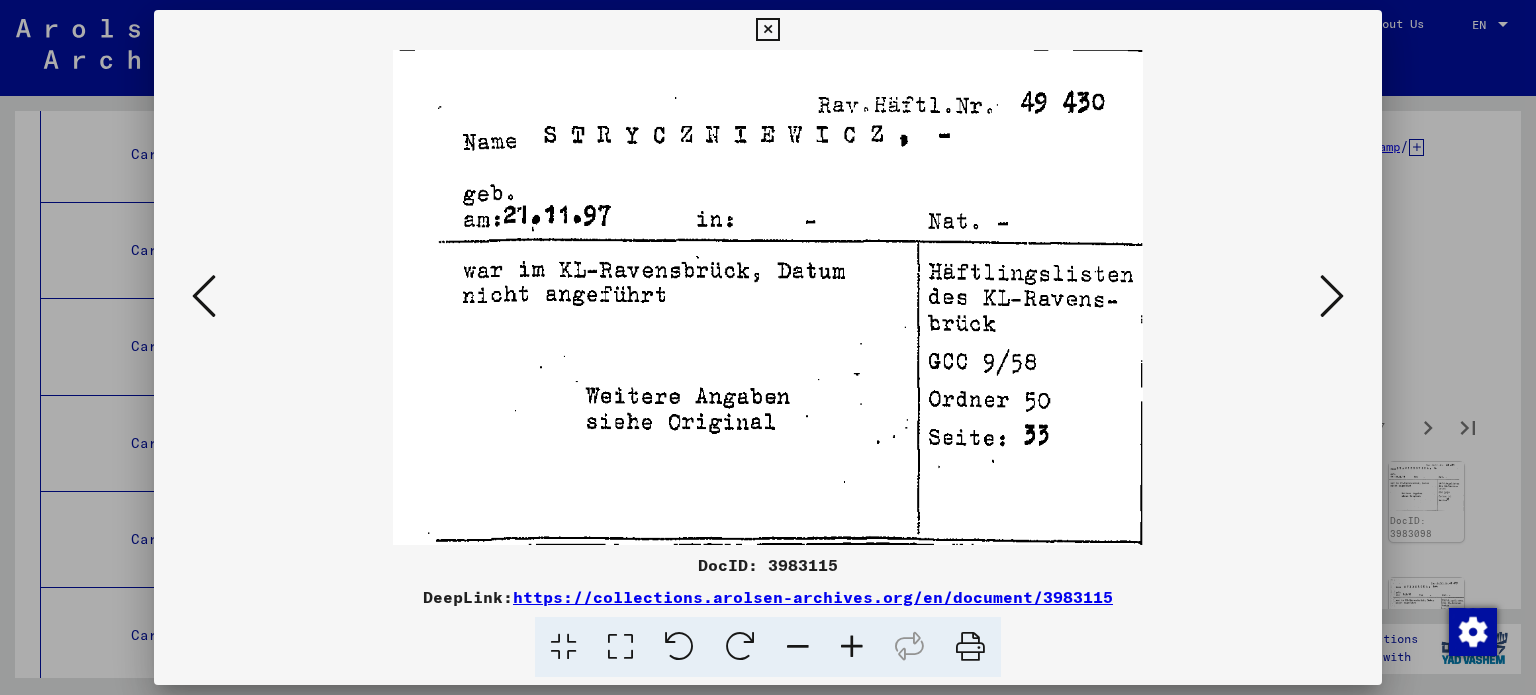 click at bounding box center (1332, 296) 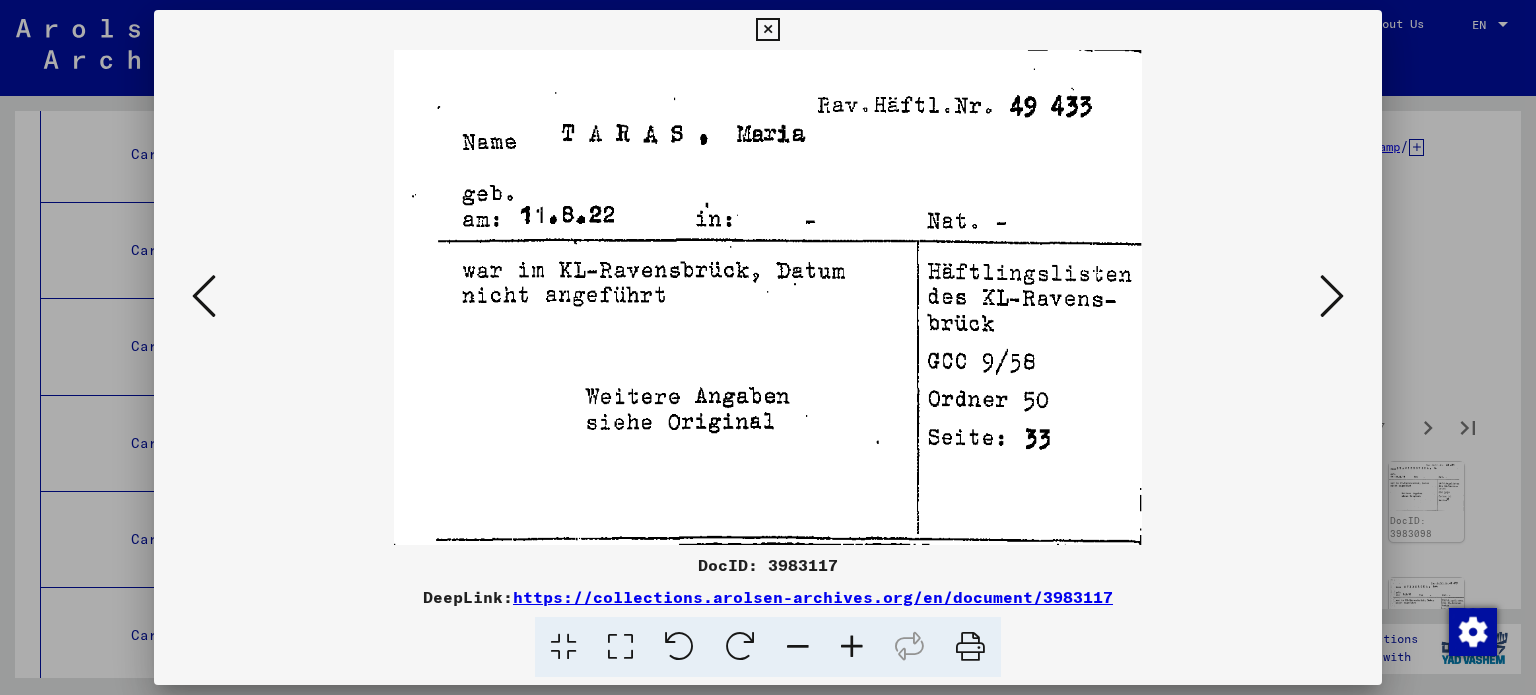 click at bounding box center [1332, 296] 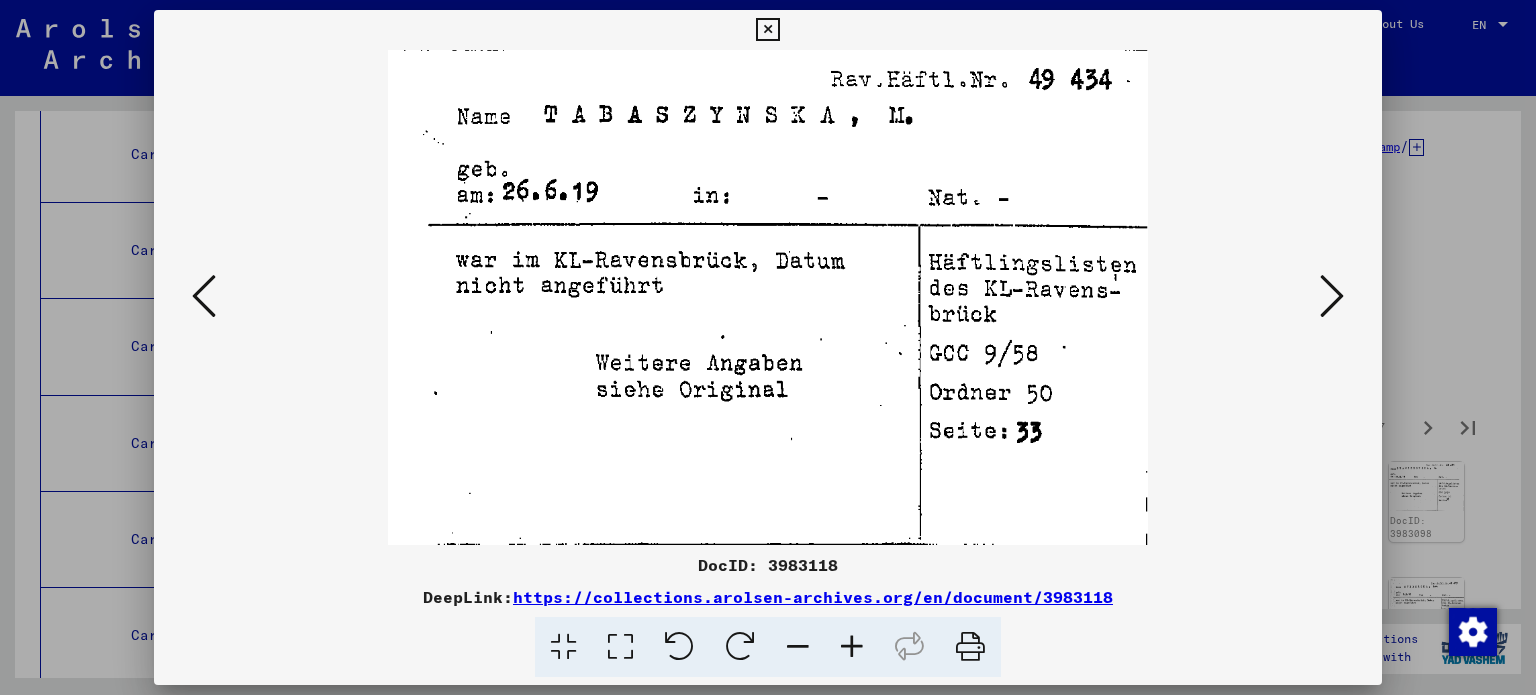 click at bounding box center [1332, 296] 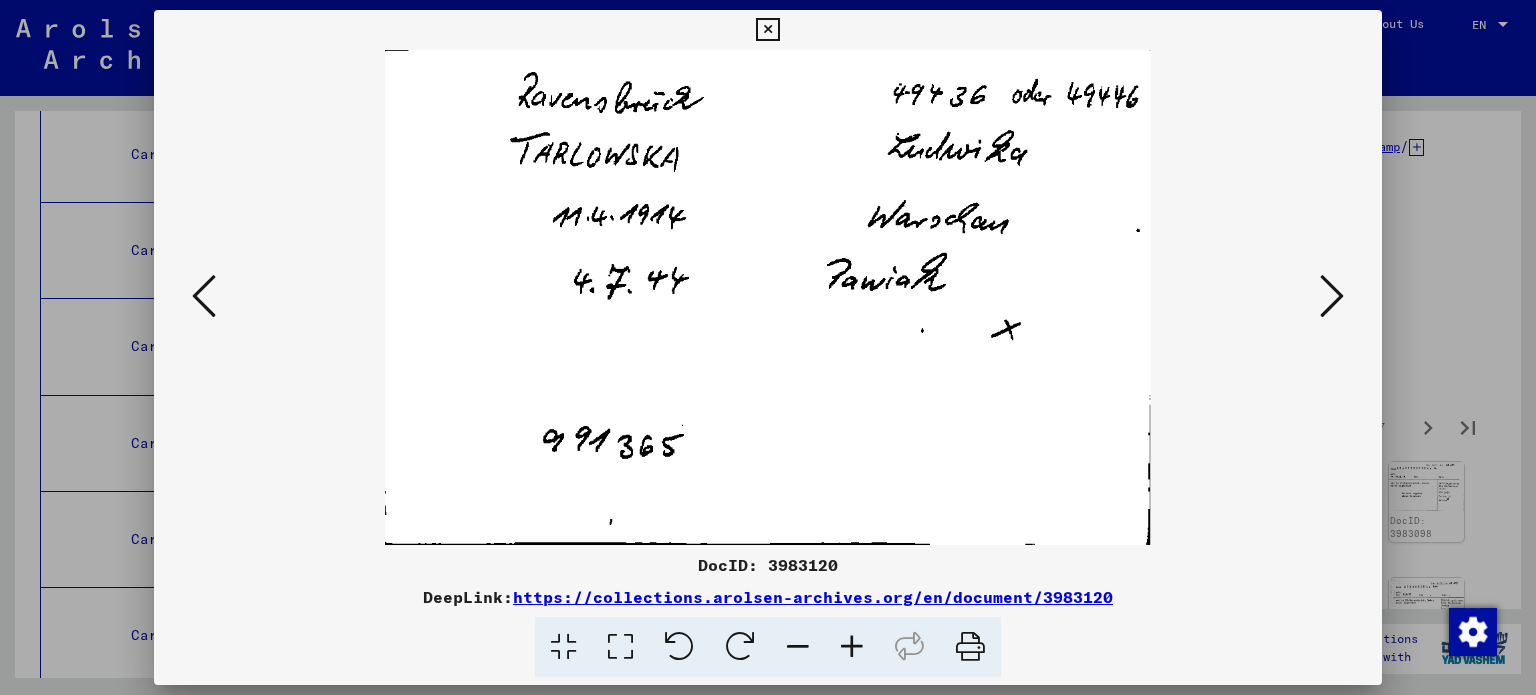 click at bounding box center [1332, 296] 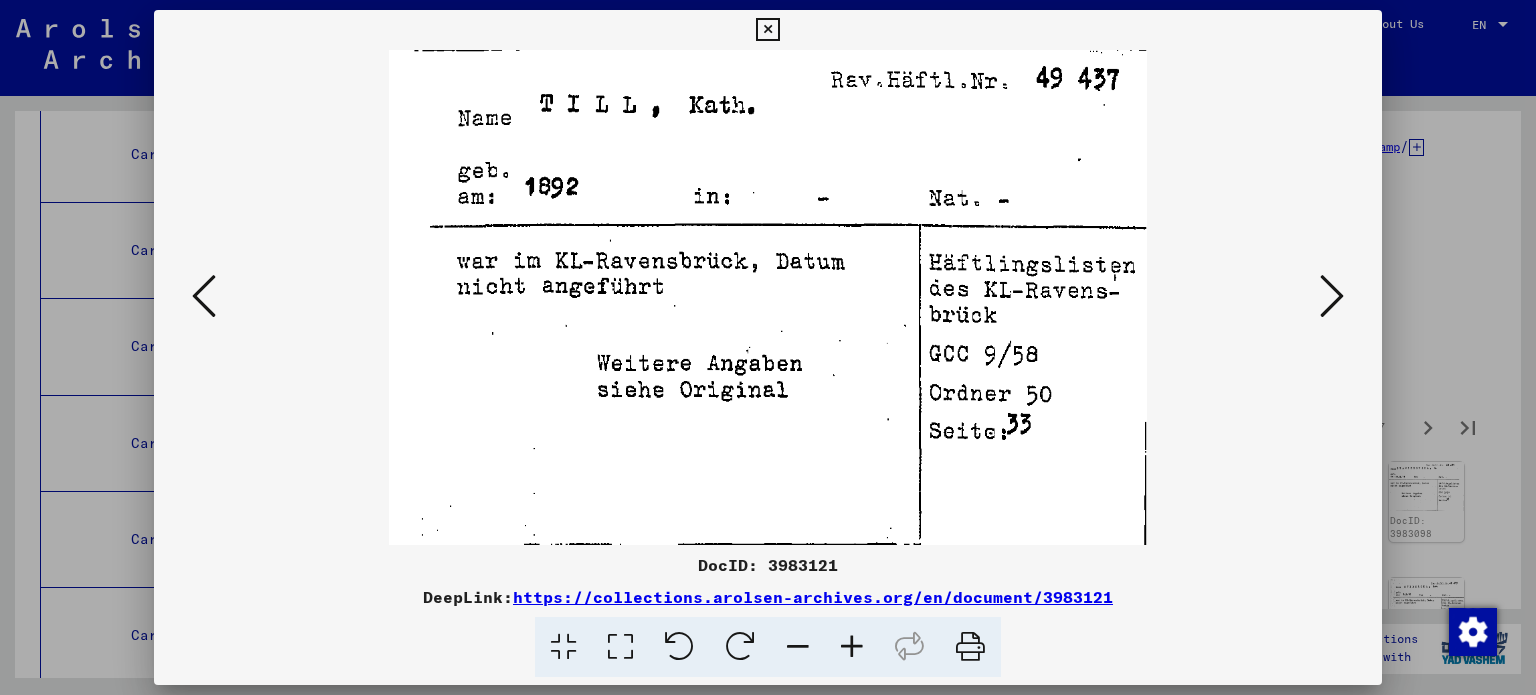 click at bounding box center [1332, 296] 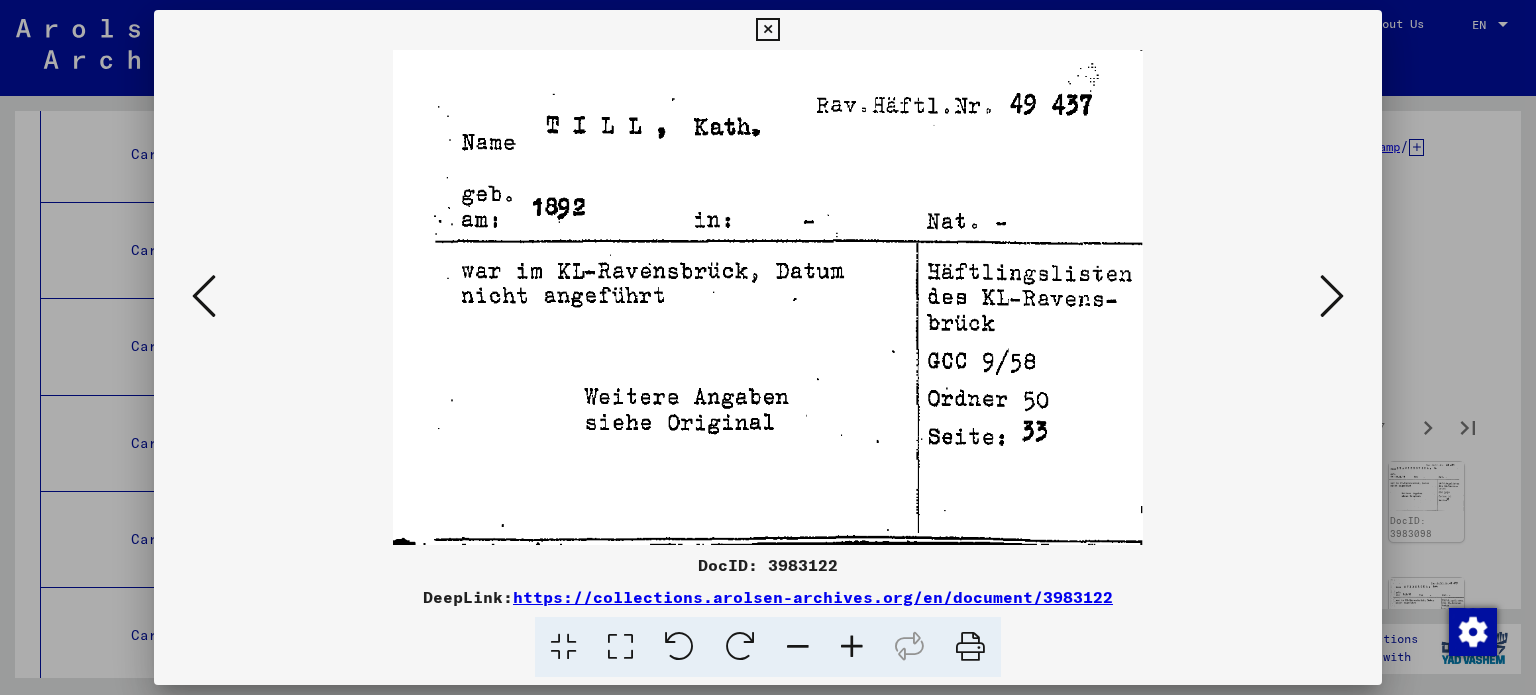 click at bounding box center (1332, 296) 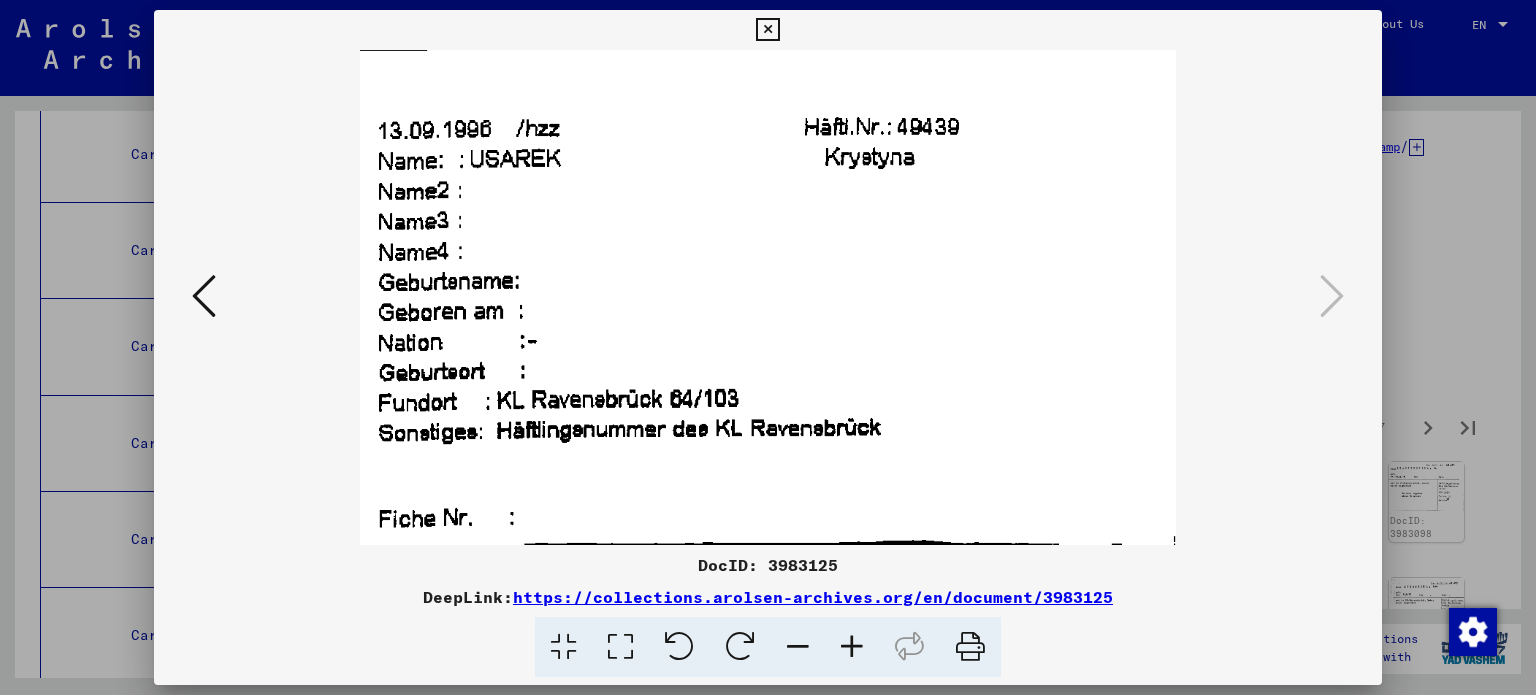 click at bounding box center [768, 347] 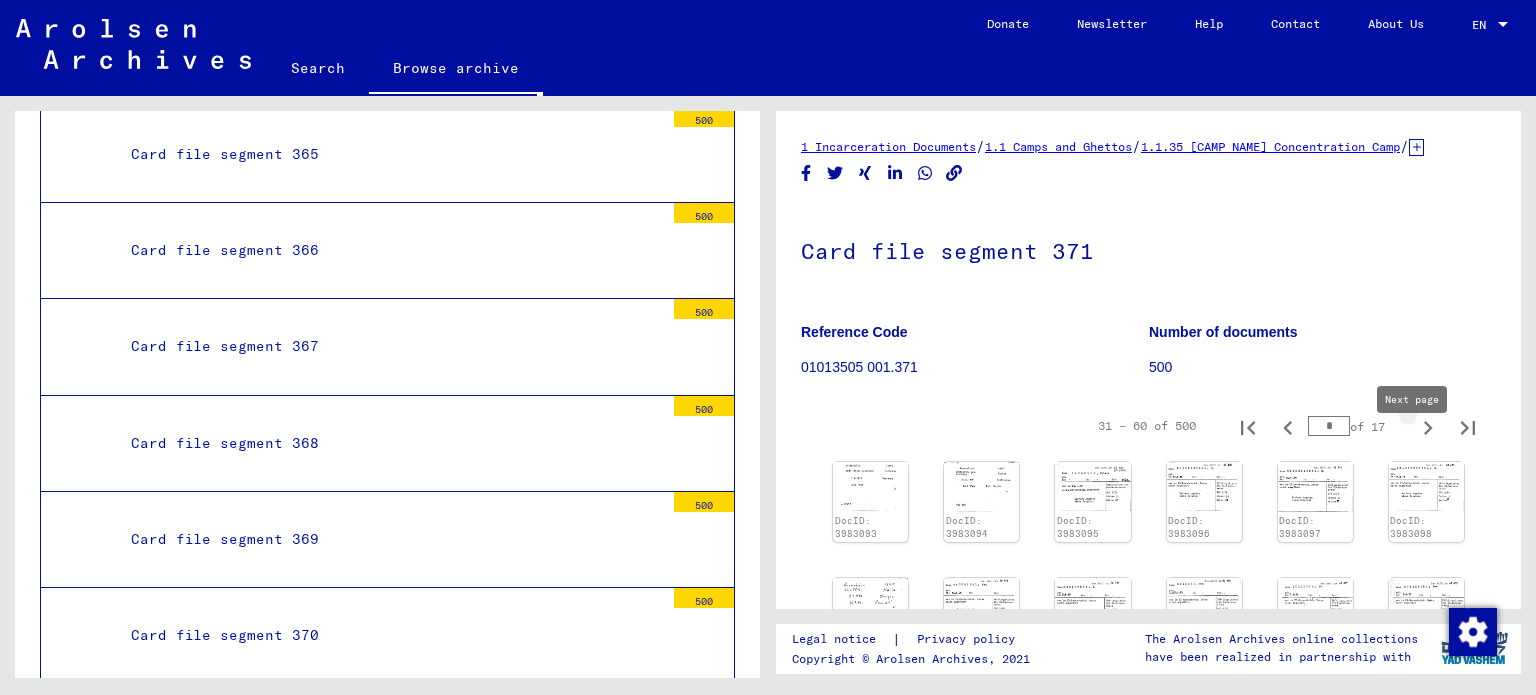 click 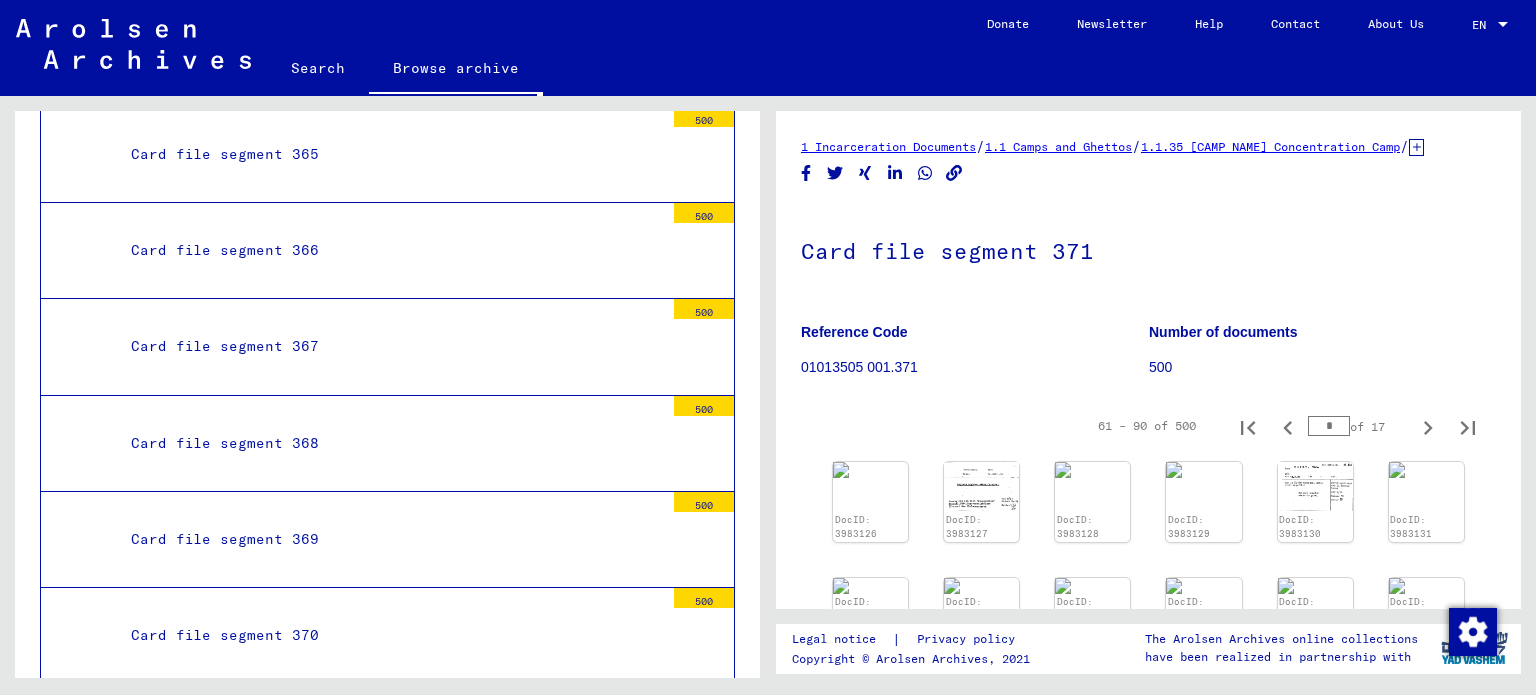 scroll, scrollTop: 100, scrollLeft: 0, axis: vertical 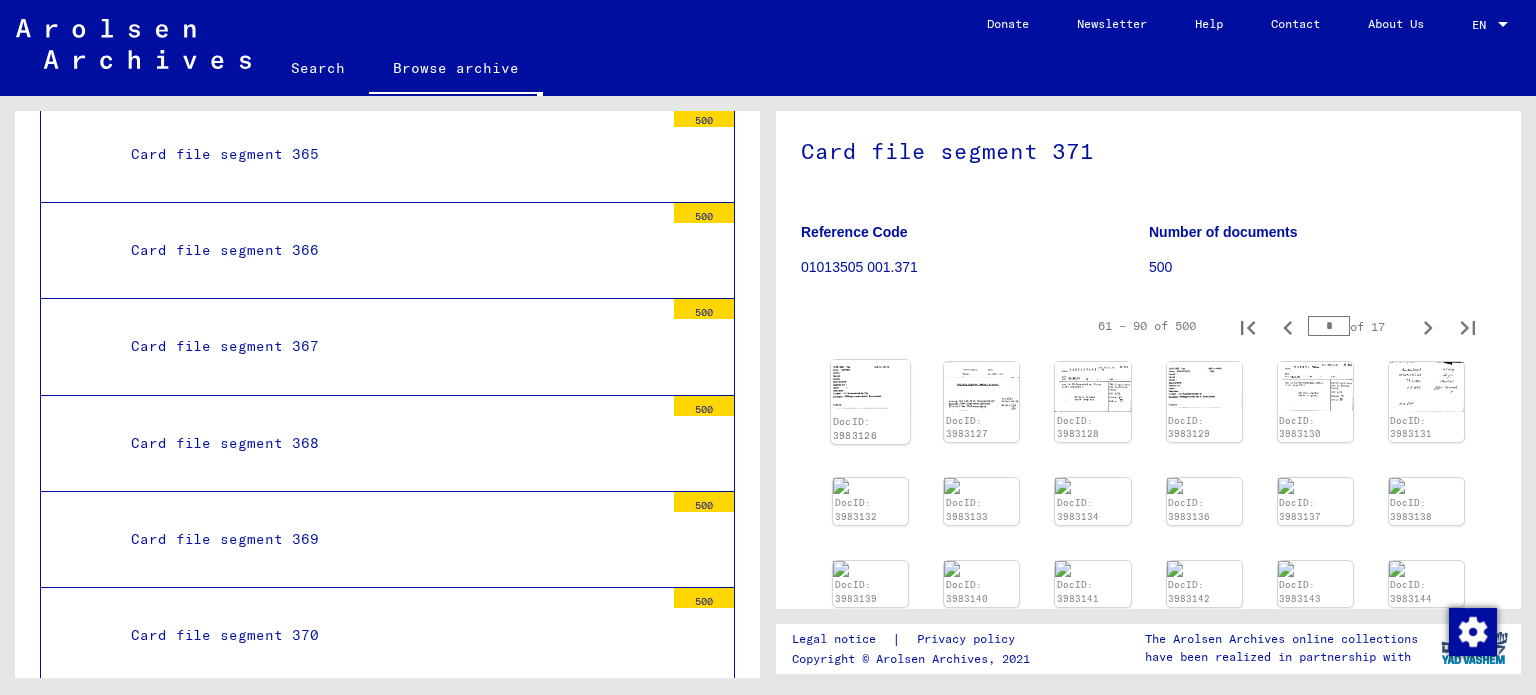 click 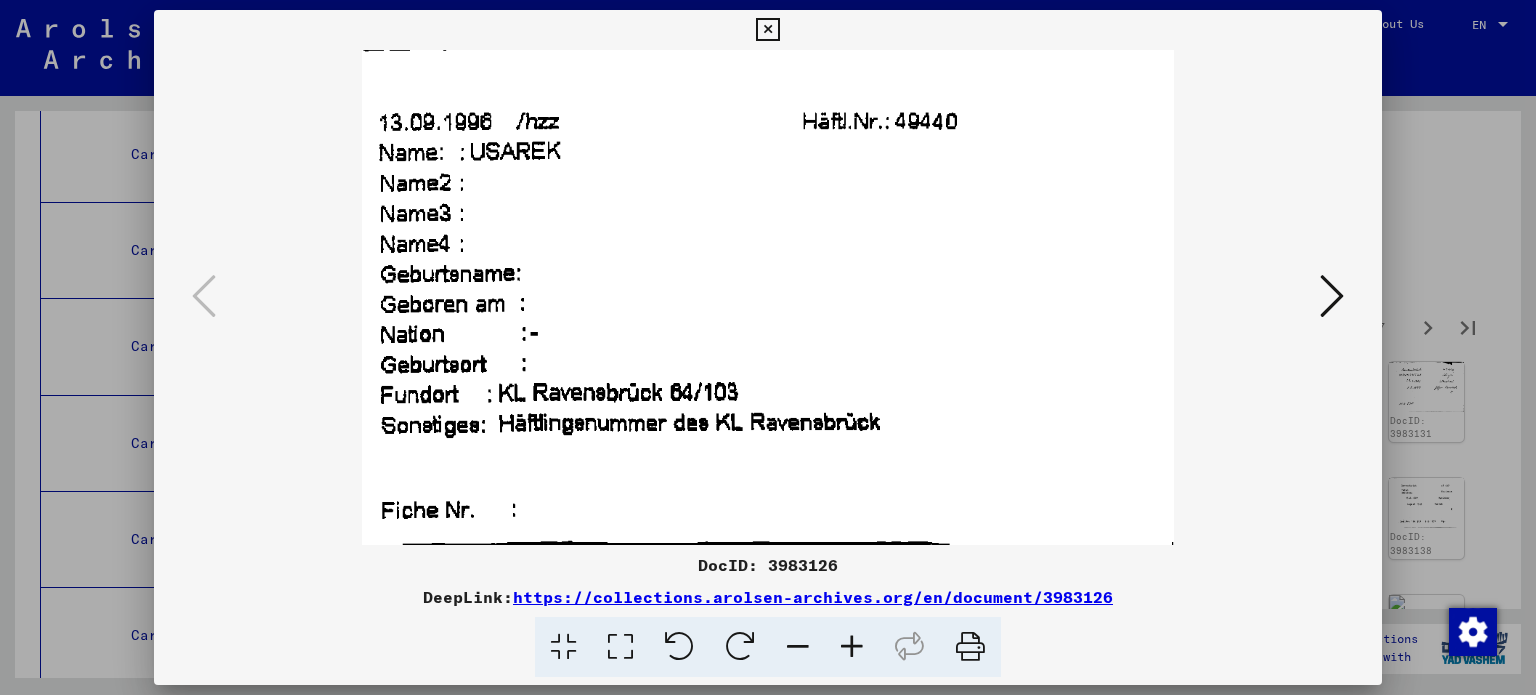 click at bounding box center (1332, 296) 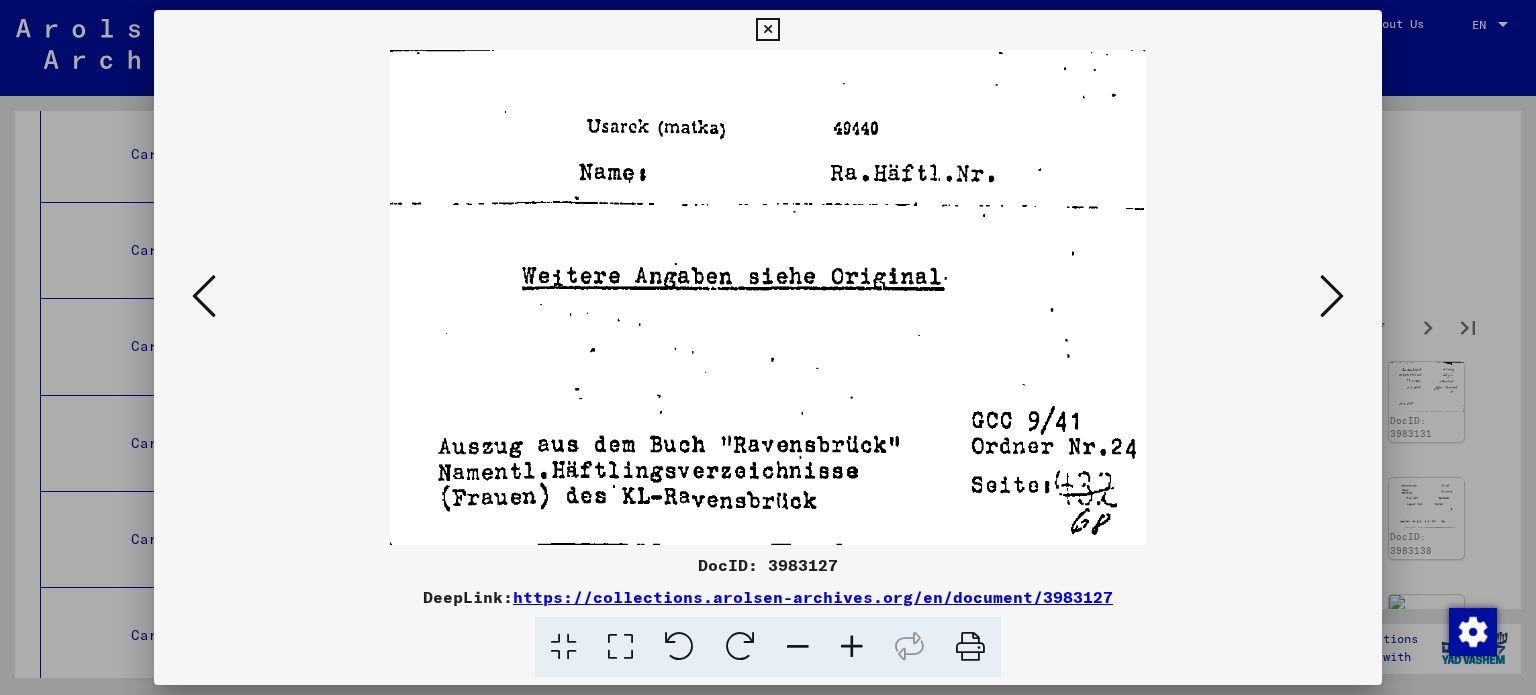 click at bounding box center (1332, 296) 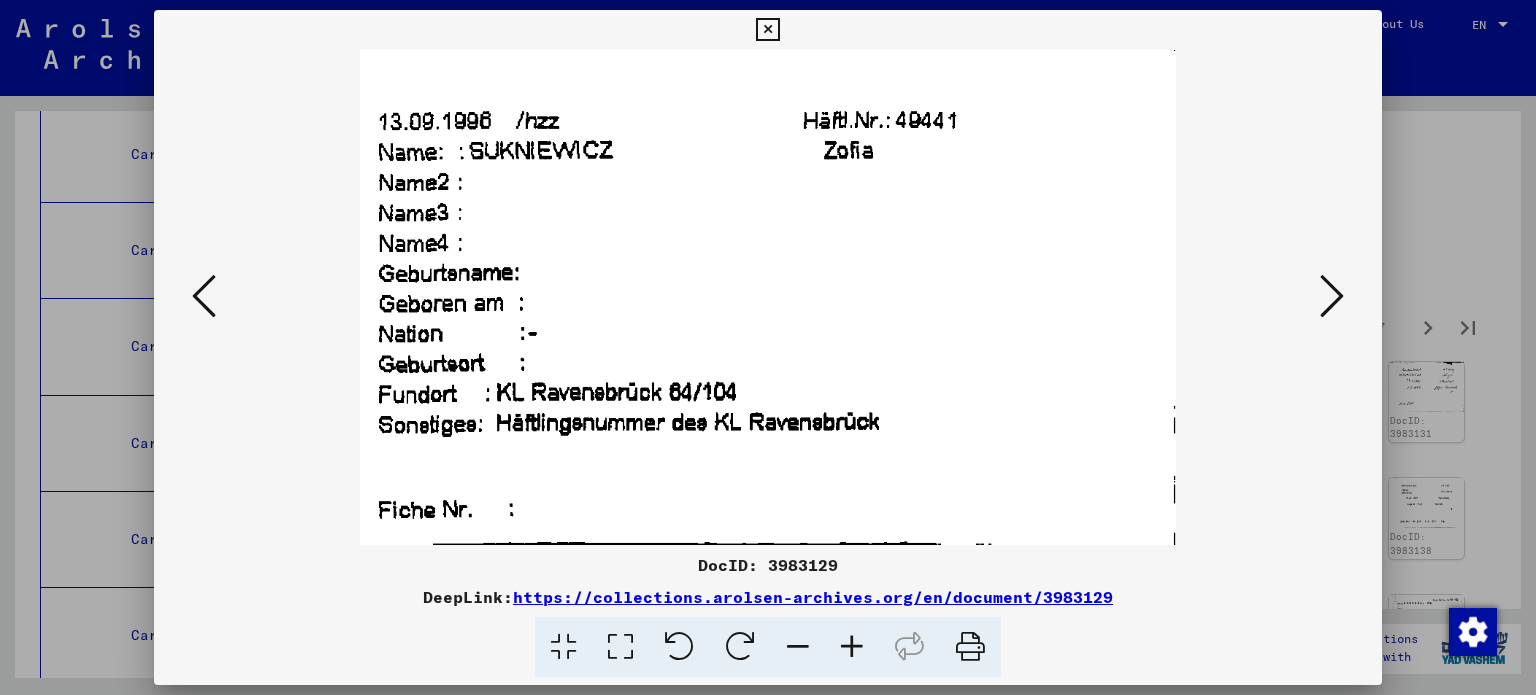 click at bounding box center [1332, 296] 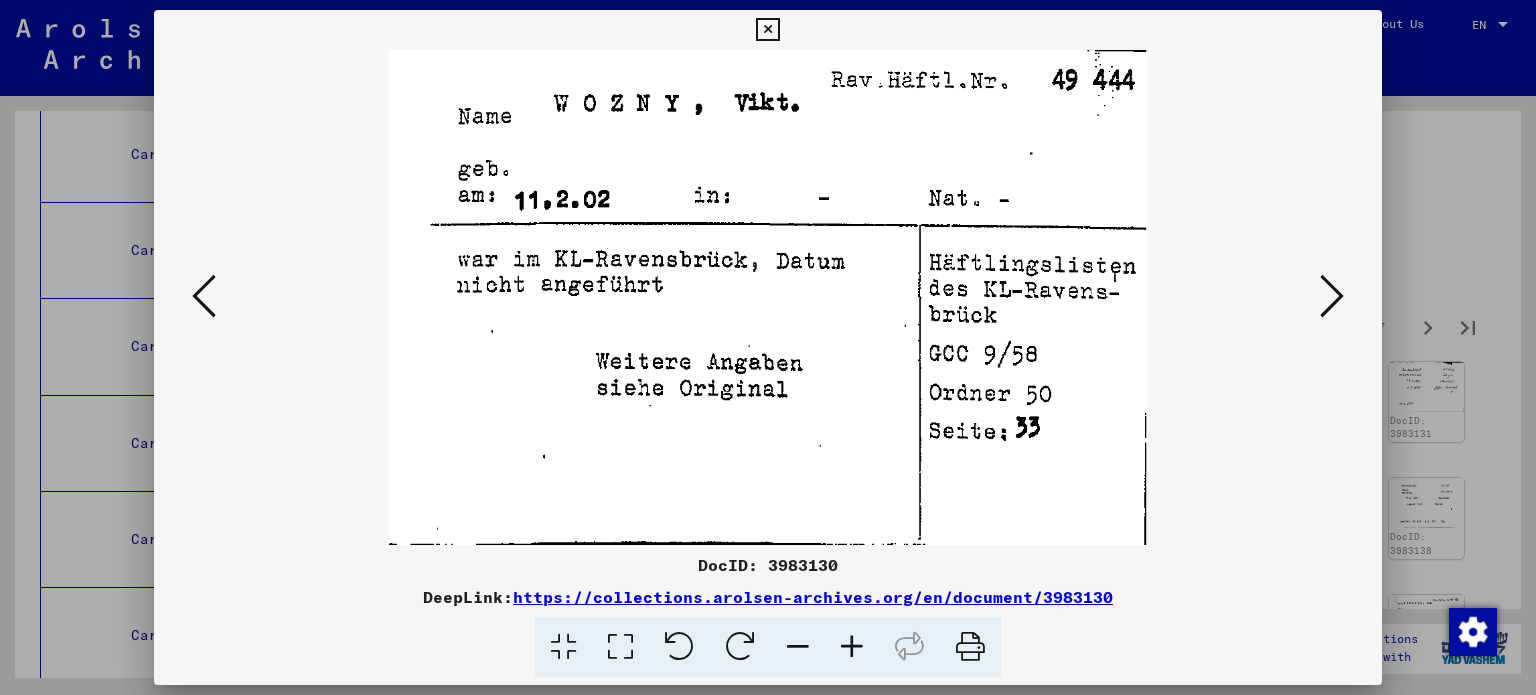 click at bounding box center [1332, 296] 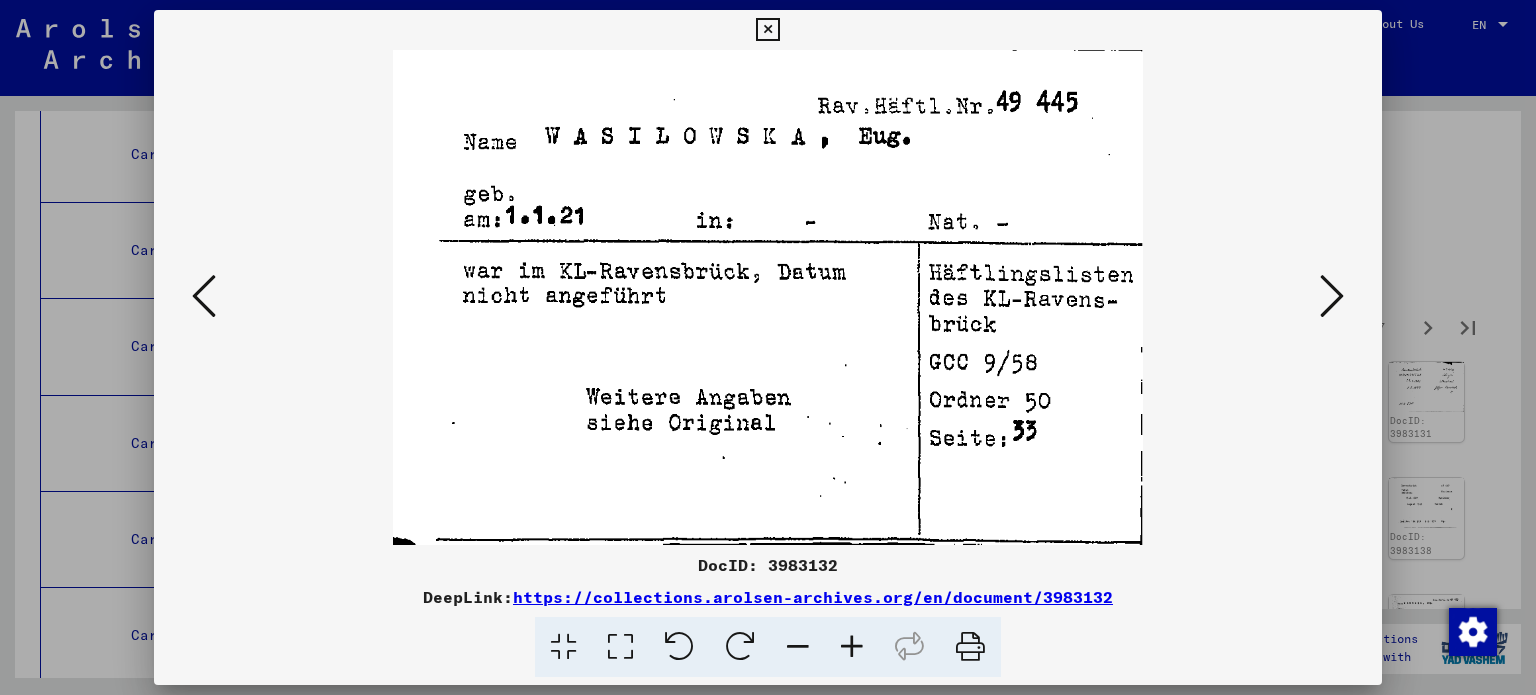 click at bounding box center [1332, 296] 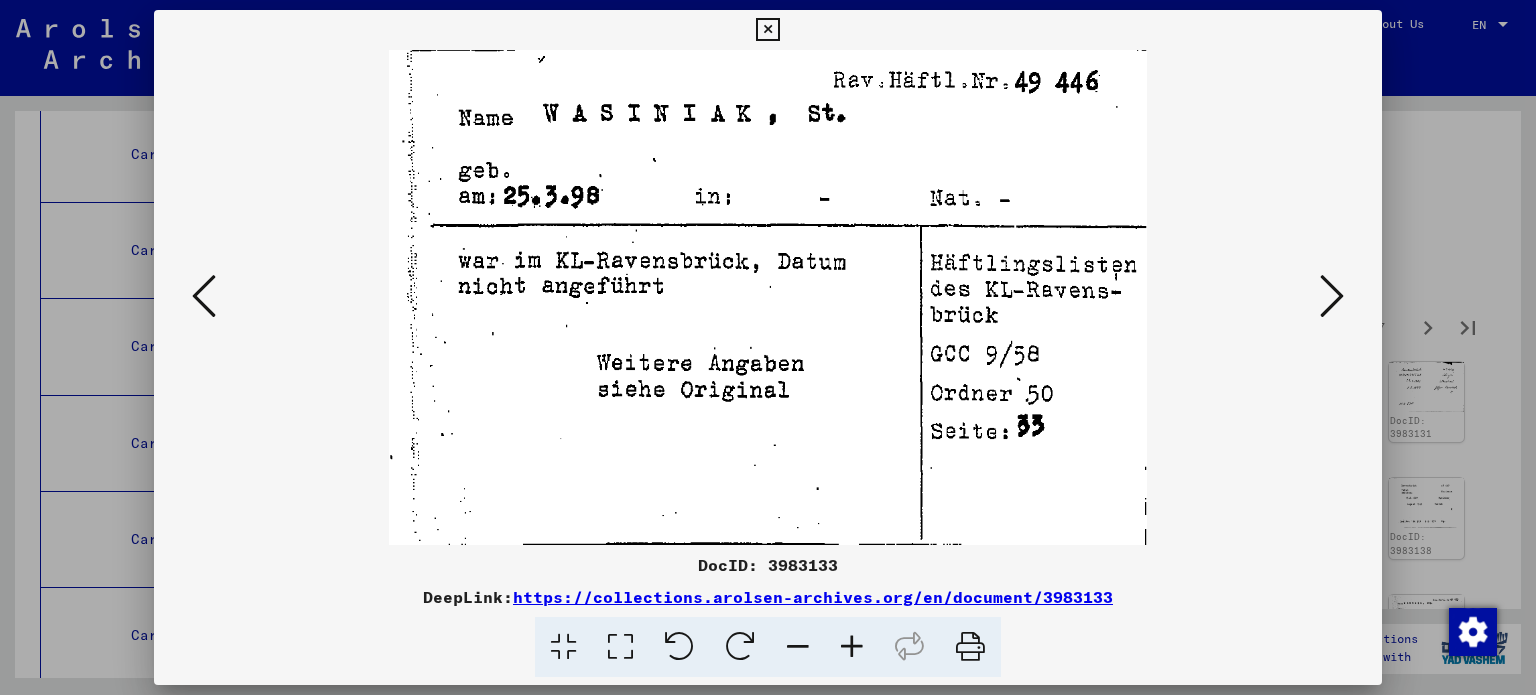click at bounding box center [1332, 296] 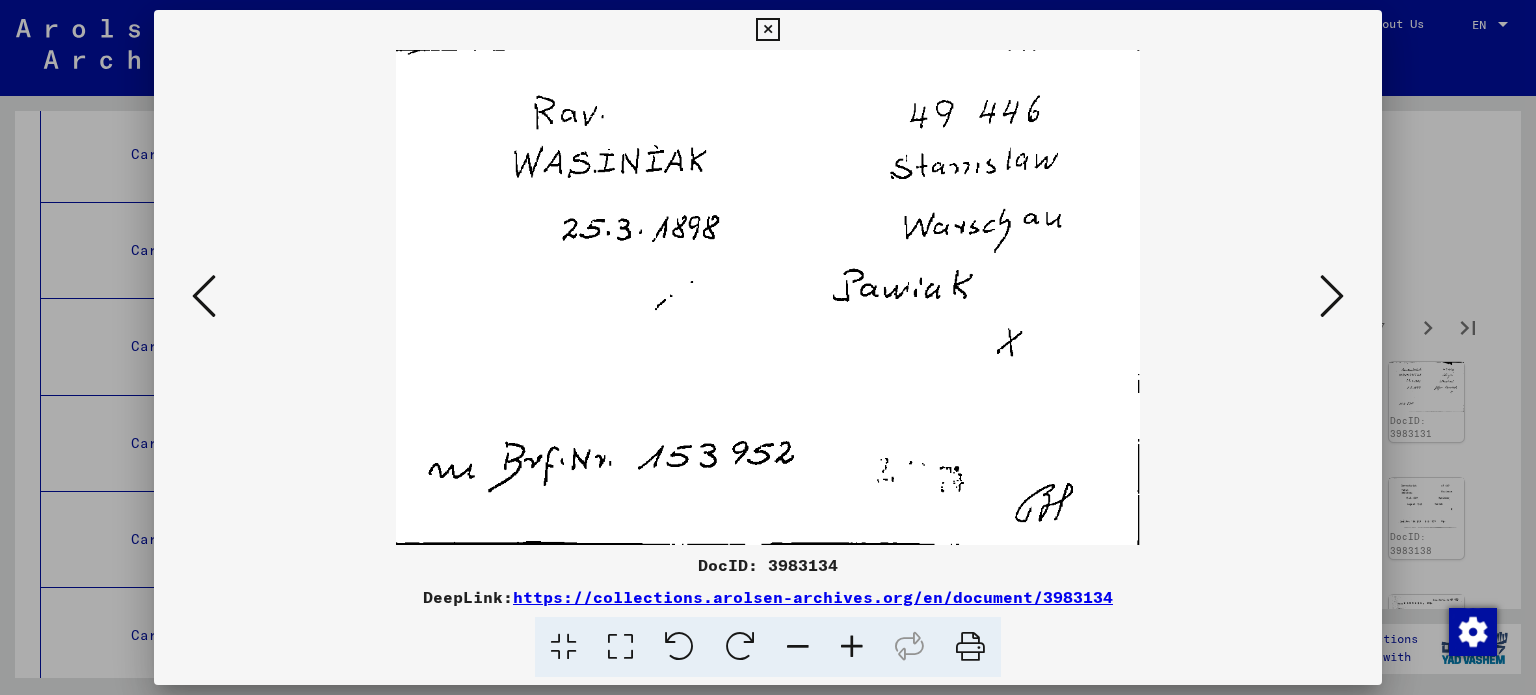 click at bounding box center (1332, 296) 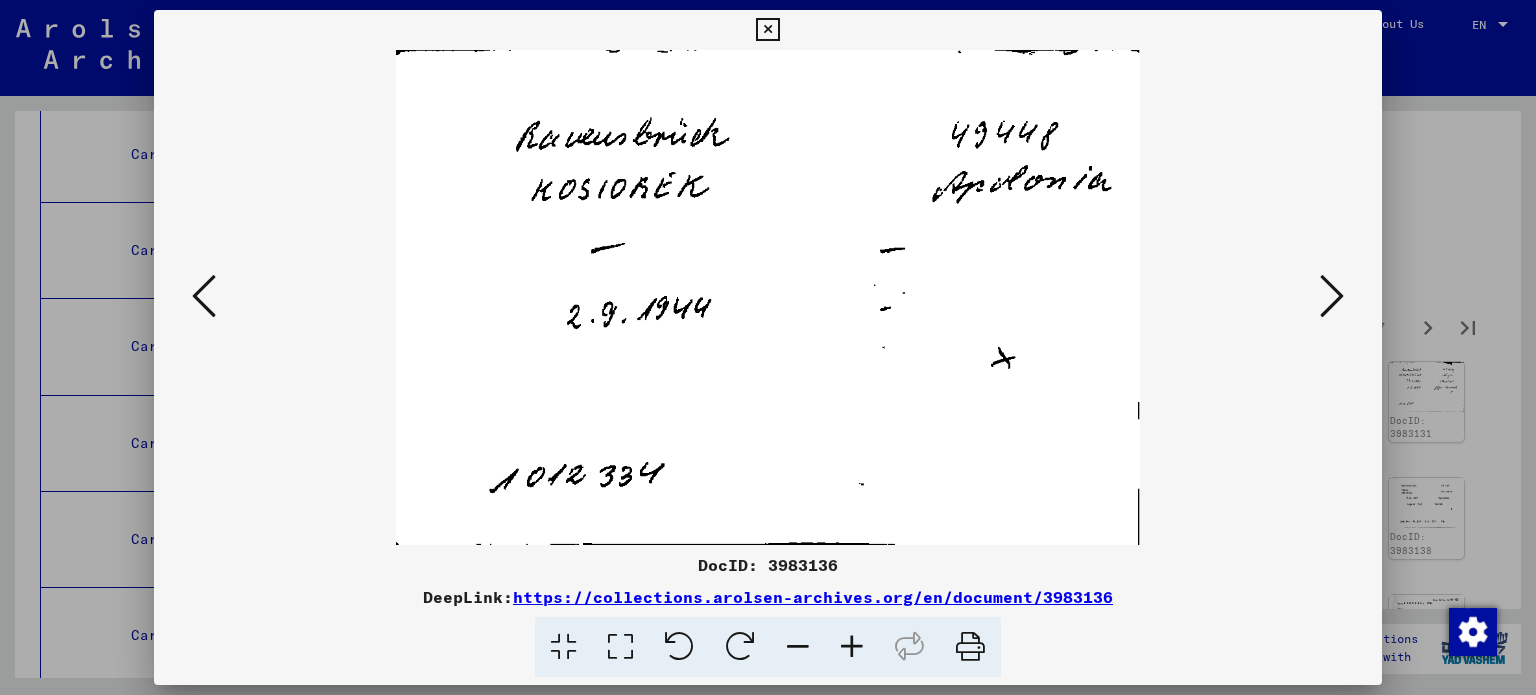 click at bounding box center (1332, 296) 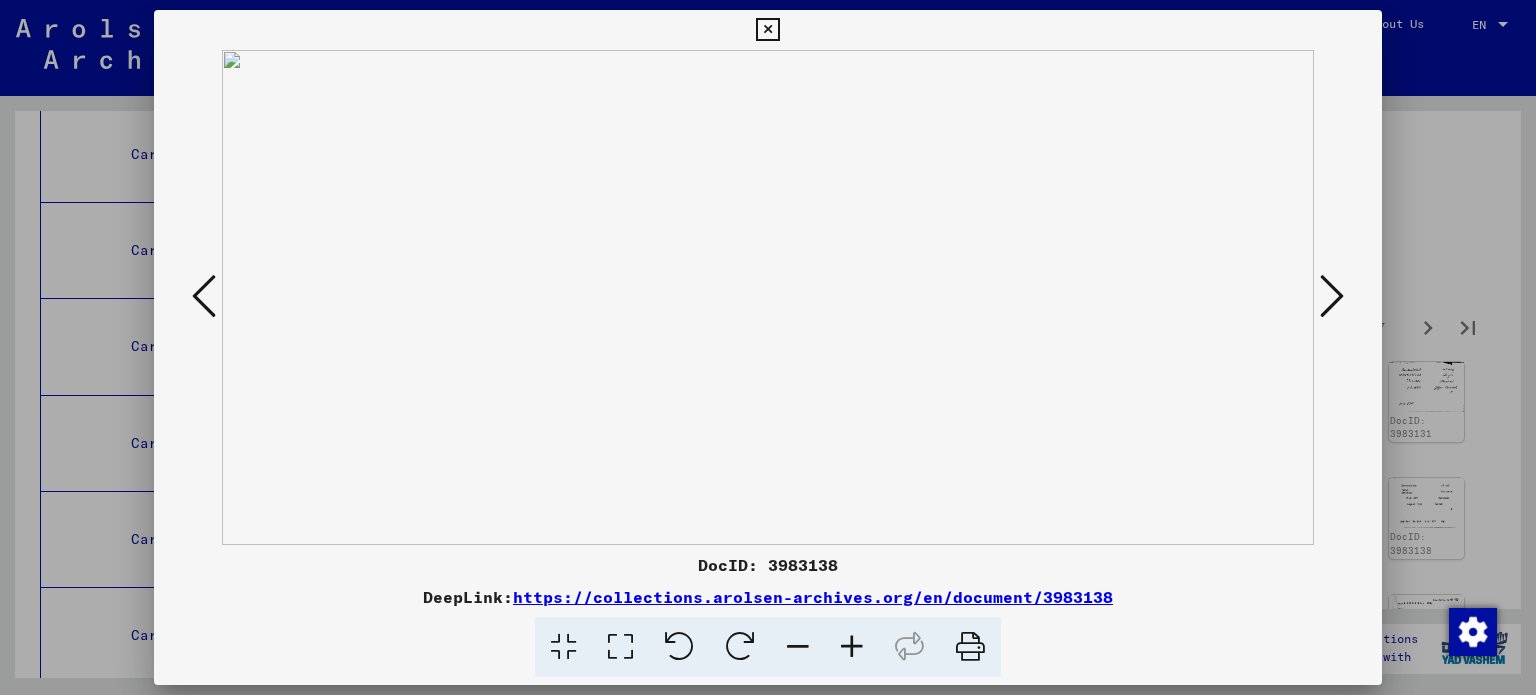 click at bounding box center (1332, 296) 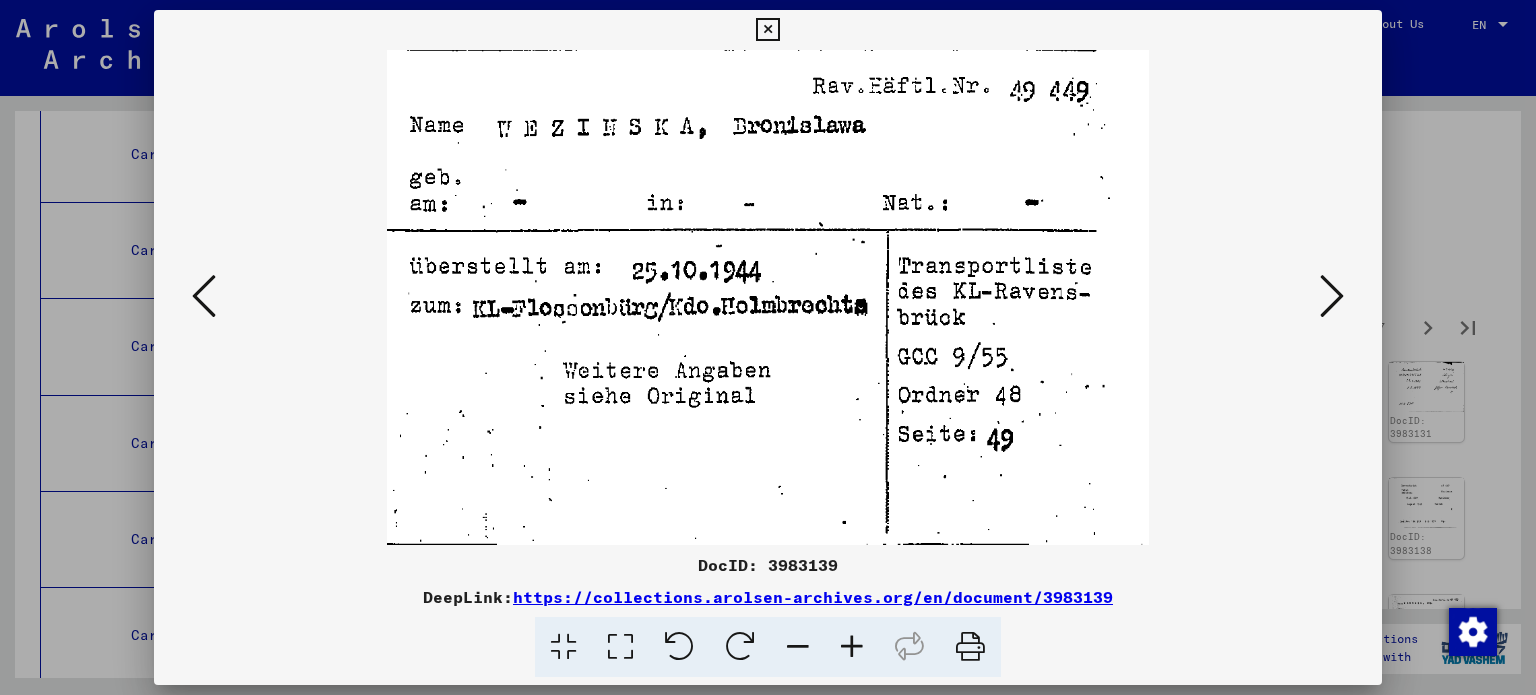 click at bounding box center (1332, 296) 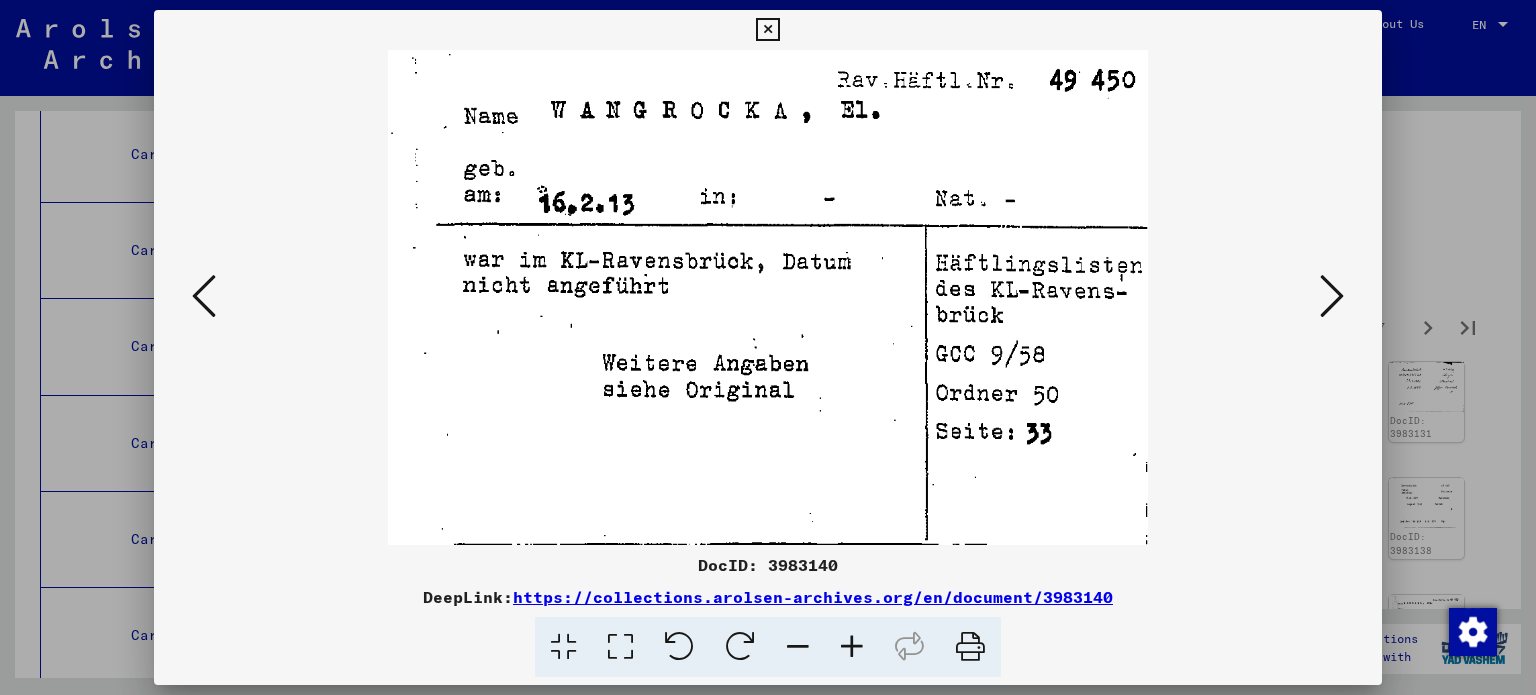 click at bounding box center [1332, 296] 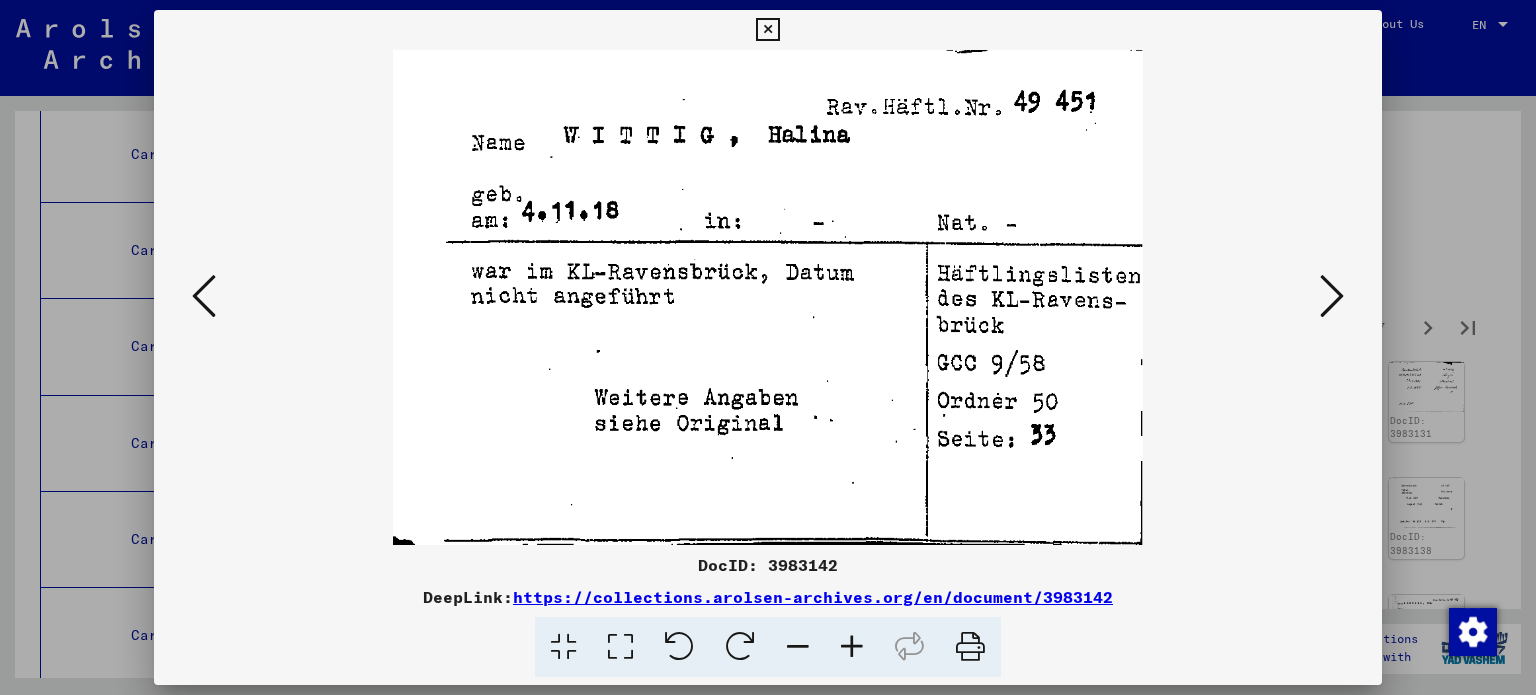 click at bounding box center (1332, 296) 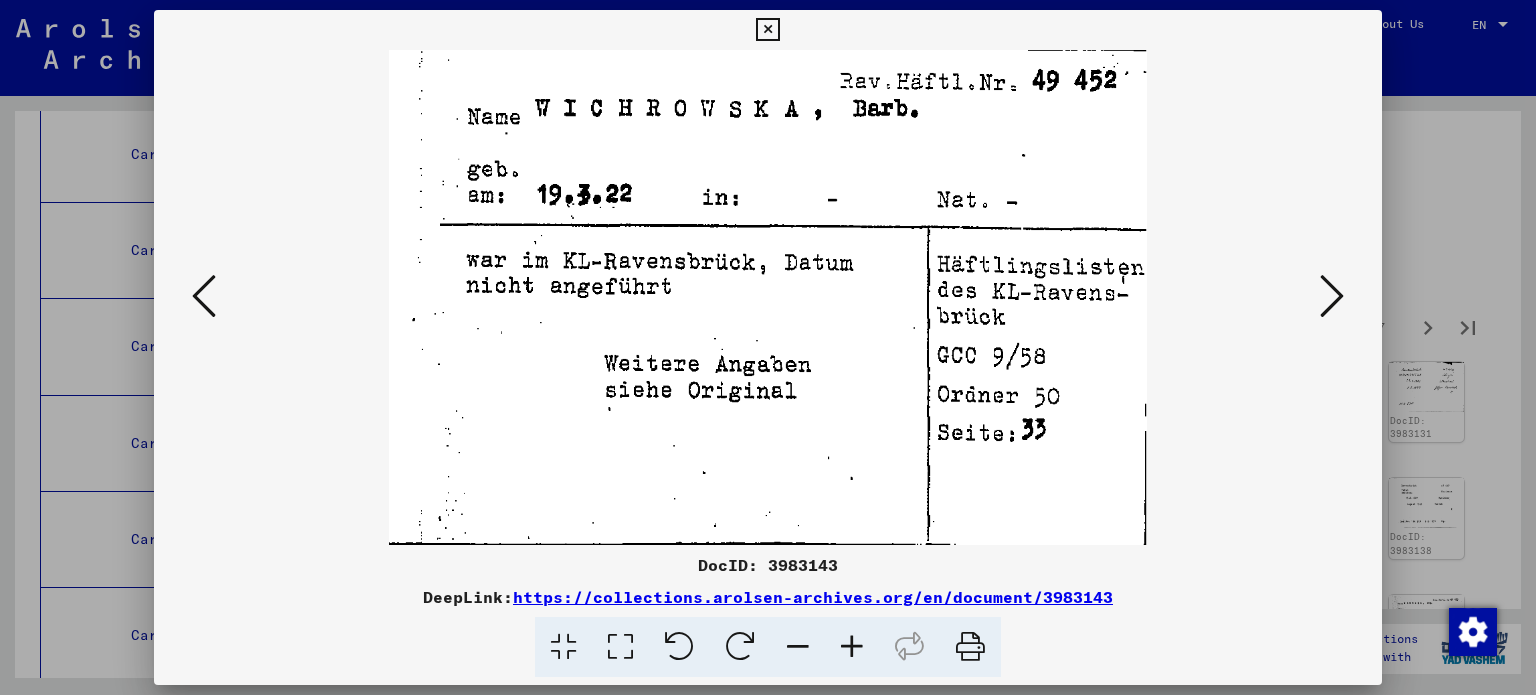 click at bounding box center [1332, 296] 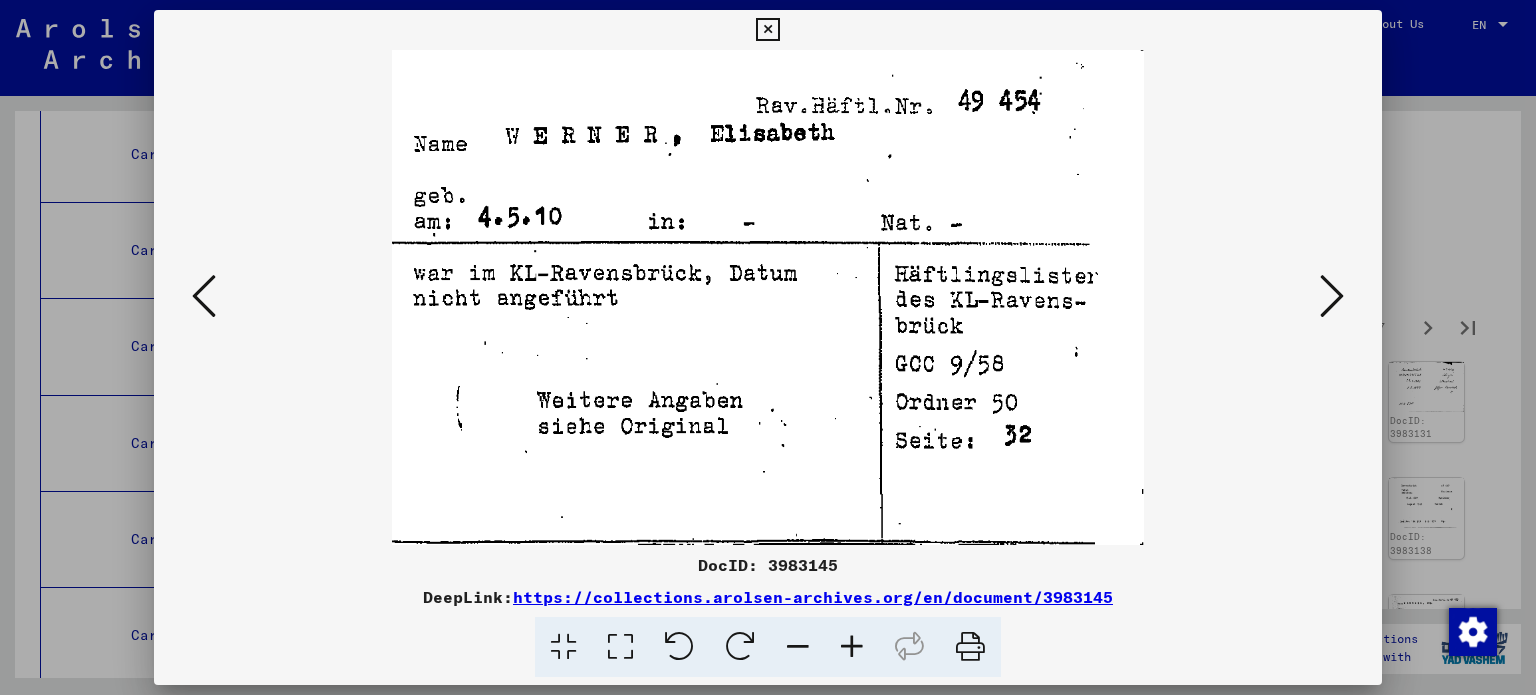 click at bounding box center (1332, 296) 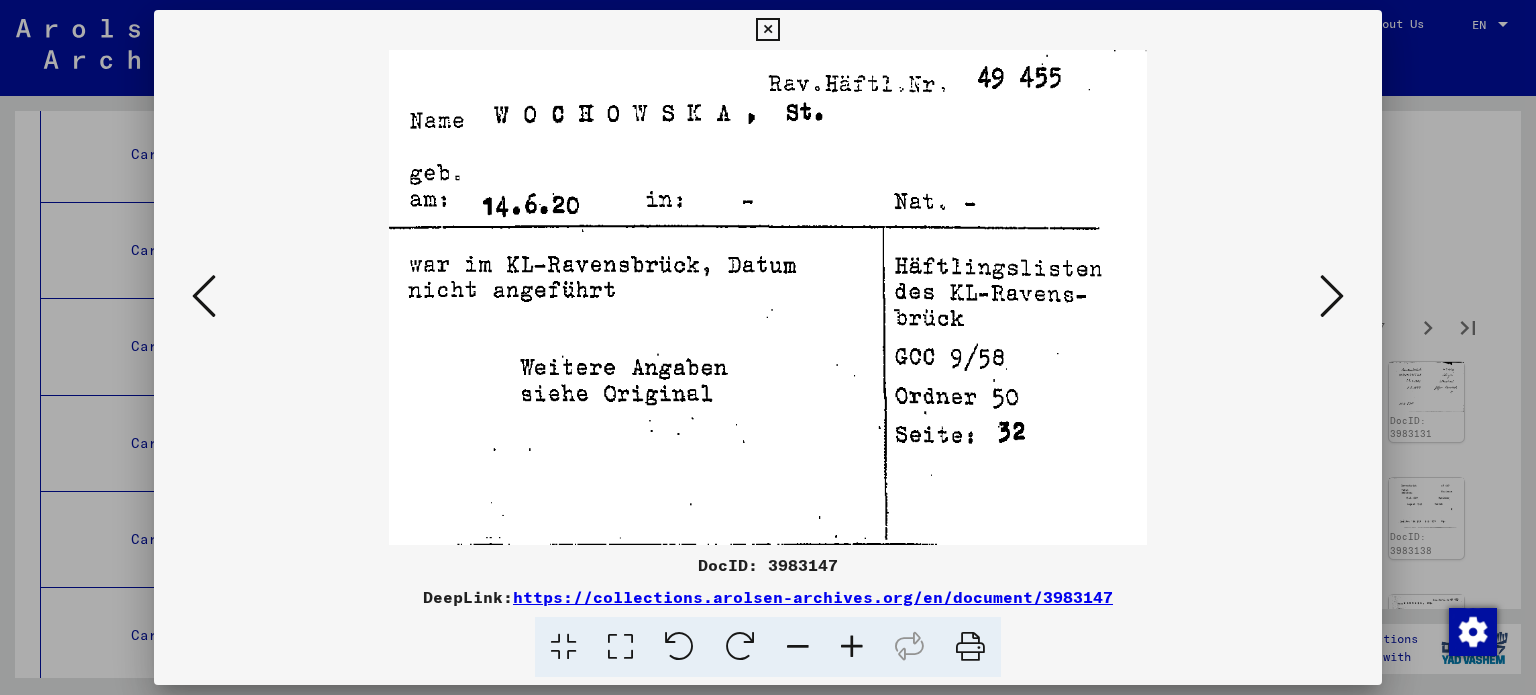 click at bounding box center [1332, 296] 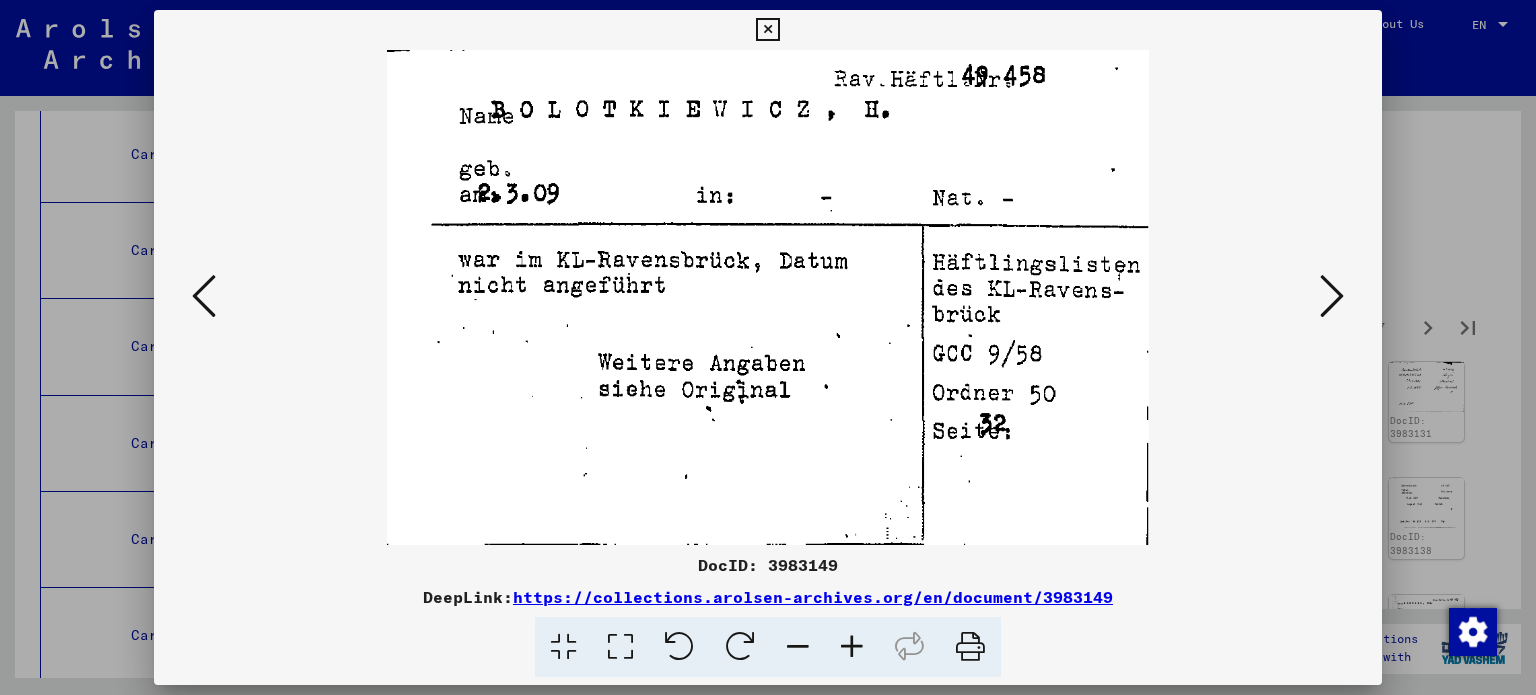 click at bounding box center [1332, 296] 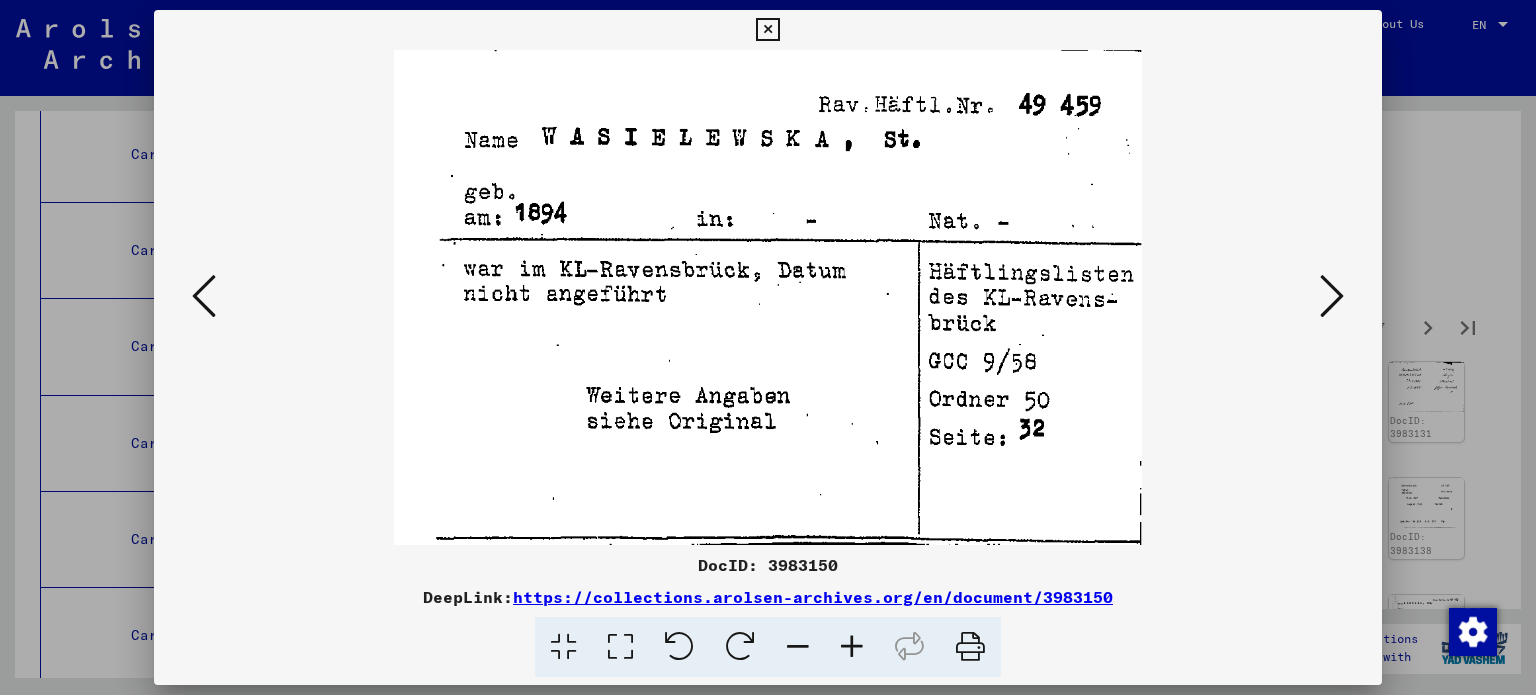click at bounding box center (1332, 296) 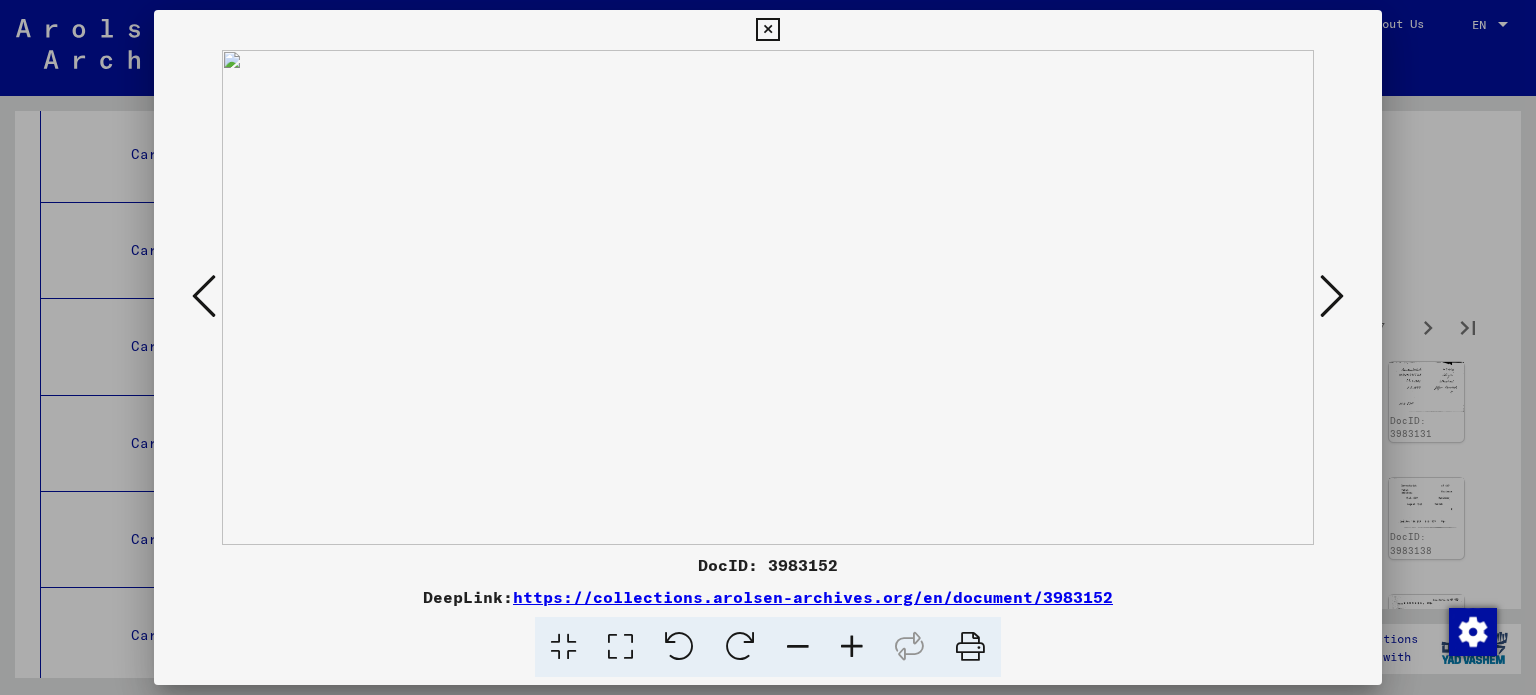 click at bounding box center (1332, 296) 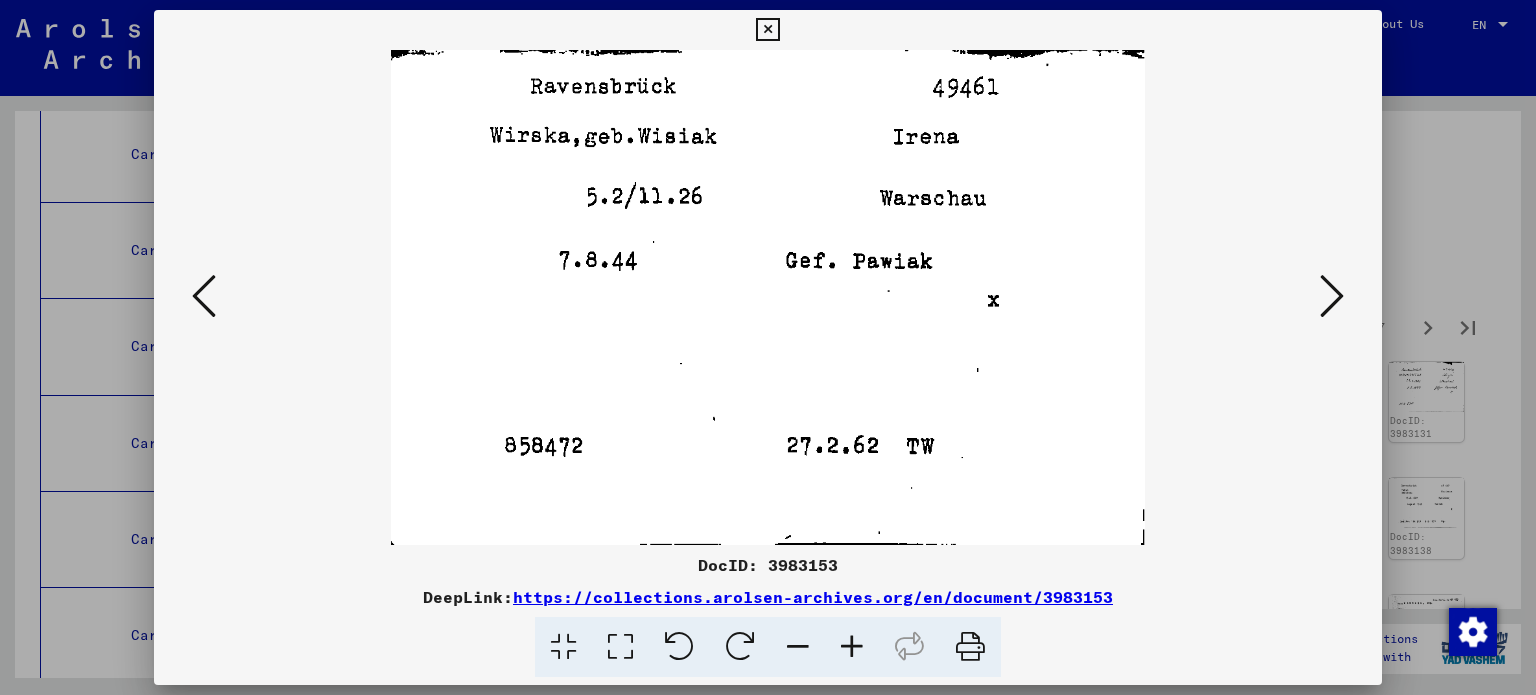 click at bounding box center [1332, 296] 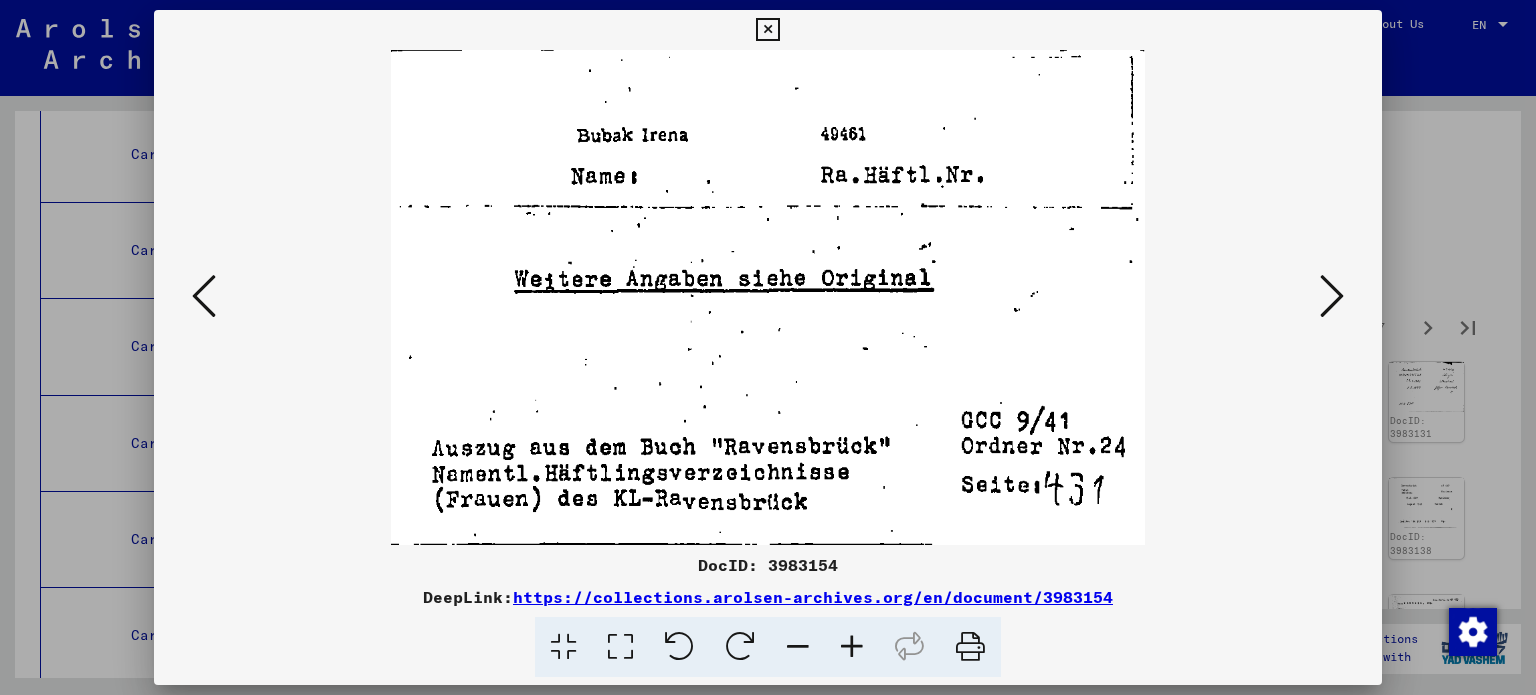 click at bounding box center [1332, 296] 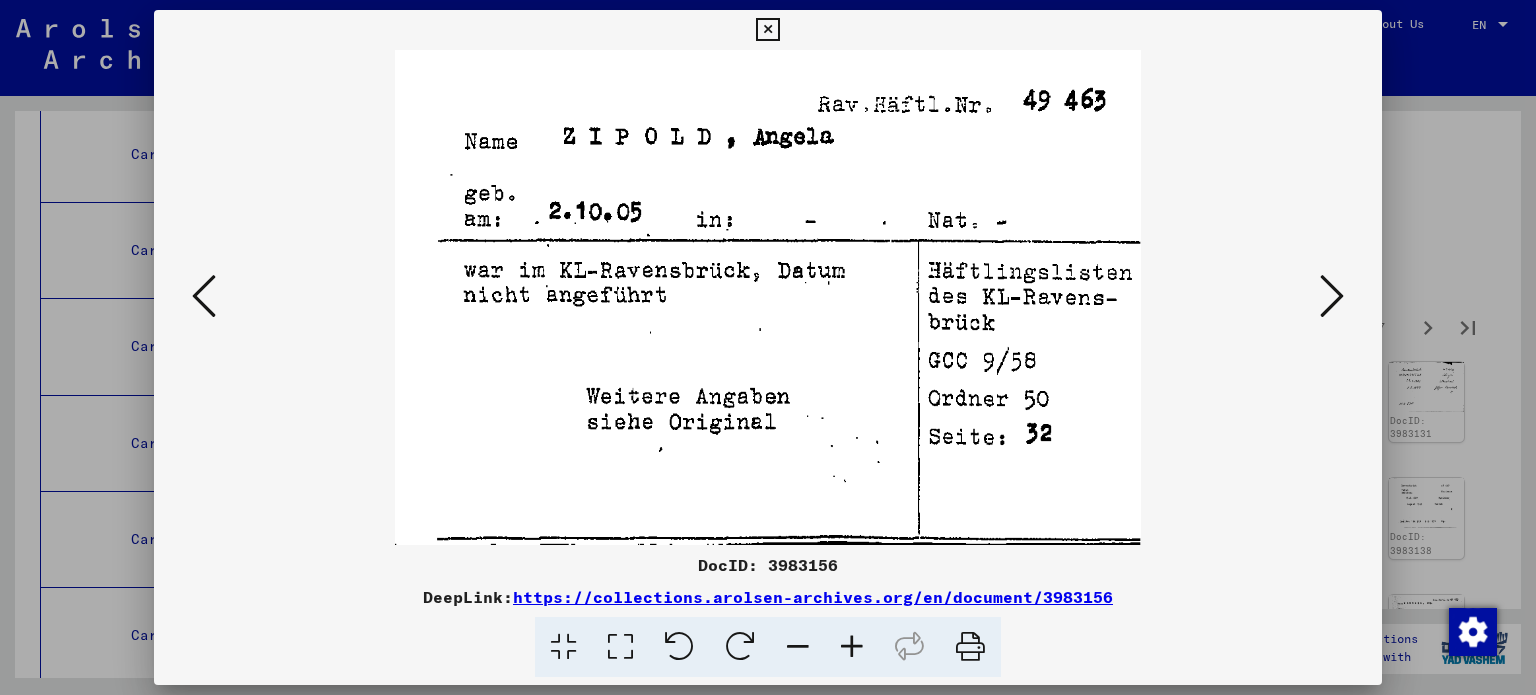 click at bounding box center (1332, 296) 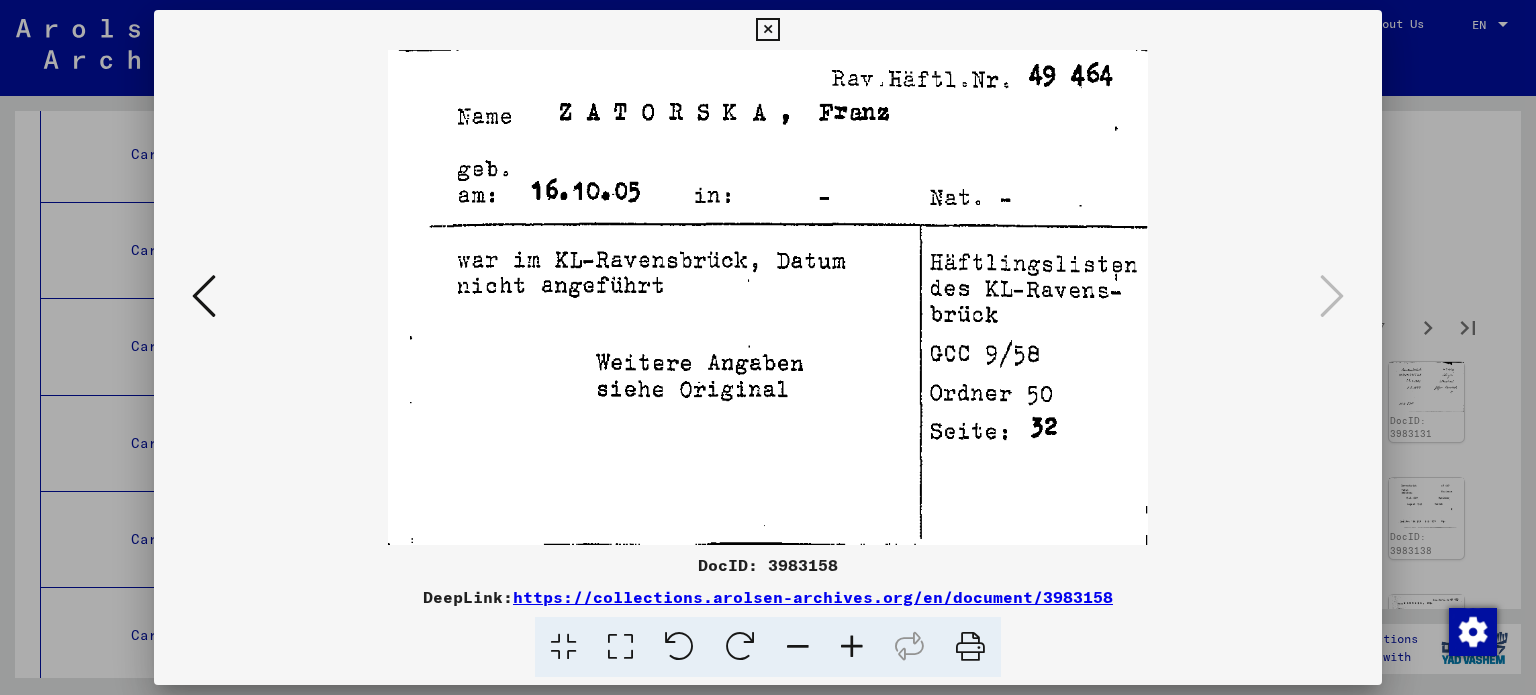 click at bounding box center [768, 347] 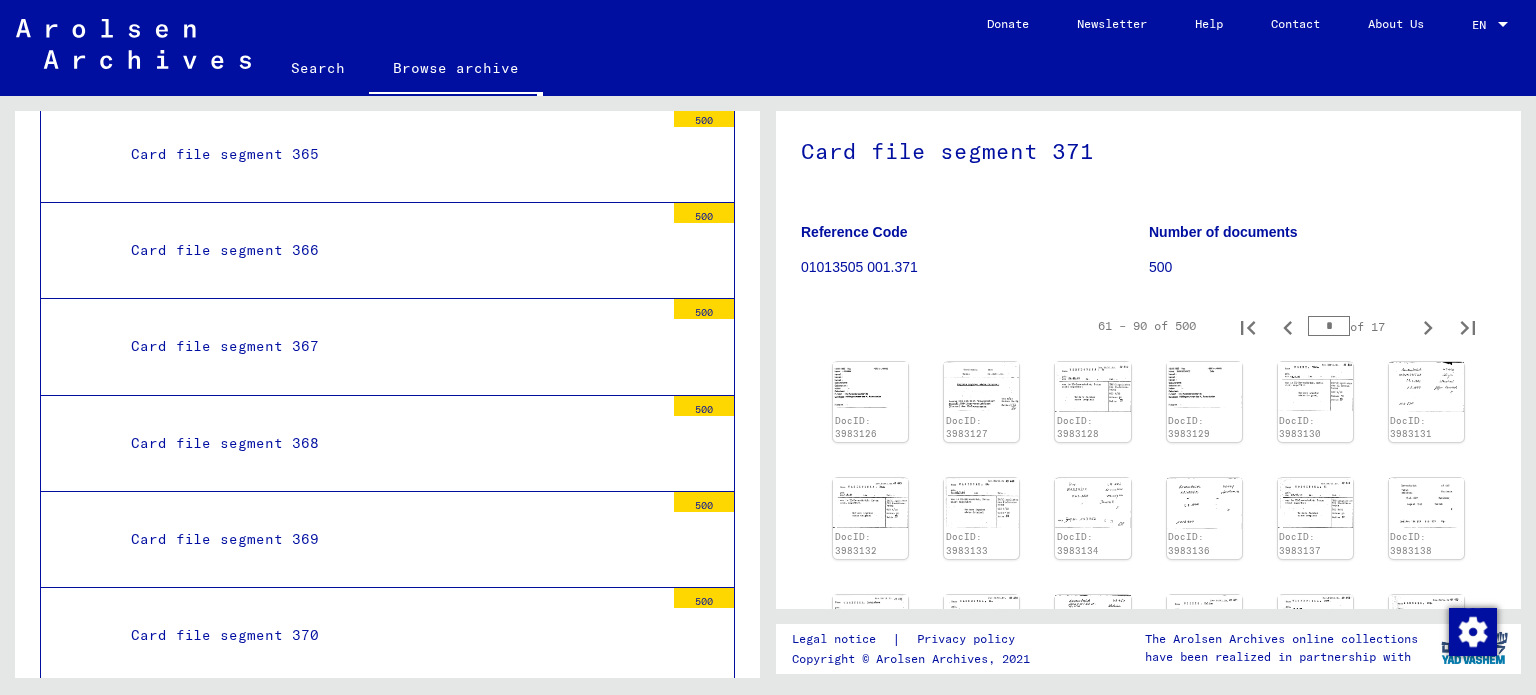click 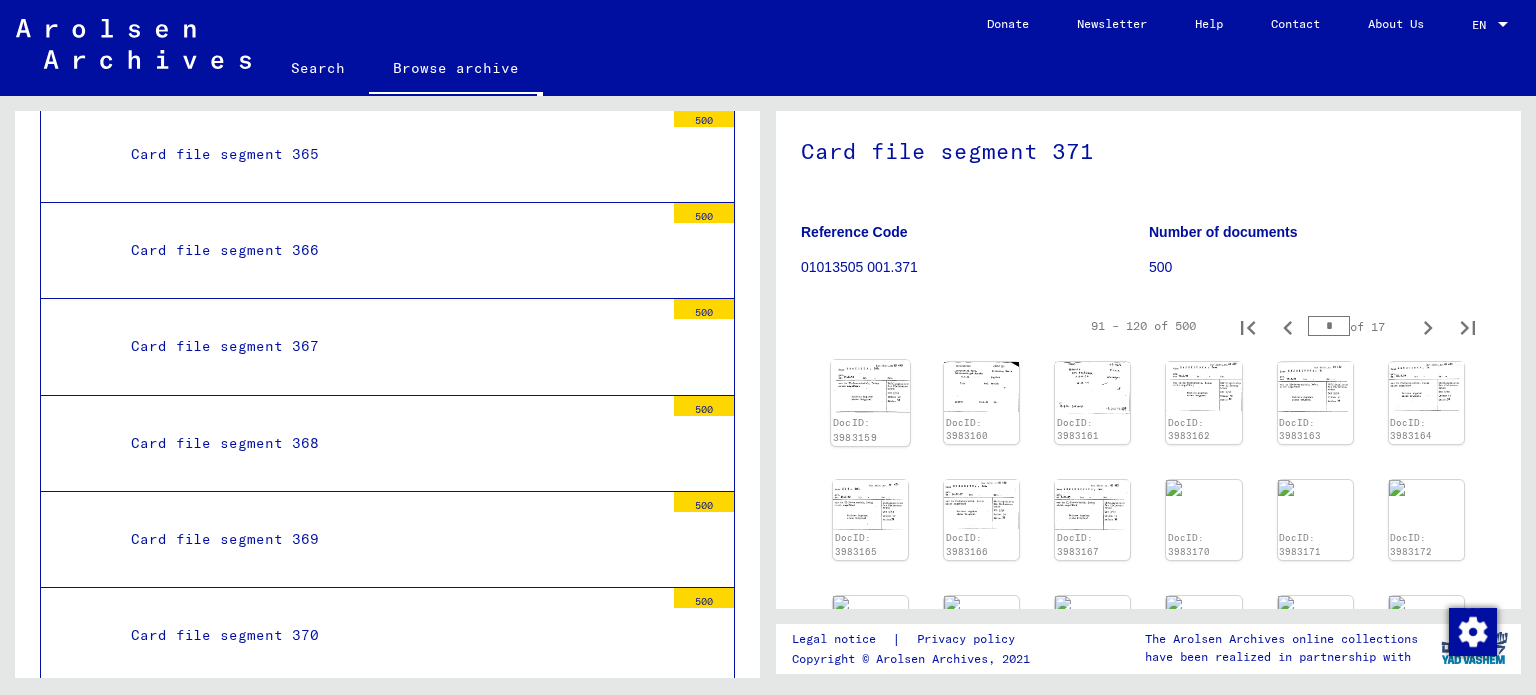 click 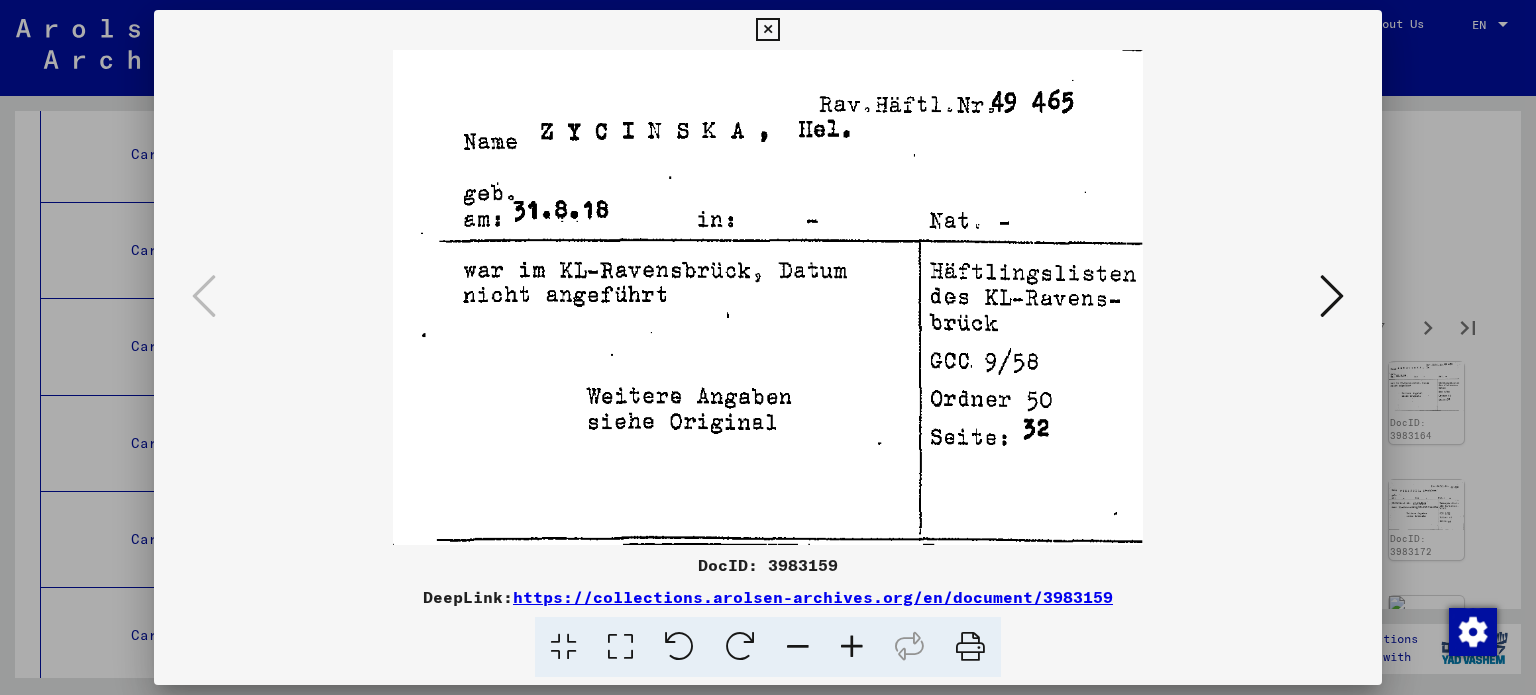 click at bounding box center [1332, 296] 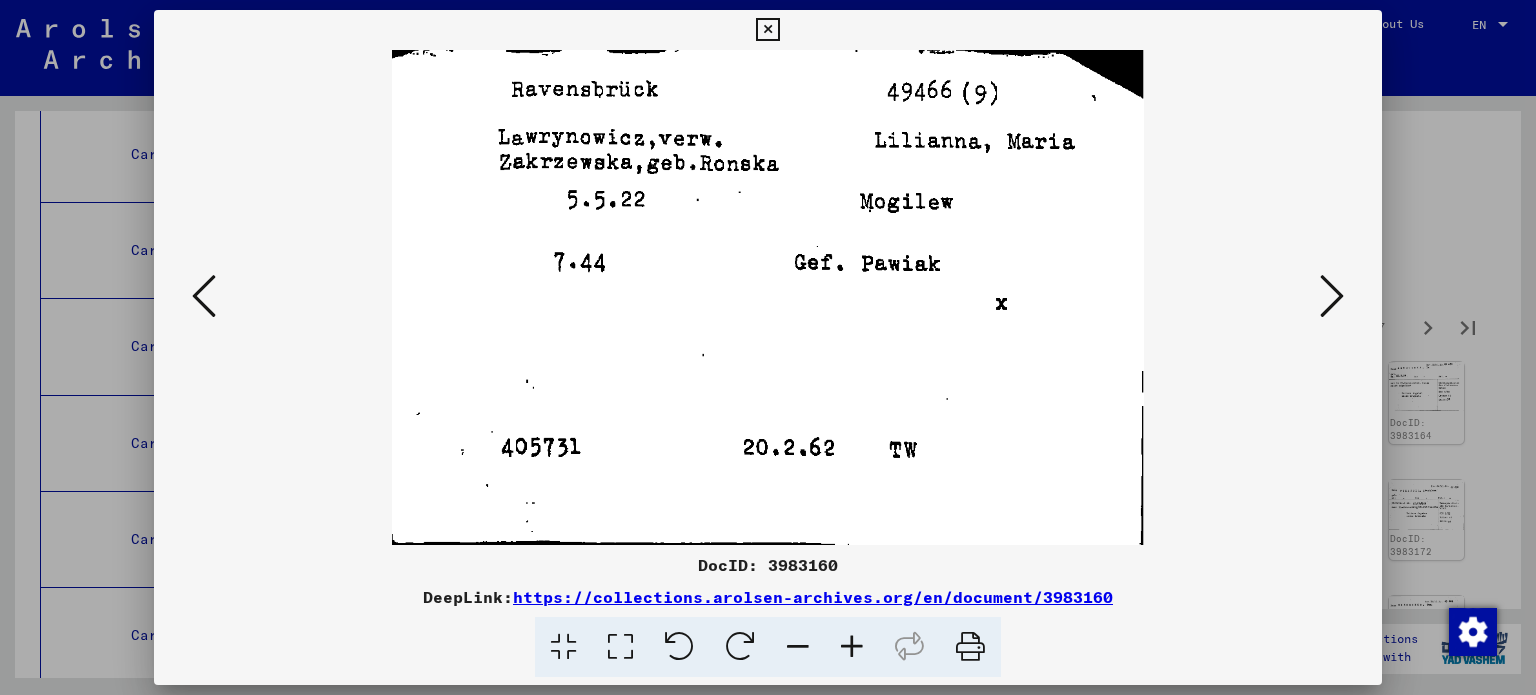 click at bounding box center [1332, 296] 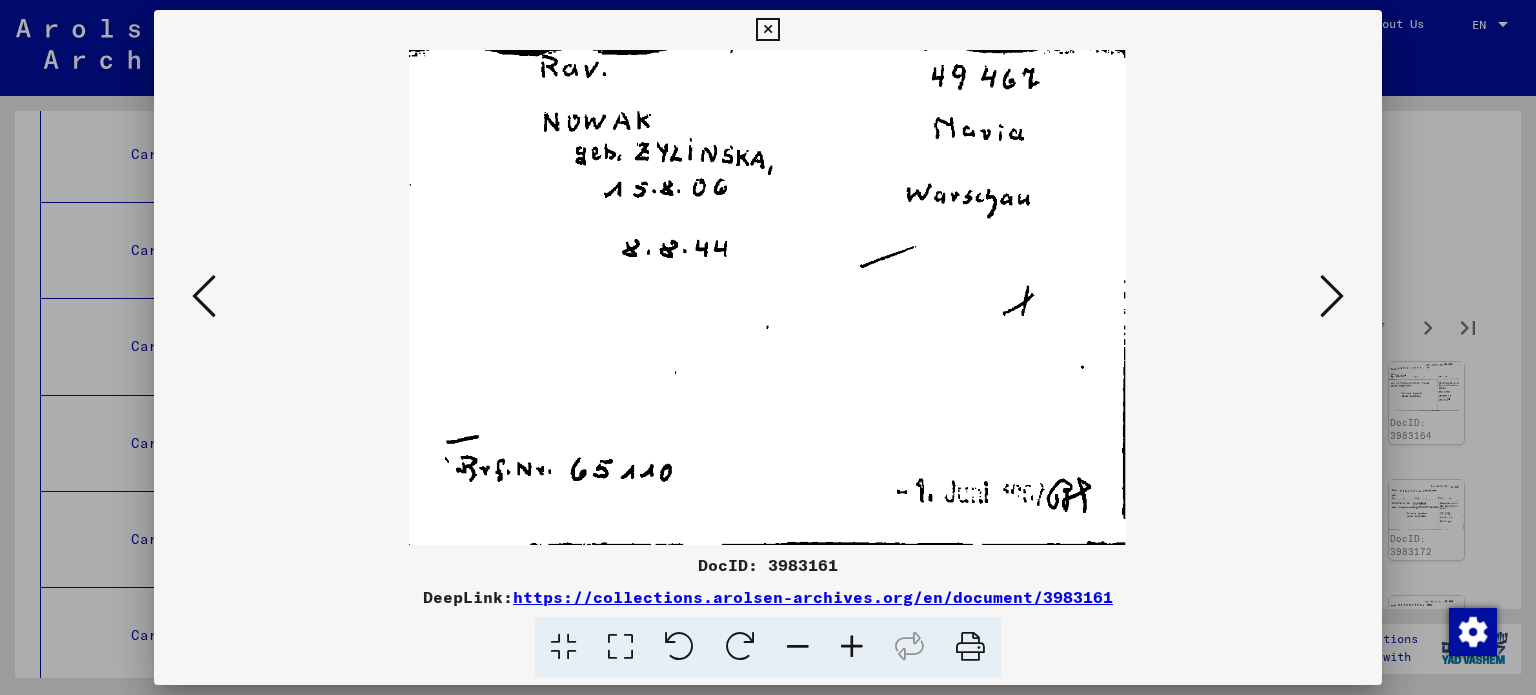 click at bounding box center (1332, 296) 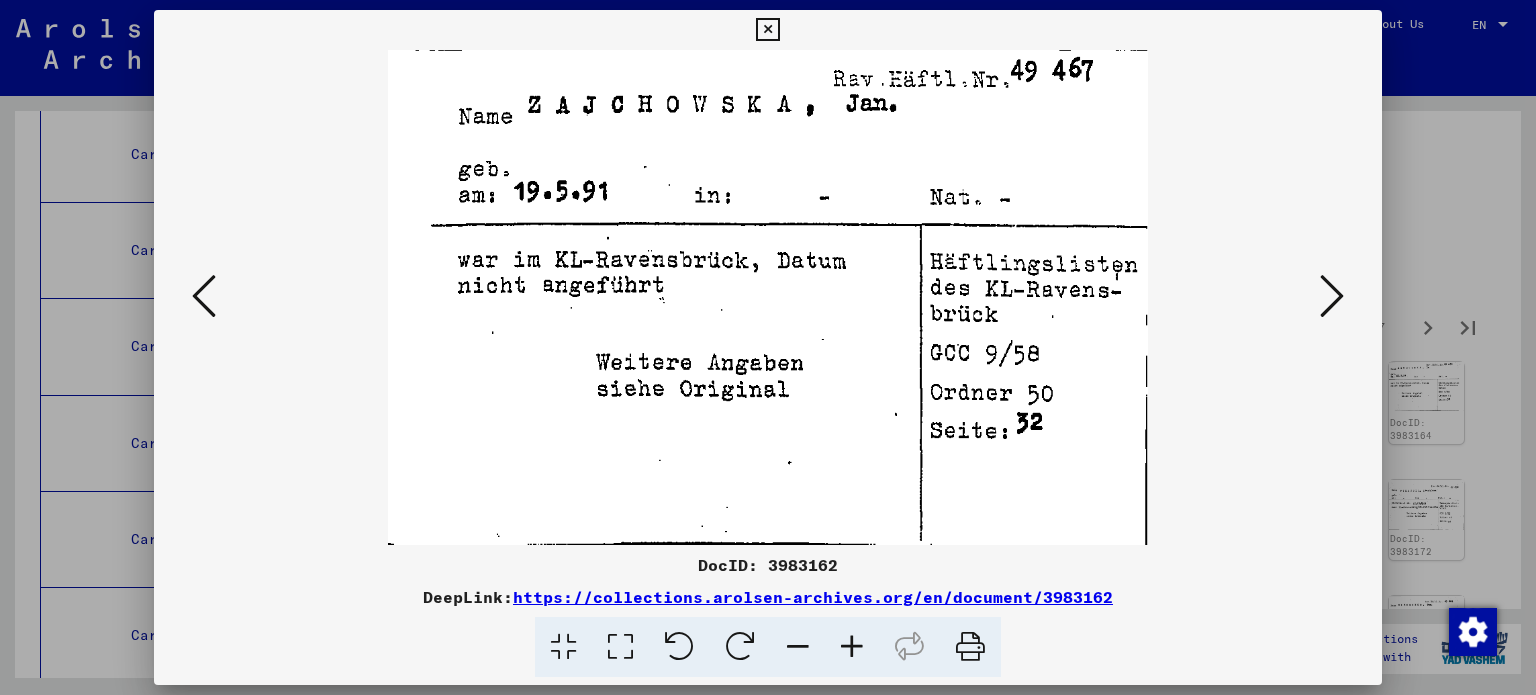 click at bounding box center (1332, 296) 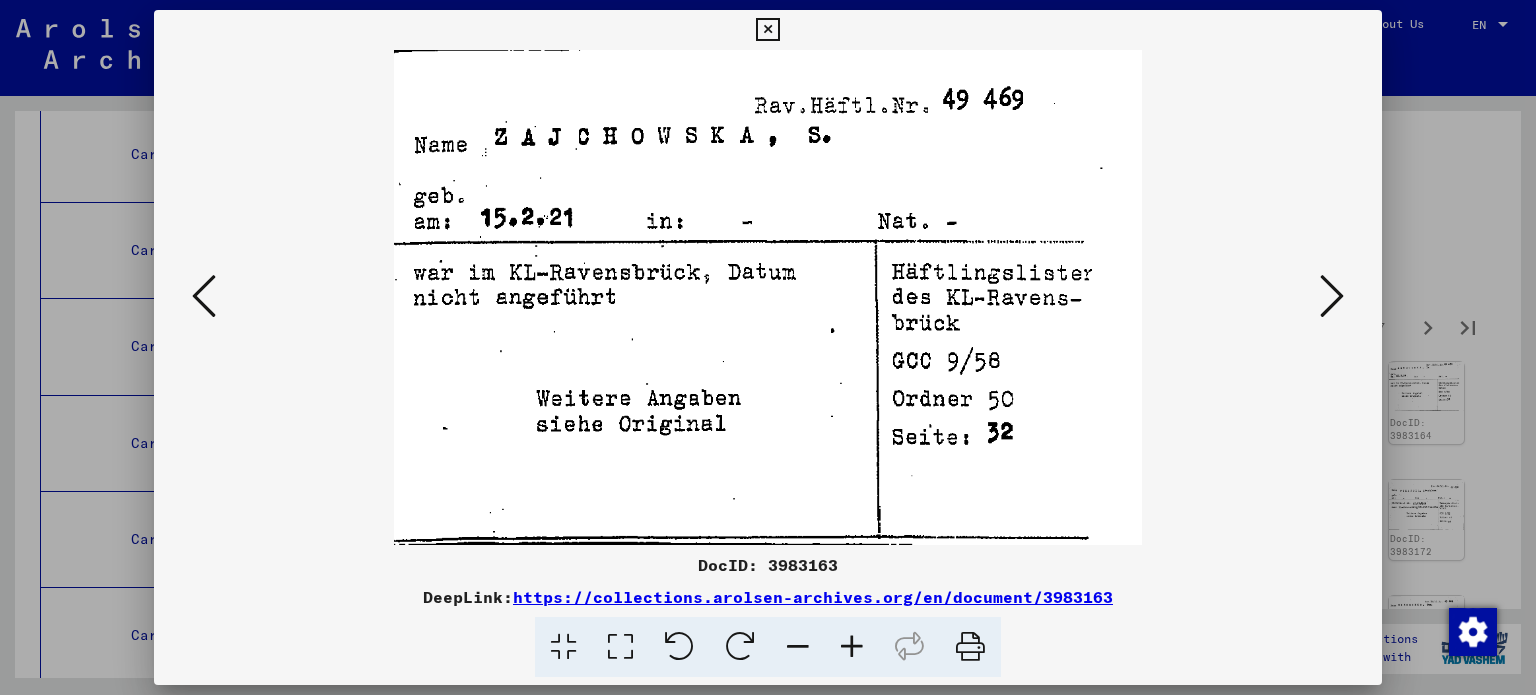 click at bounding box center [1332, 296] 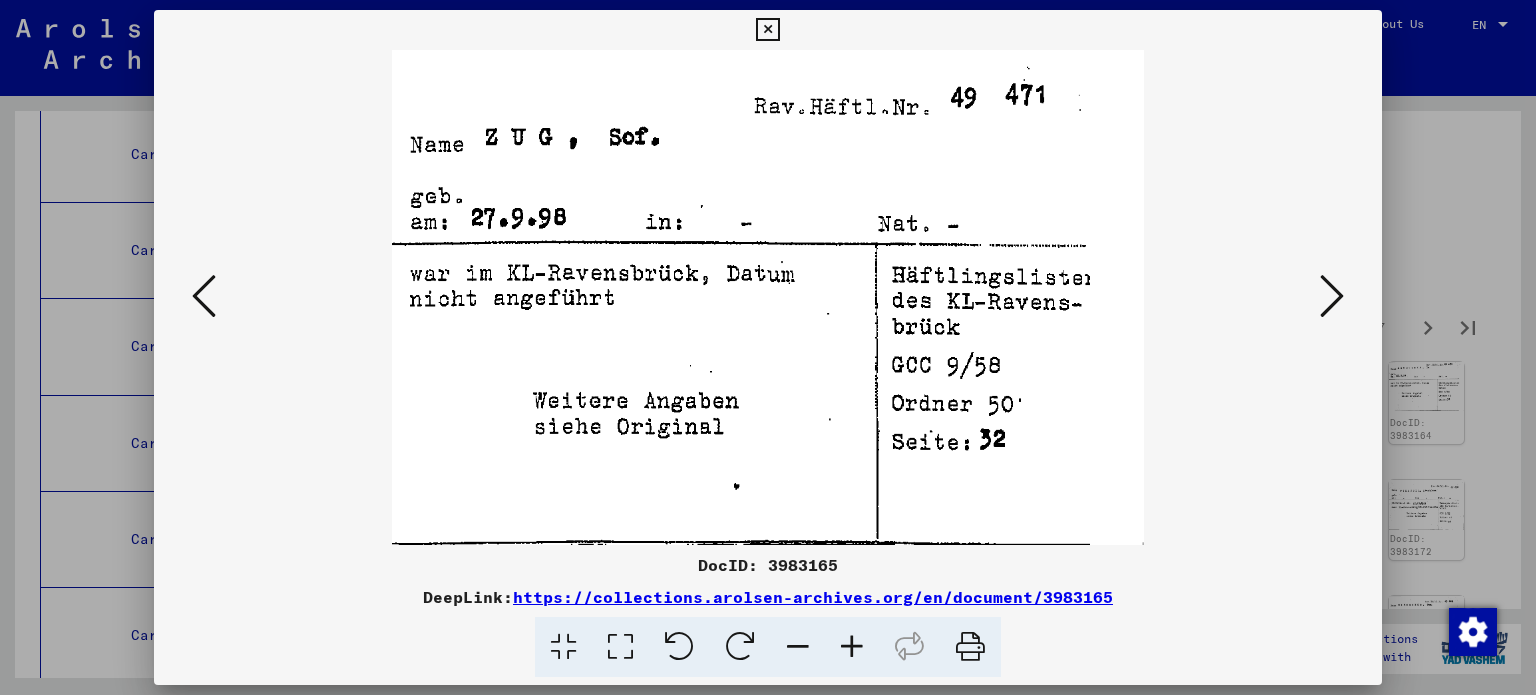 click at bounding box center [1332, 296] 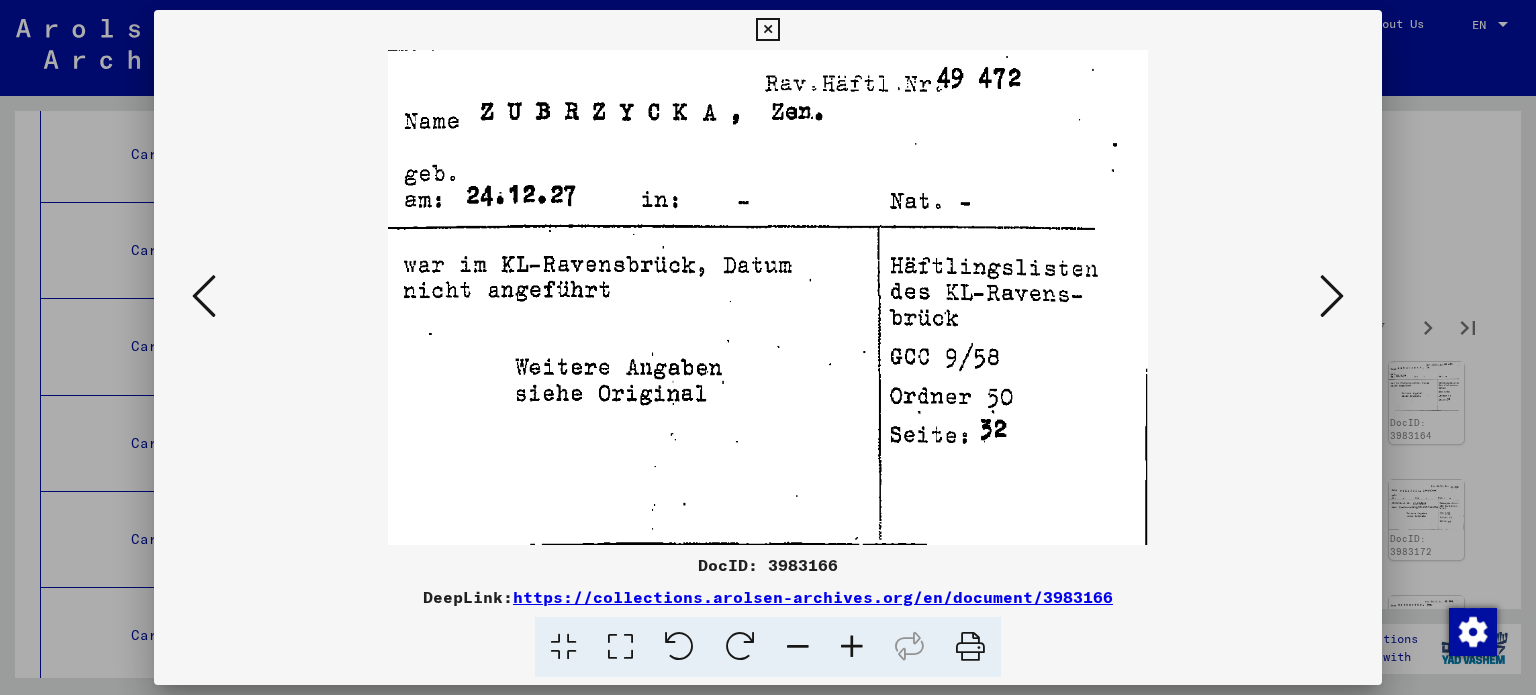 click at bounding box center [1332, 296] 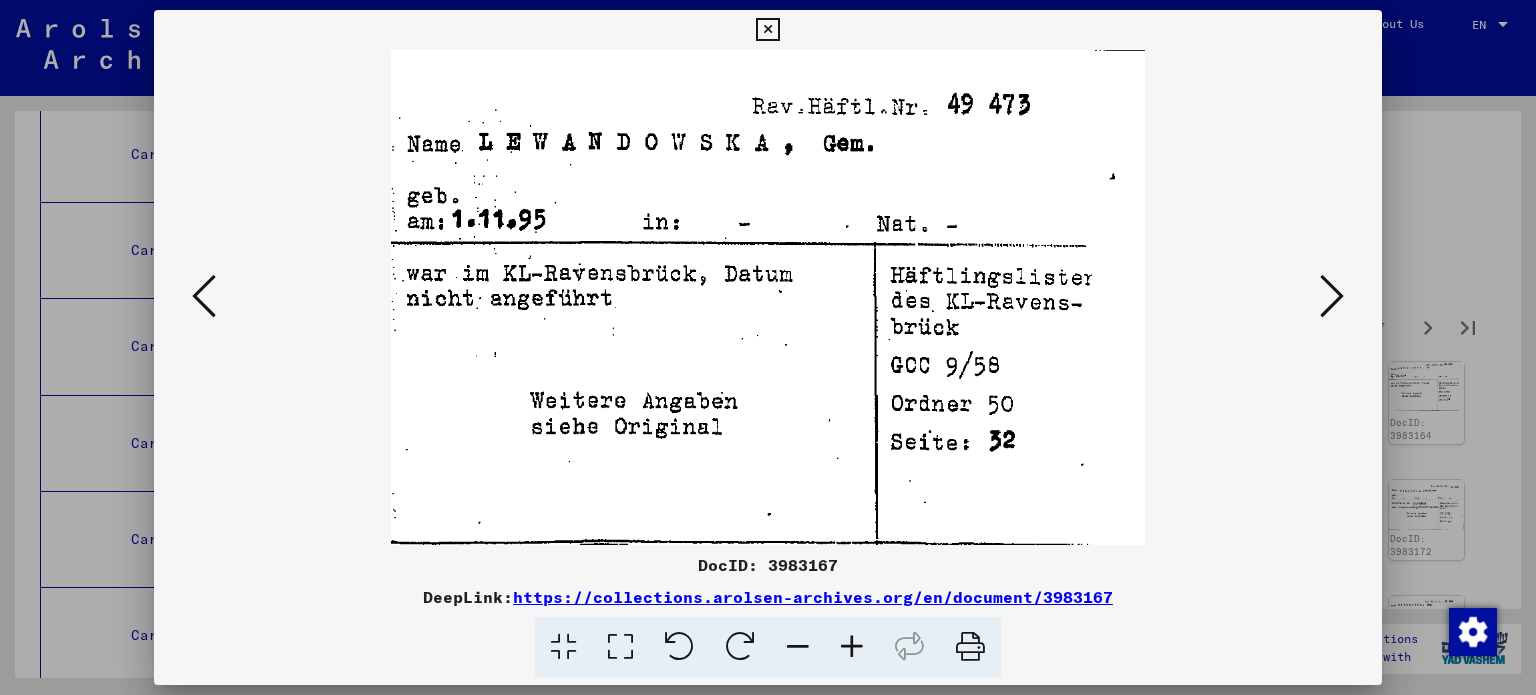 click at bounding box center (1332, 296) 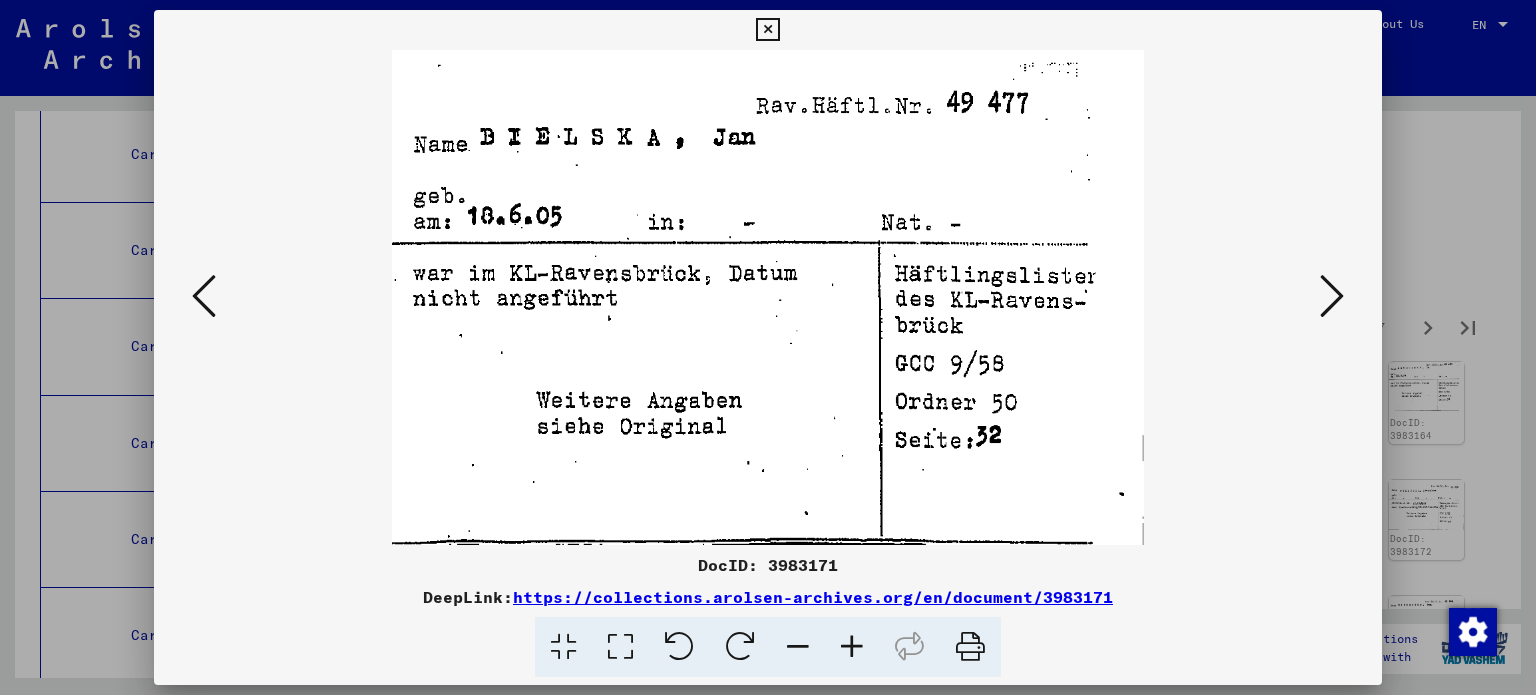 click at bounding box center [1332, 296] 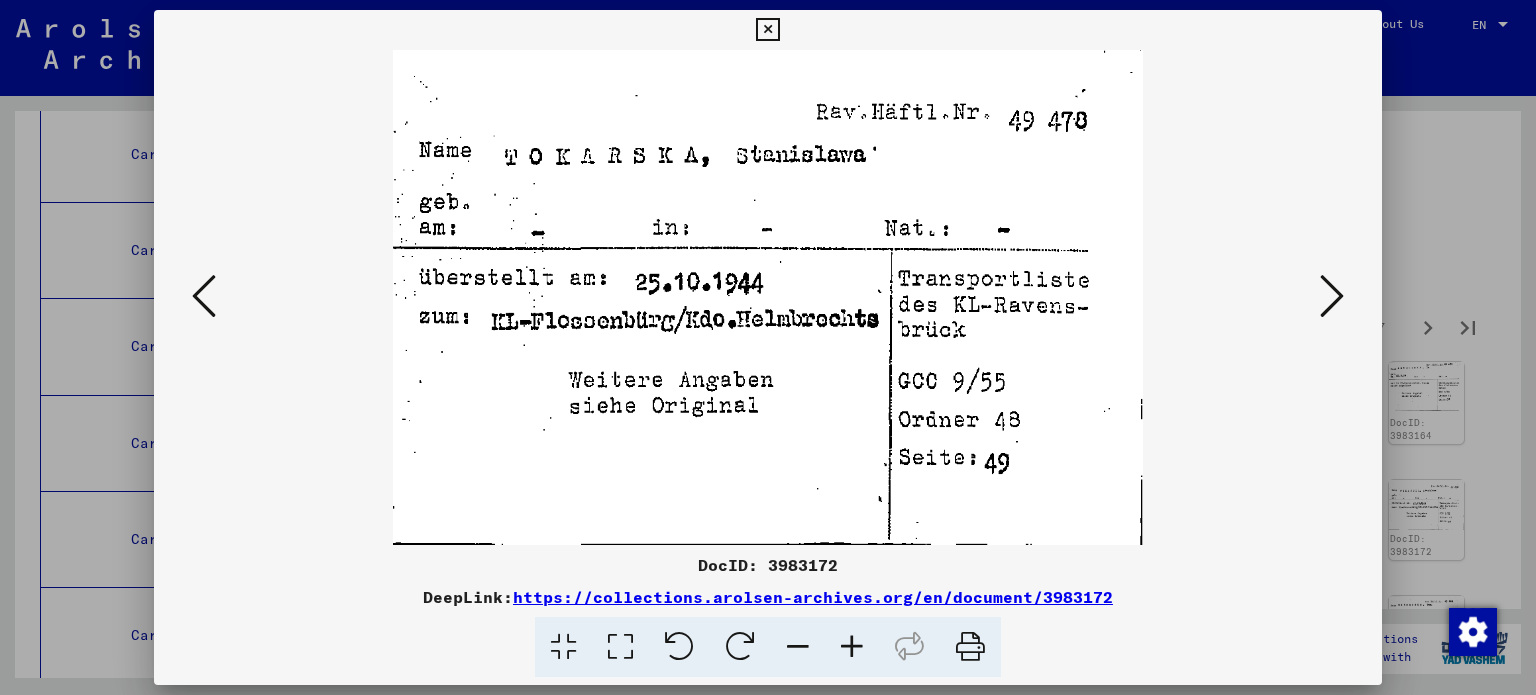 click at bounding box center [1332, 296] 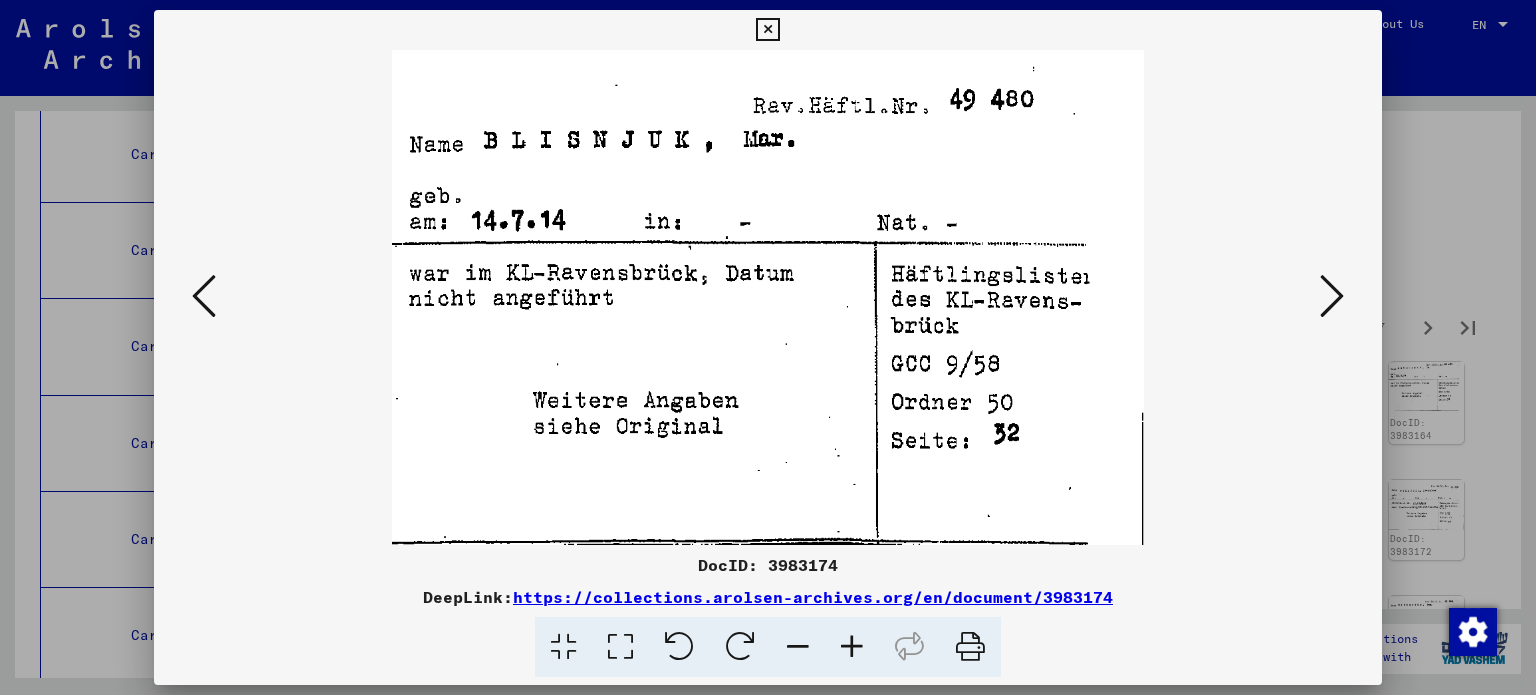 click at bounding box center (1332, 296) 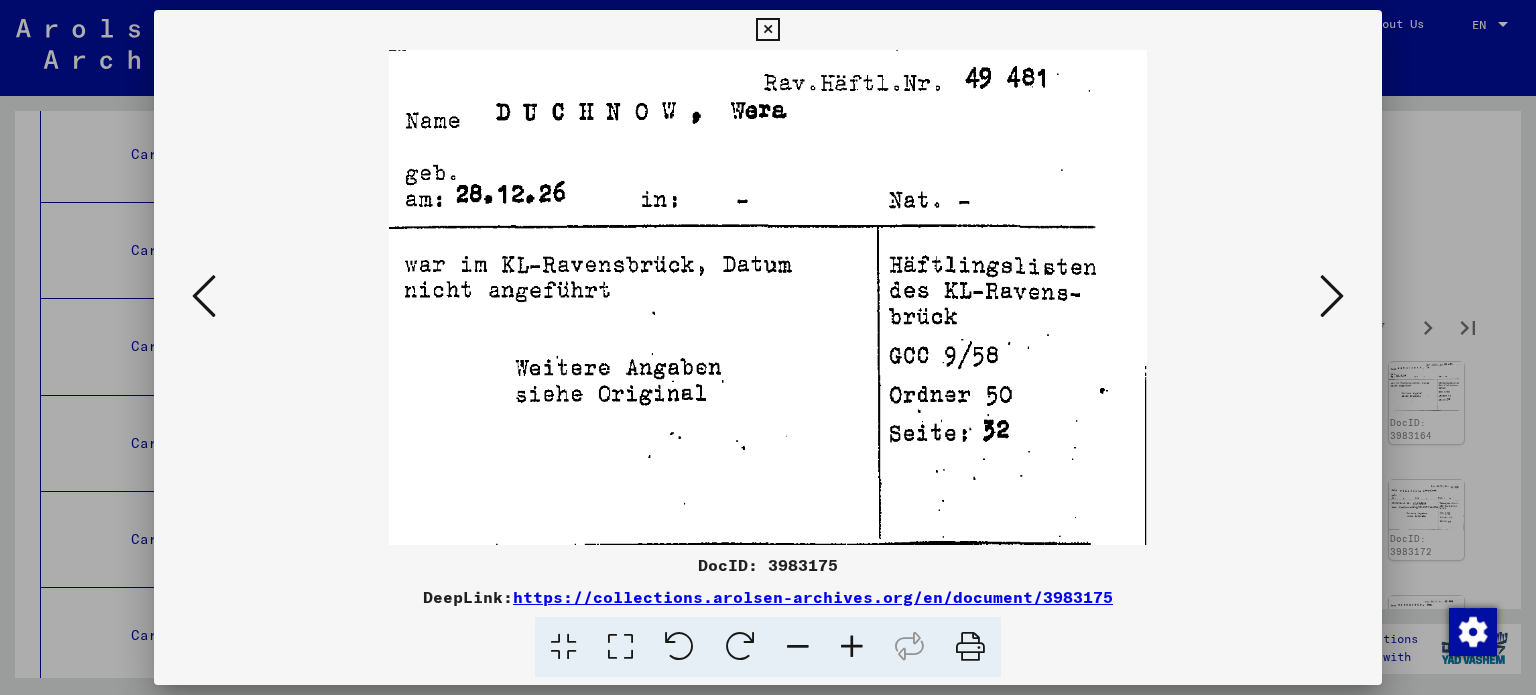 click at bounding box center (1332, 296) 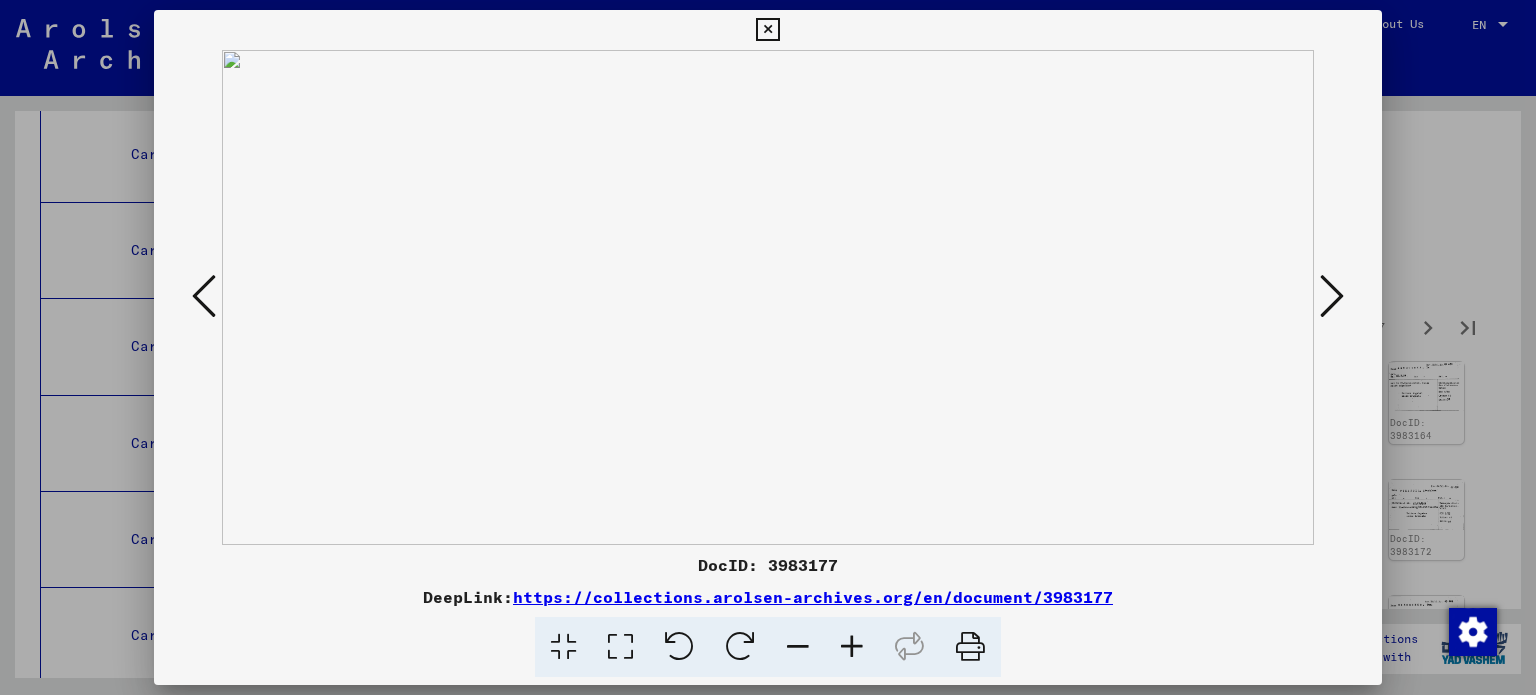 click at bounding box center (1332, 296) 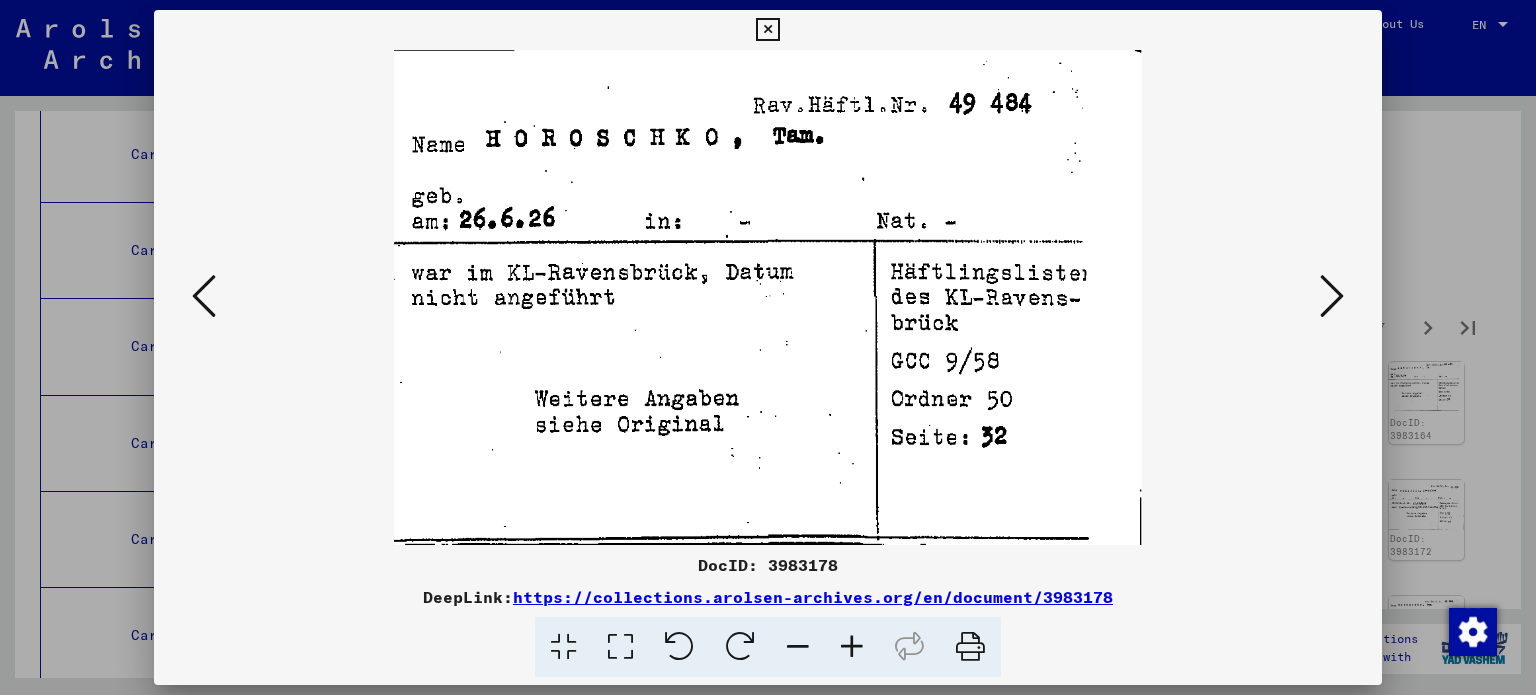 click at bounding box center [1332, 296] 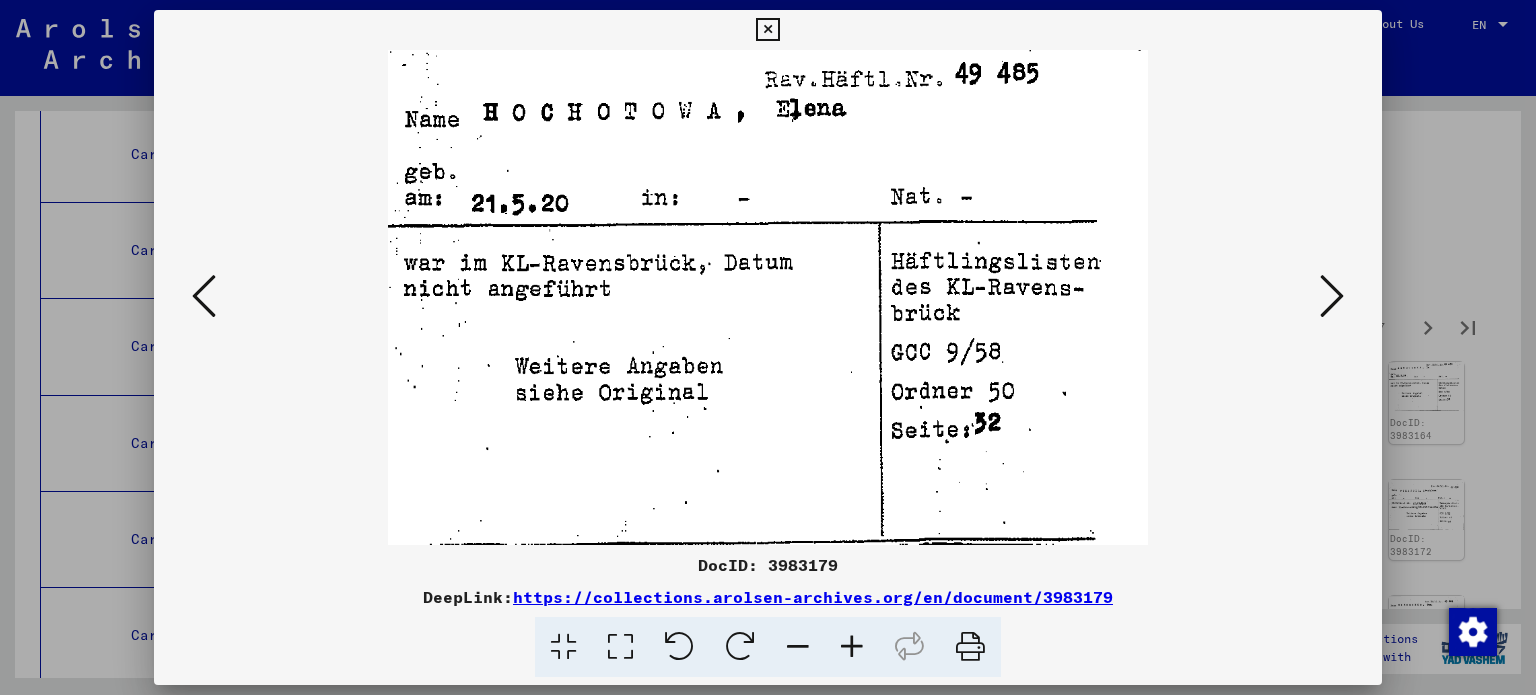 click at bounding box center (1332, 296) 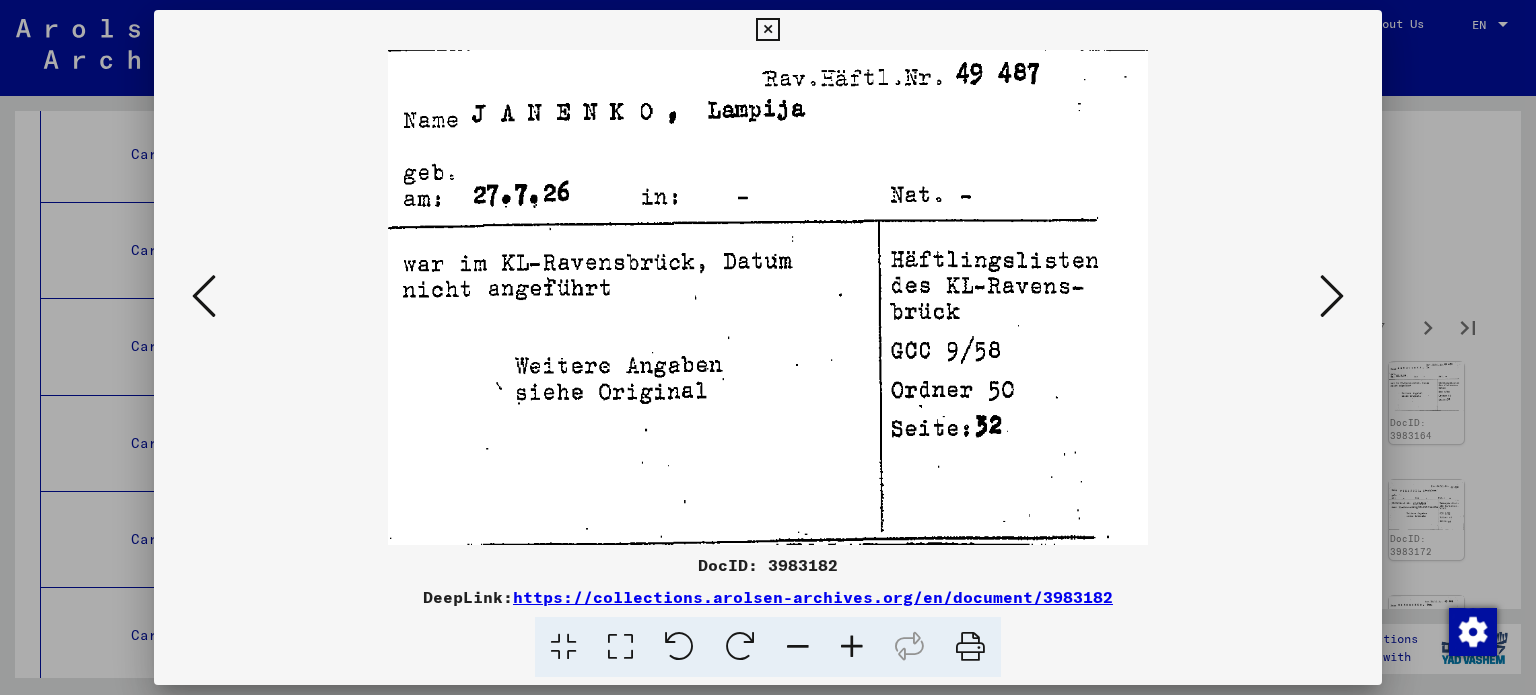 click at bounding box center (1332, 296) 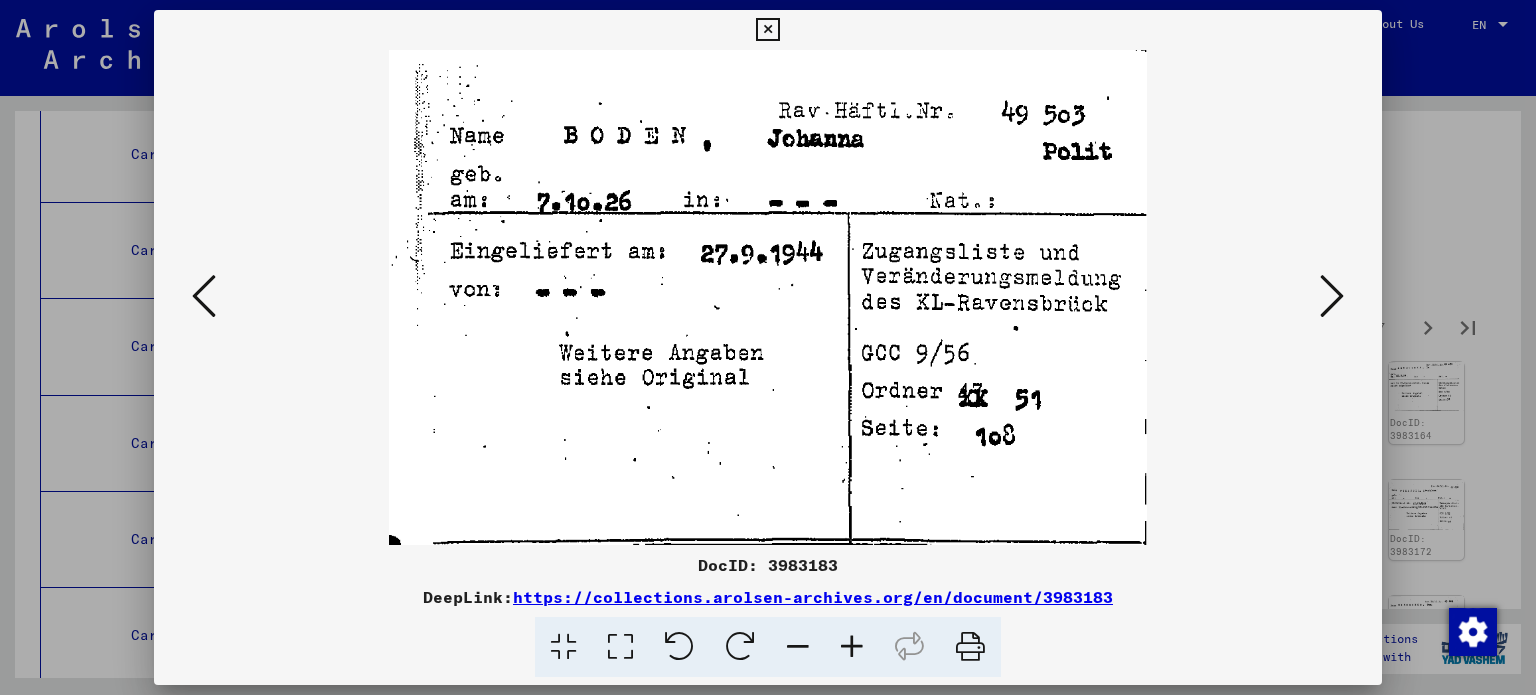 click at bounding box center (1332, 296) 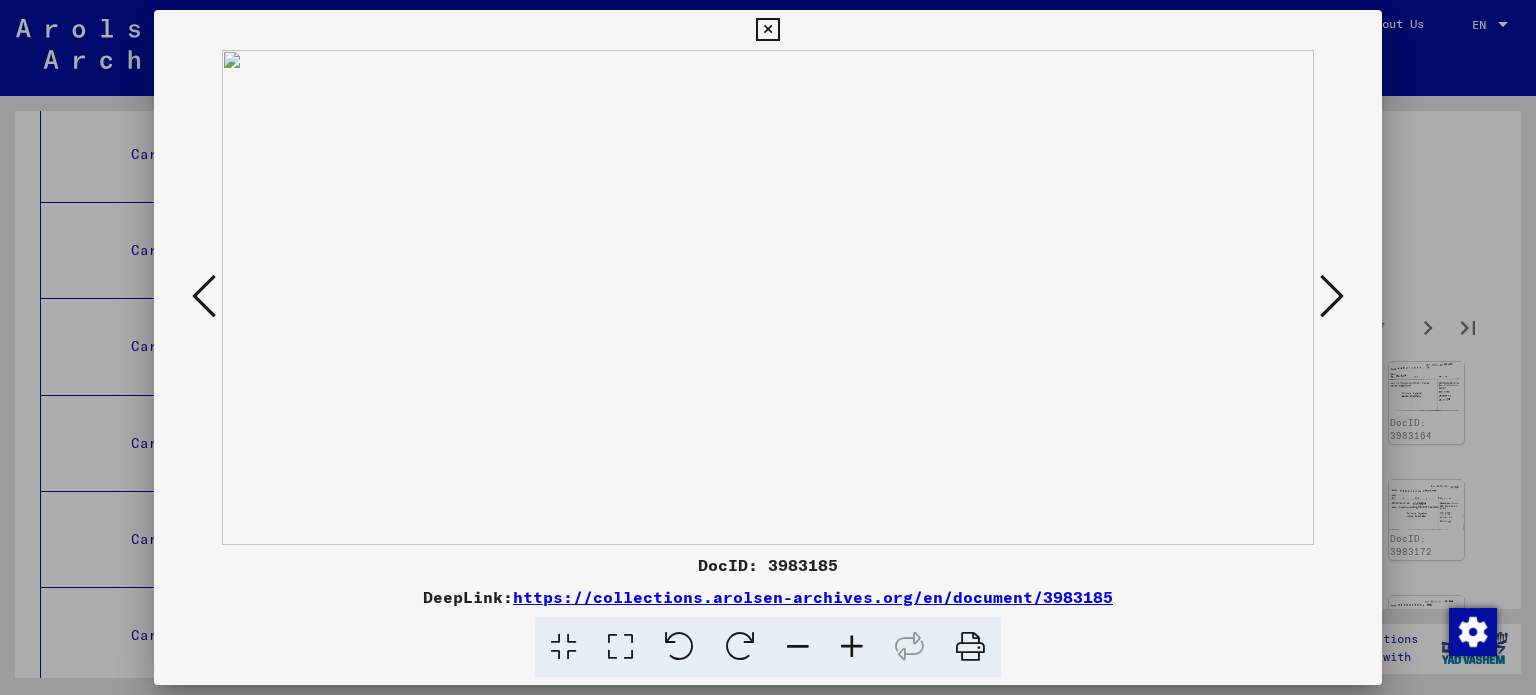 click at bounding box center [1332, 296] 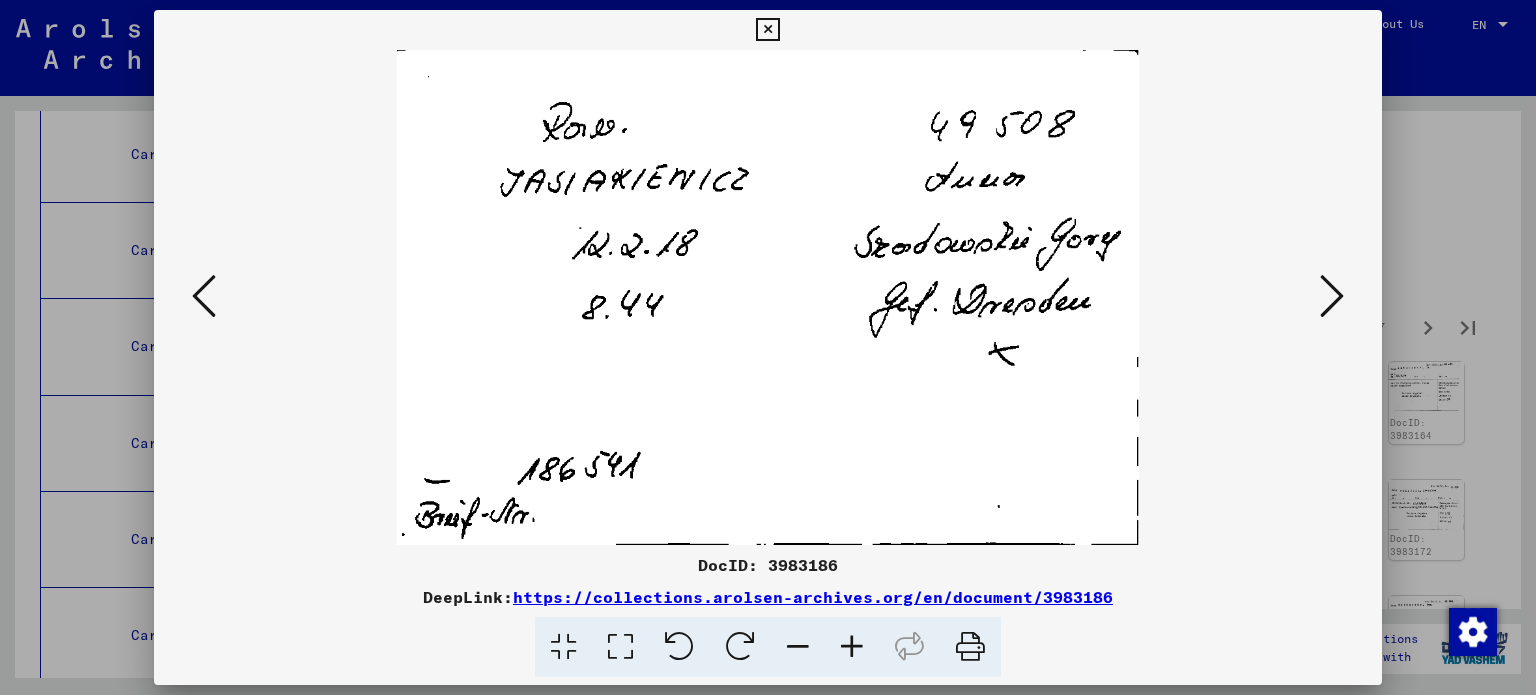 click at bounding box center (1332, 296) 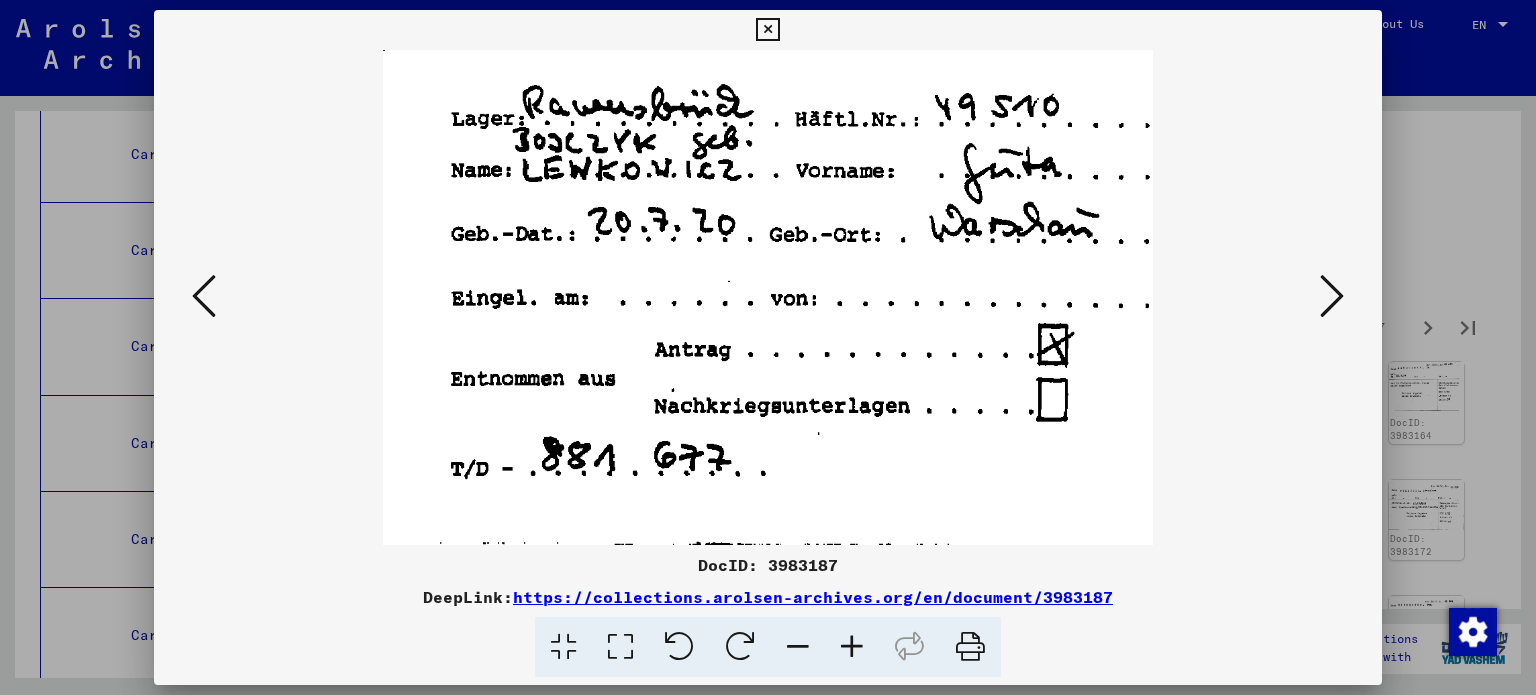 click at bounding box center [1332, 296] 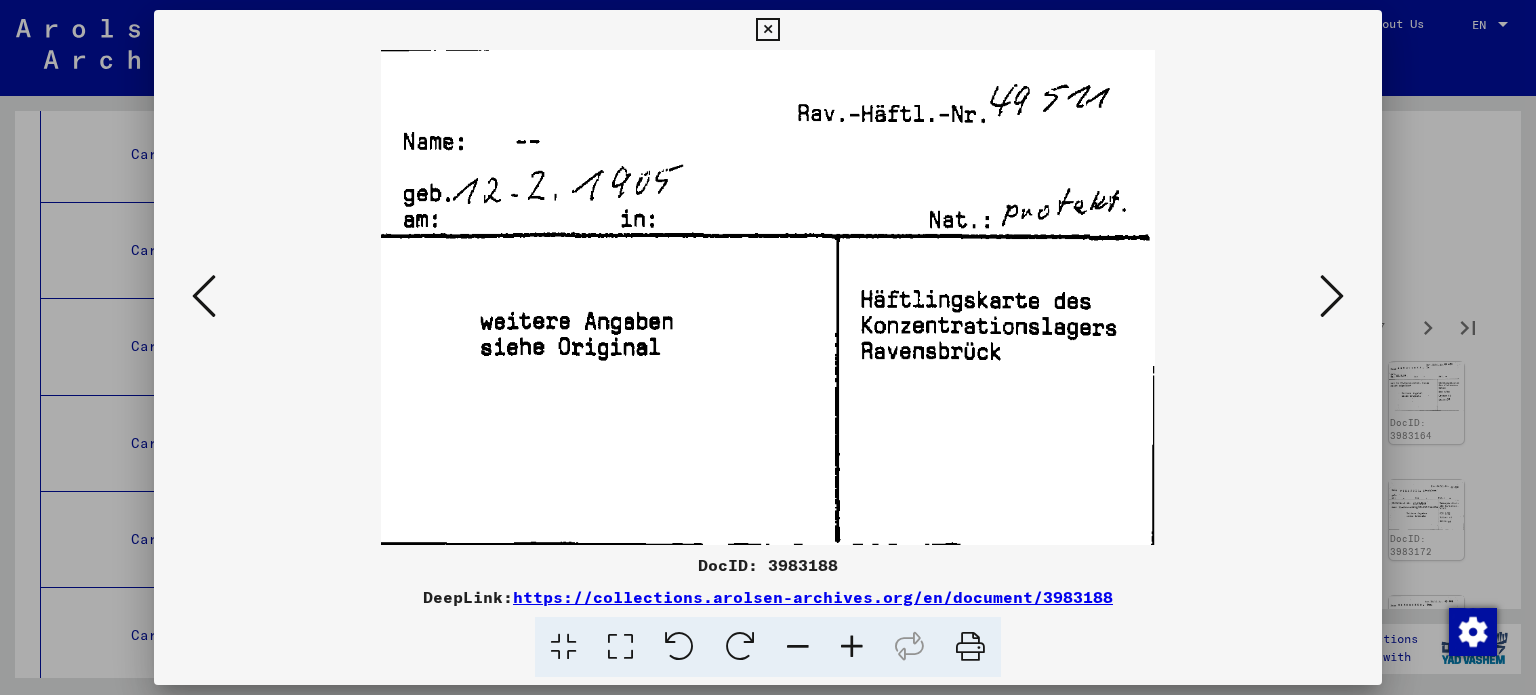 click at bounding box center [1332, 296] 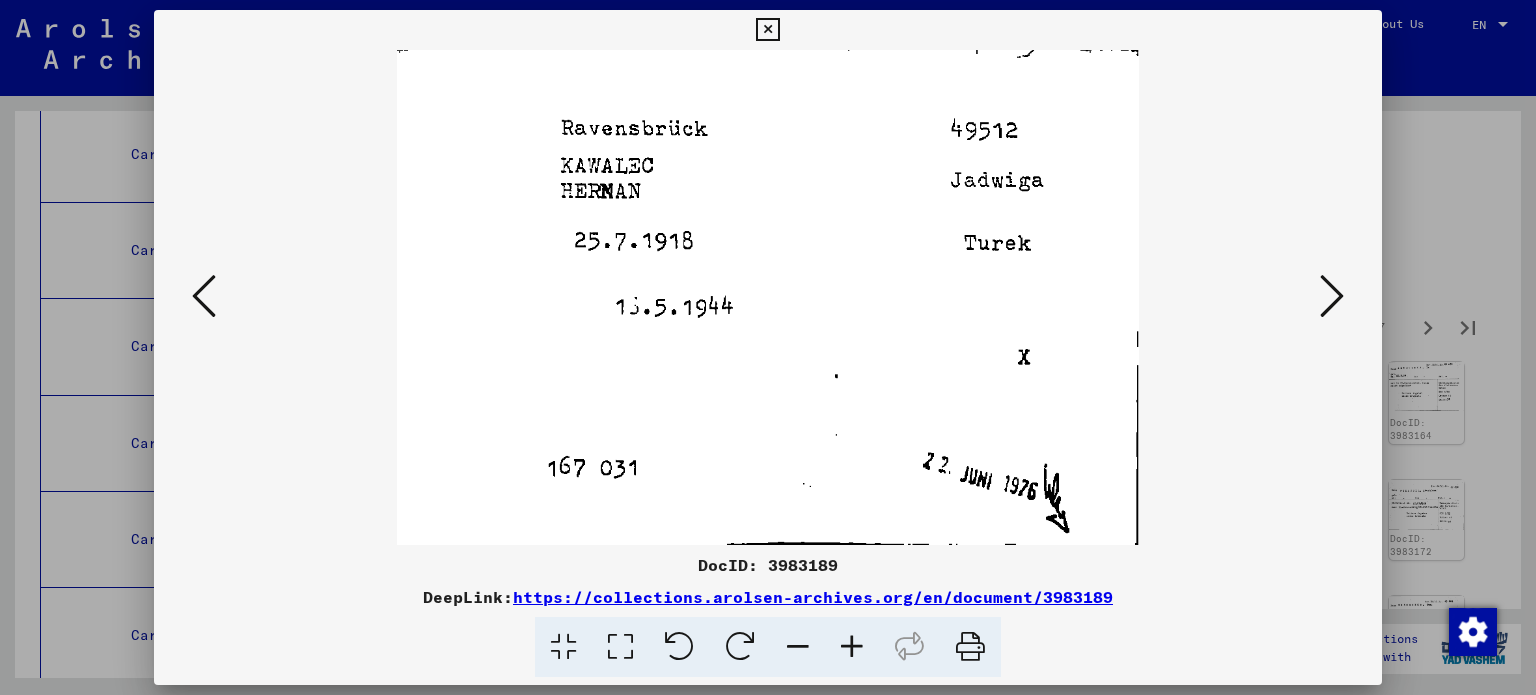 click at bounding box center (1332, 296) 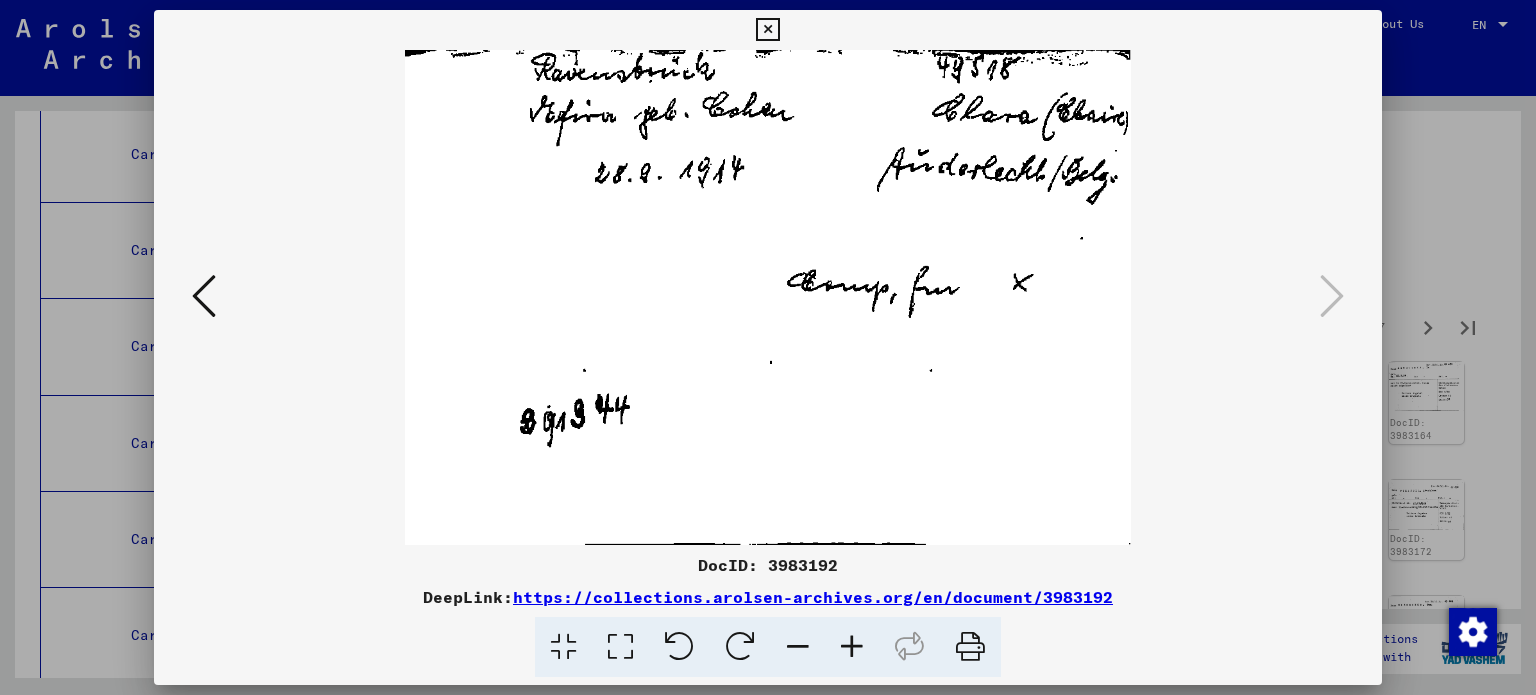 click at bounding box center [768, 347] 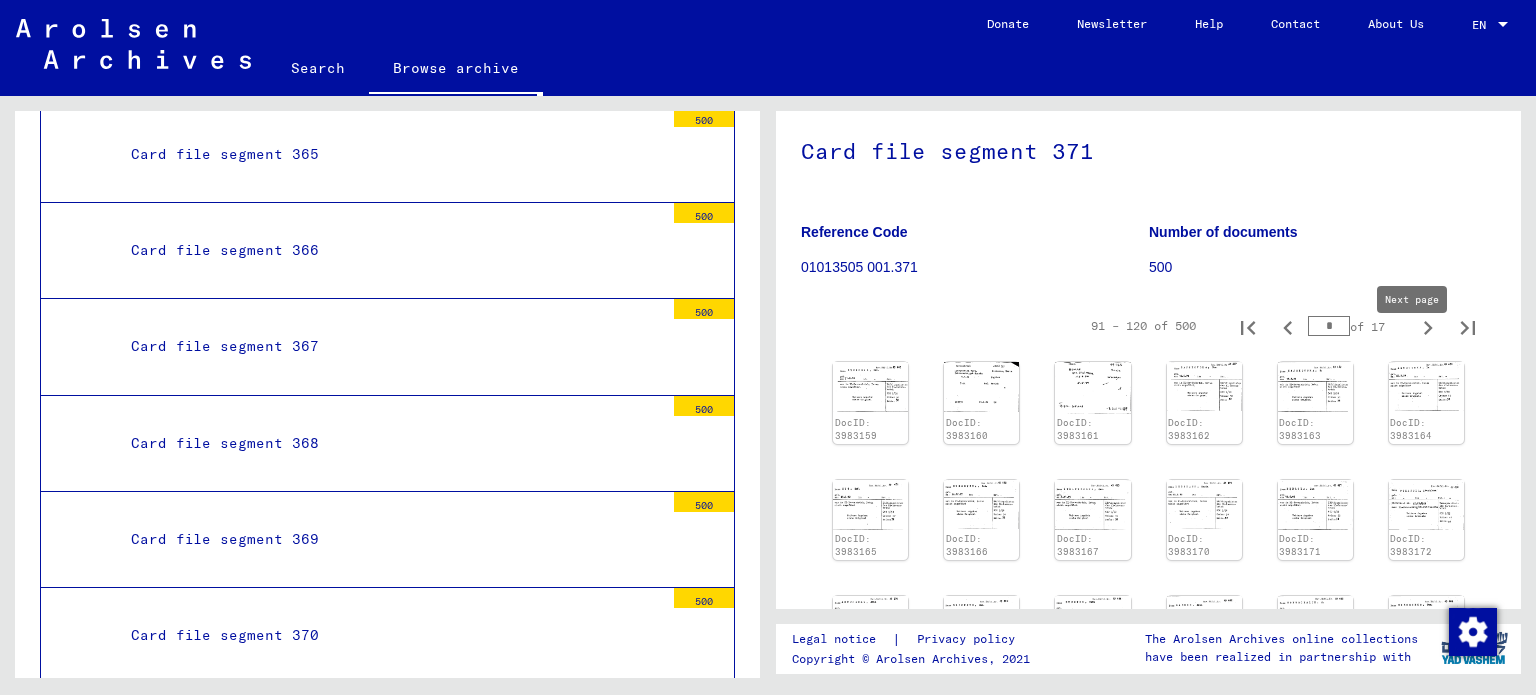 click 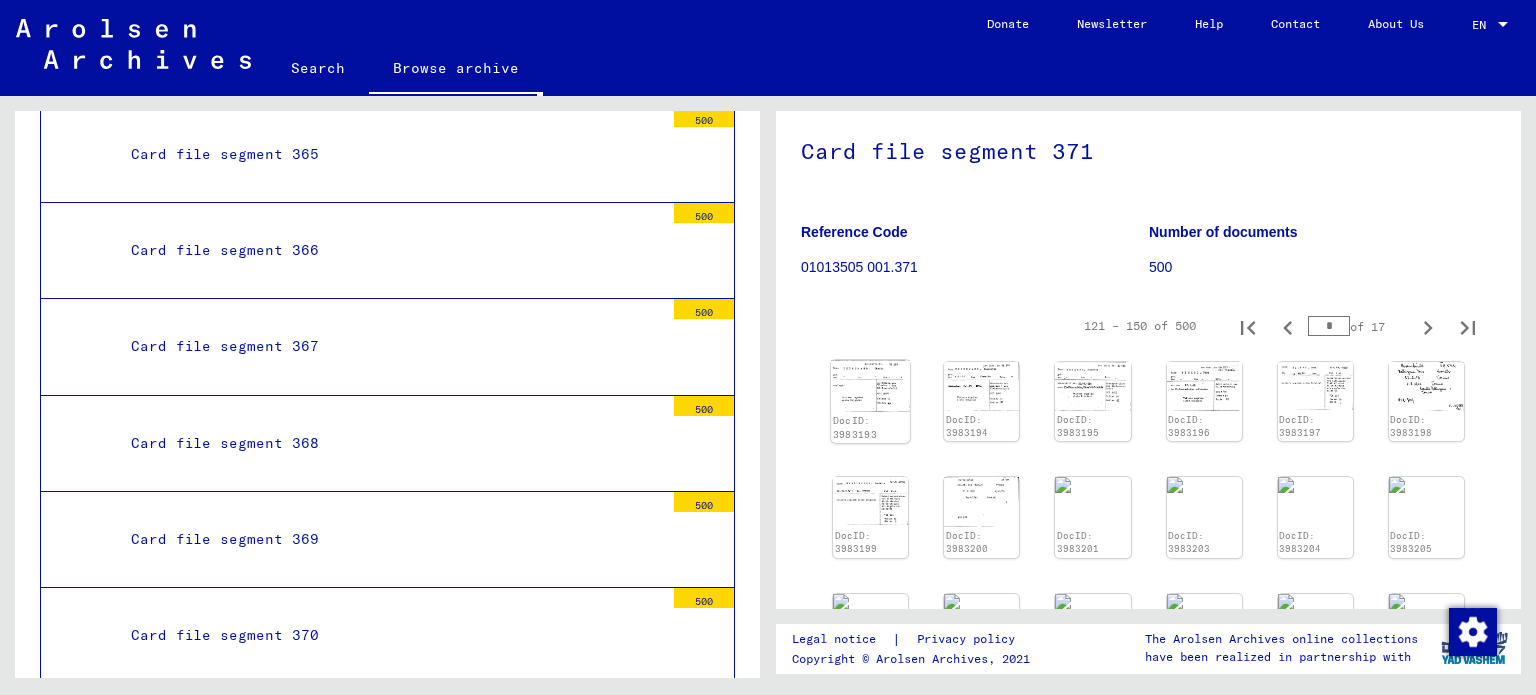 click 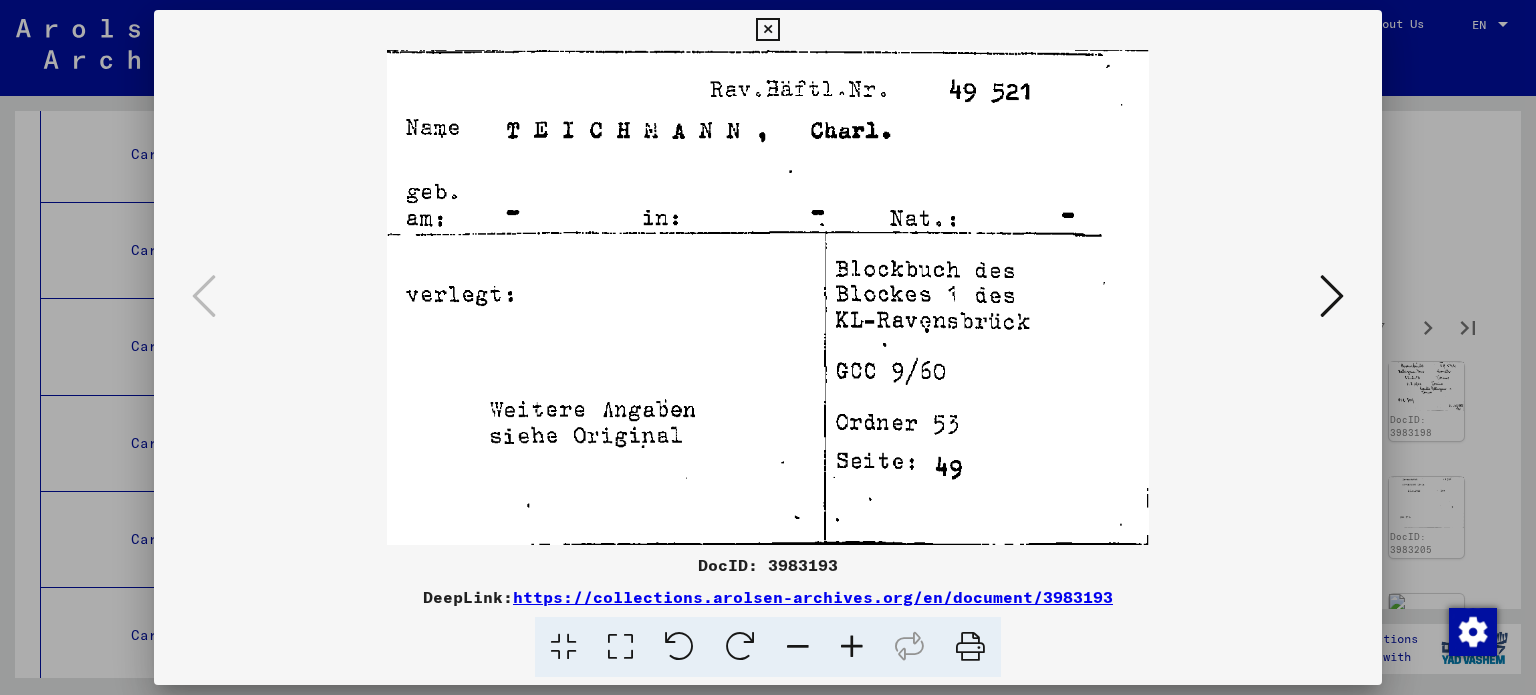 click at bounding box center [1332, 297] 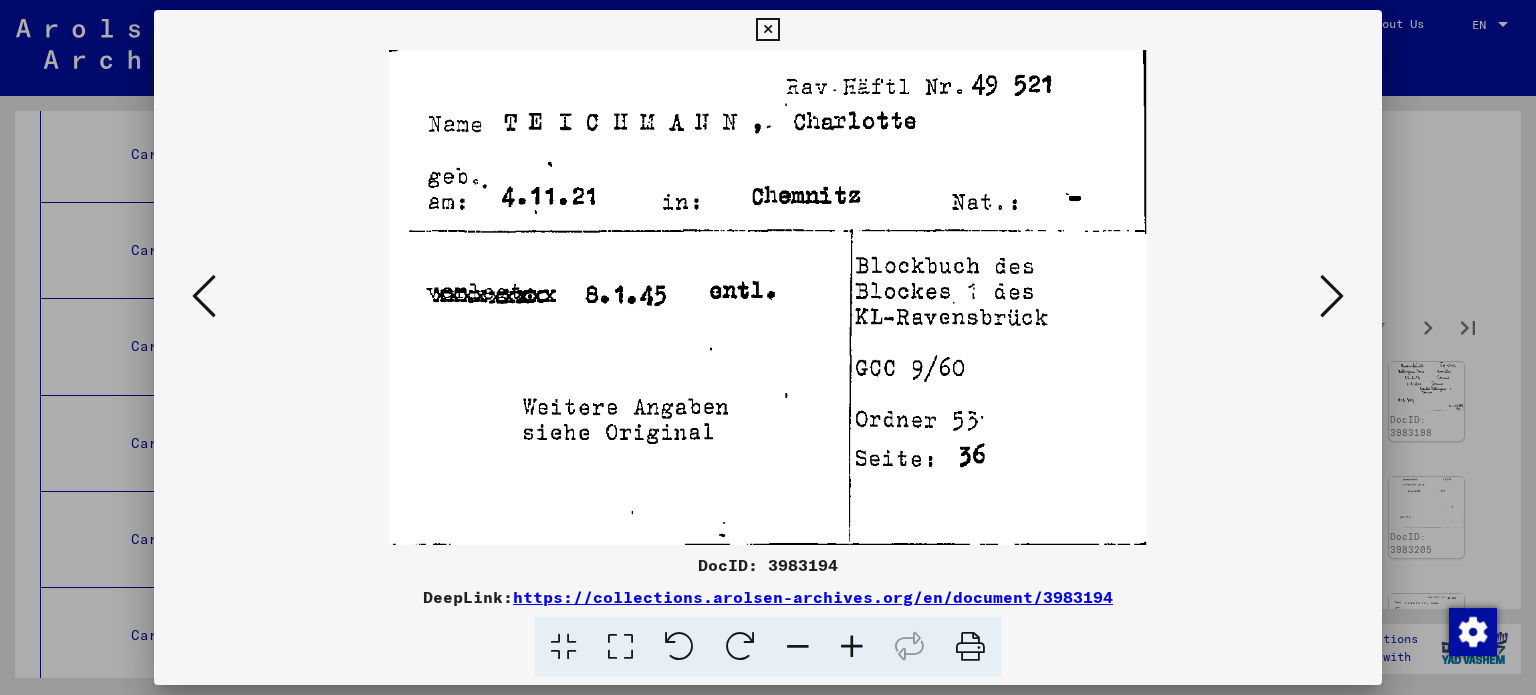 click at bounding box center [1332, 297] 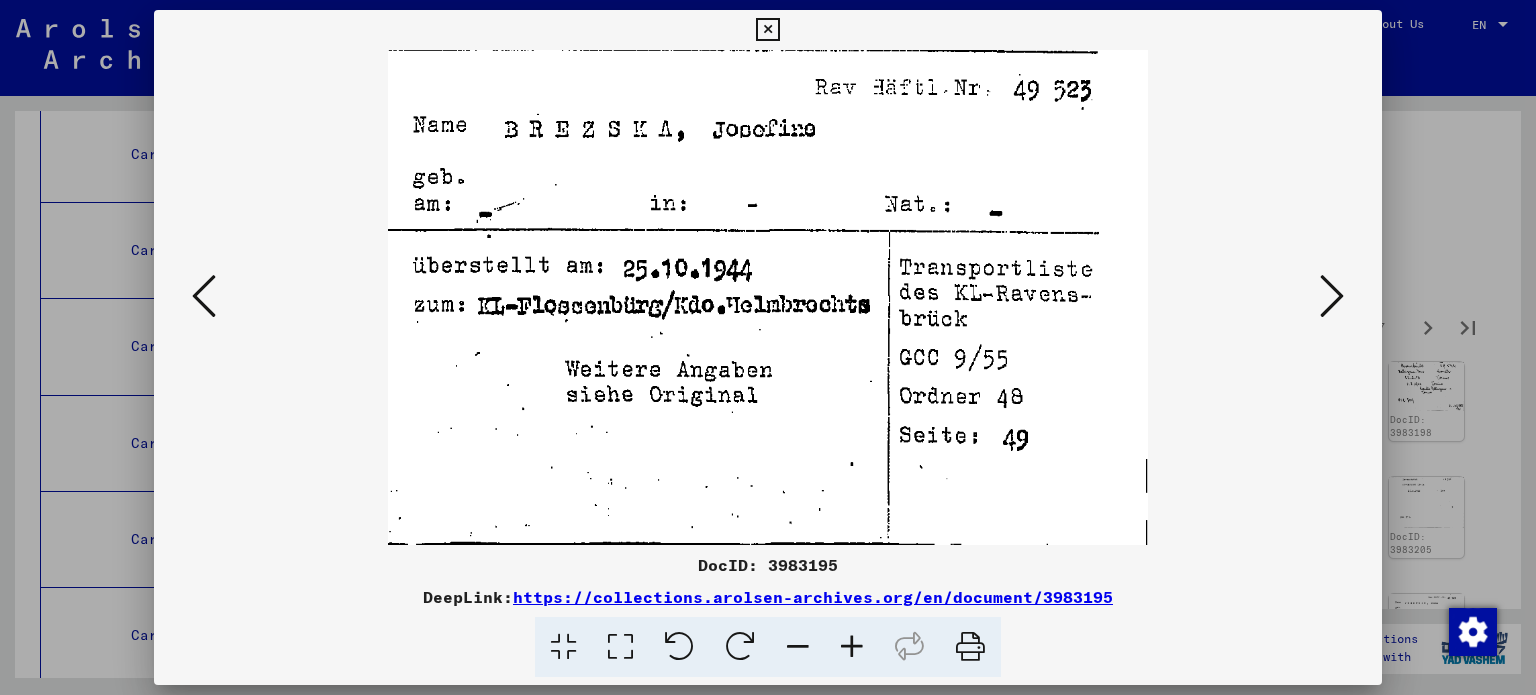click at bounding box center [204, 297] 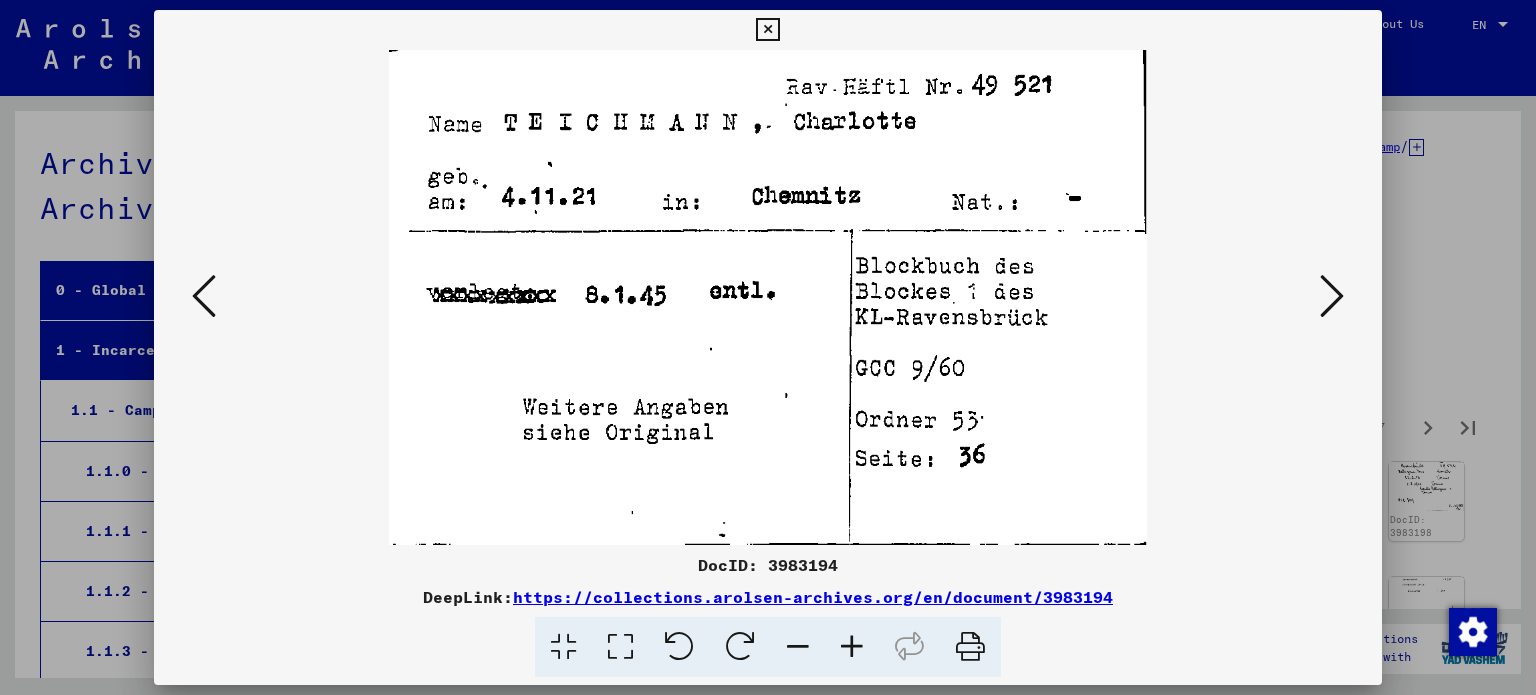 scroll, scrollTop: 0, scrollLeft: 0, axis: both 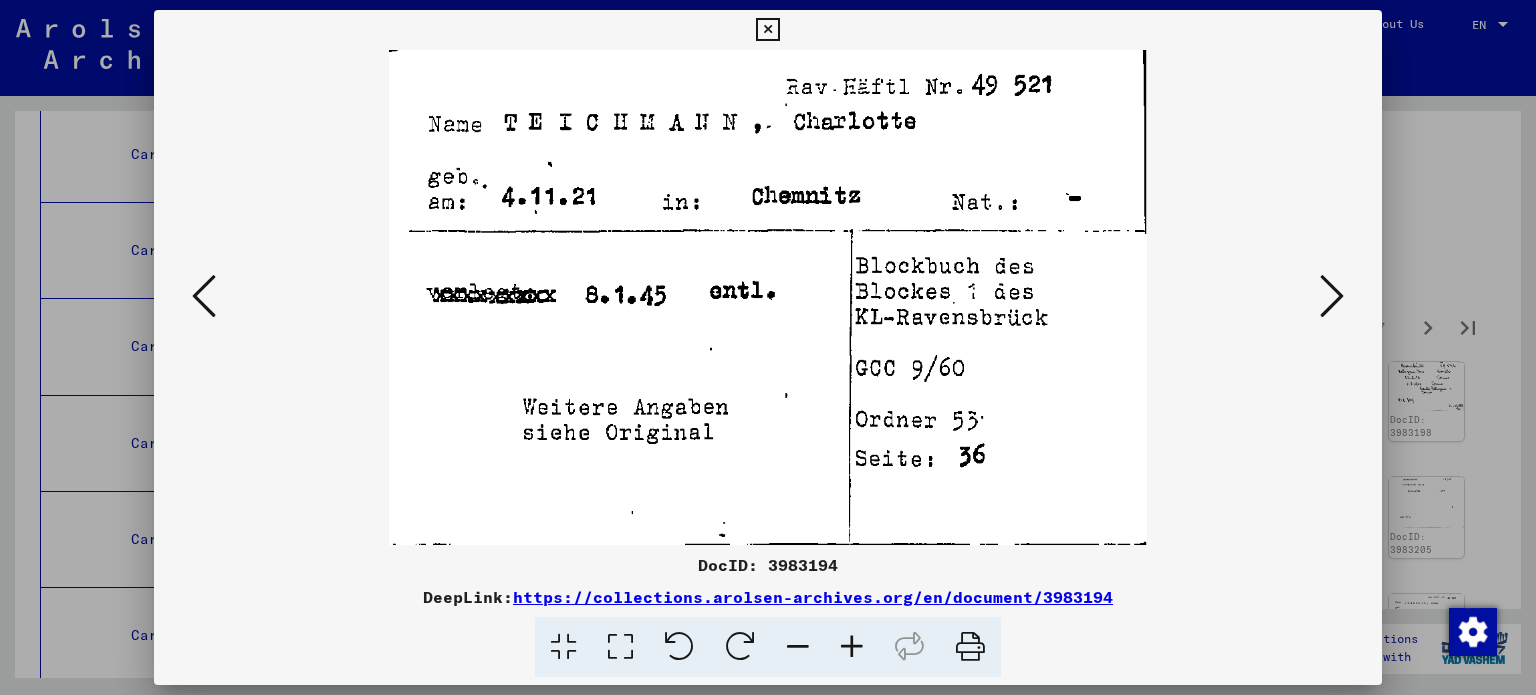 click at bounding box center (1332, 296) 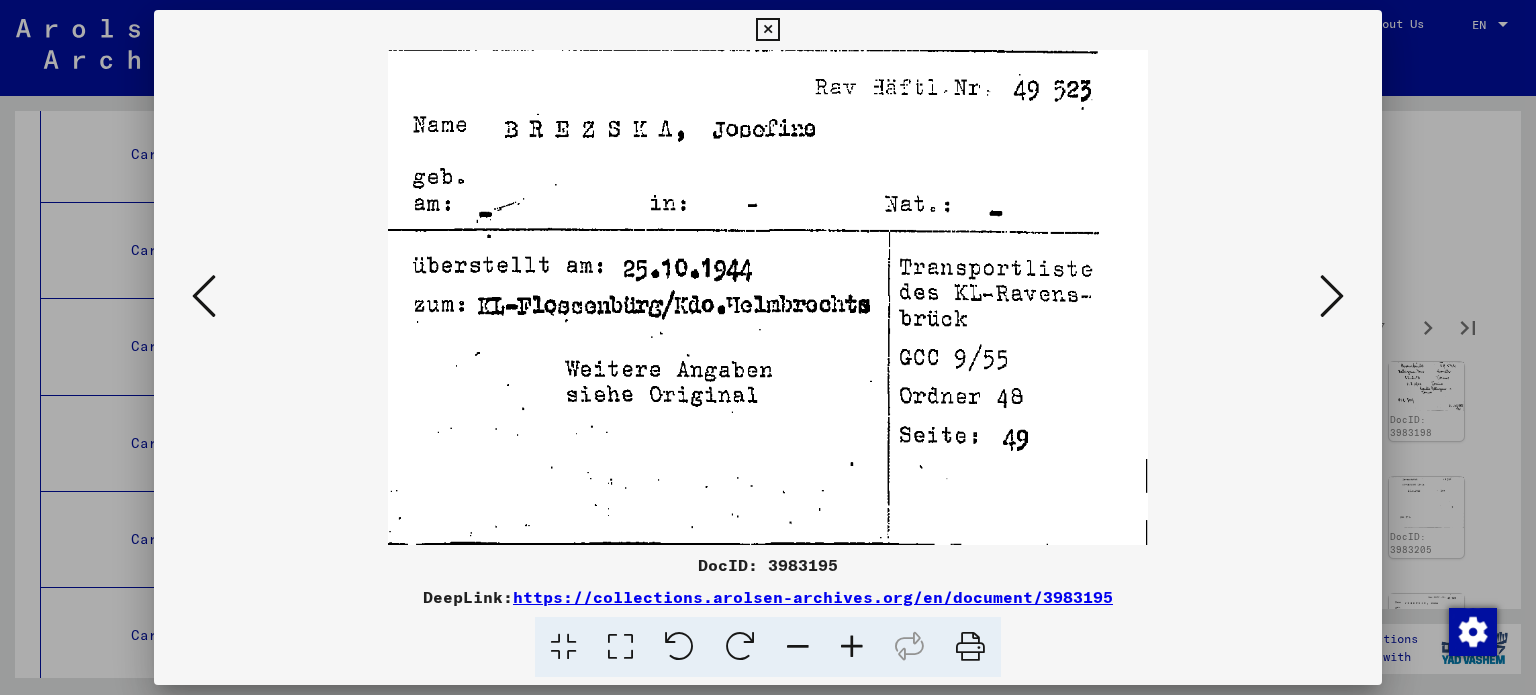 click at bounding box center (1332, 296) 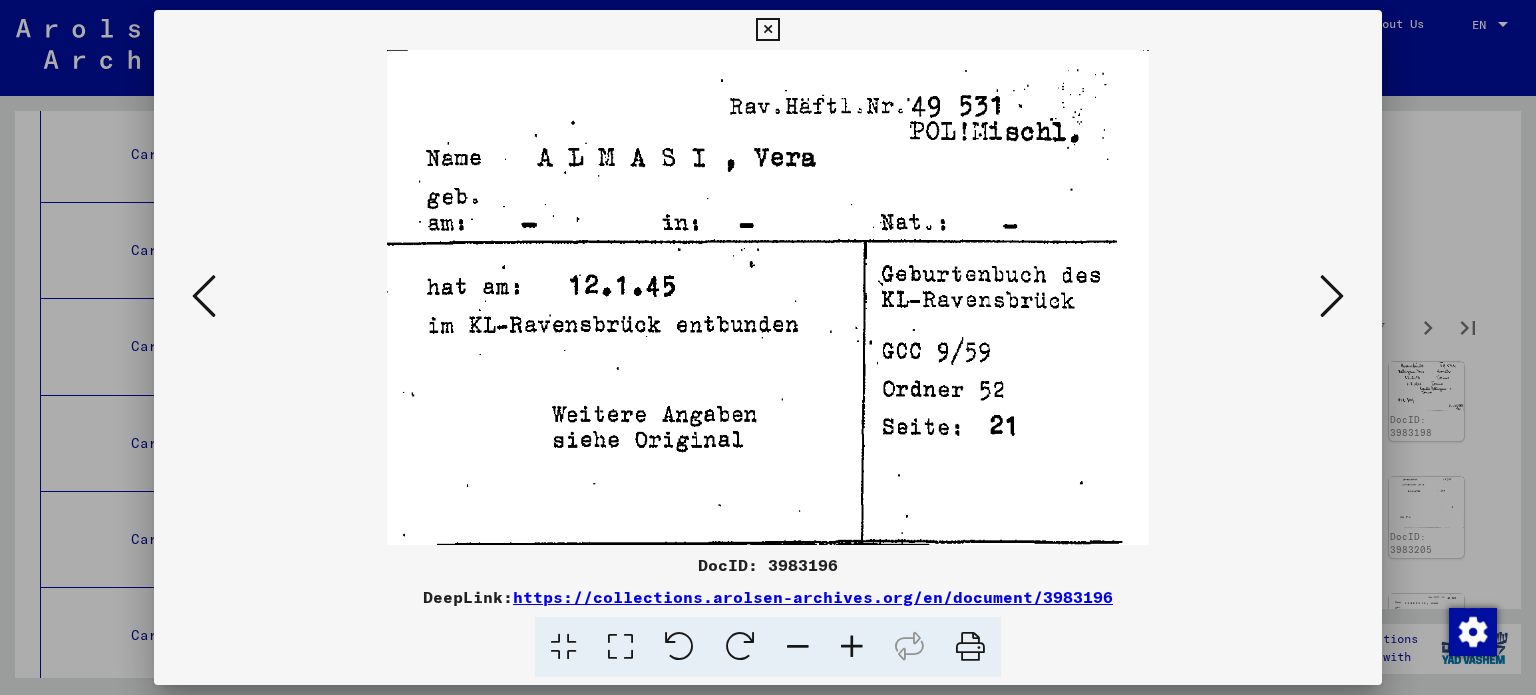 click at bounding box center (1332, 296) 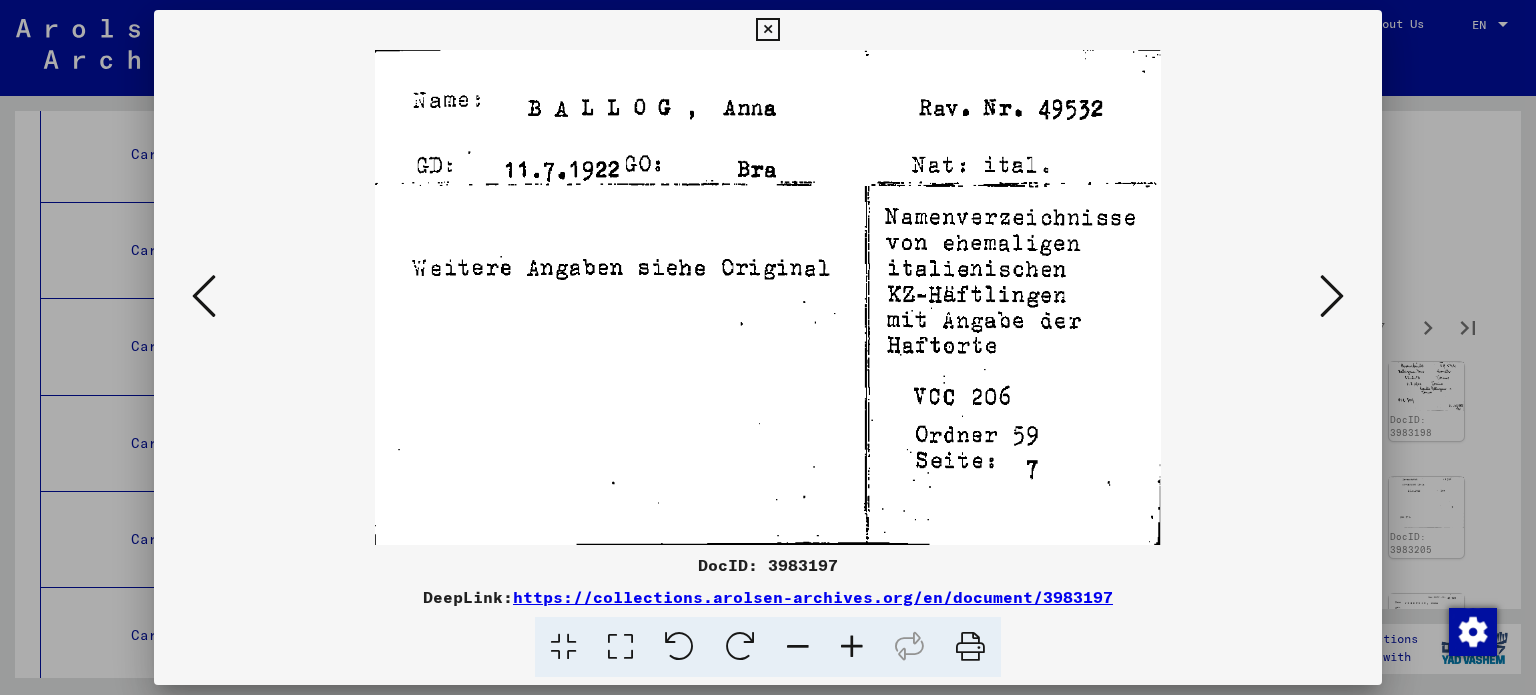 click at bounding box center [1332, 296] 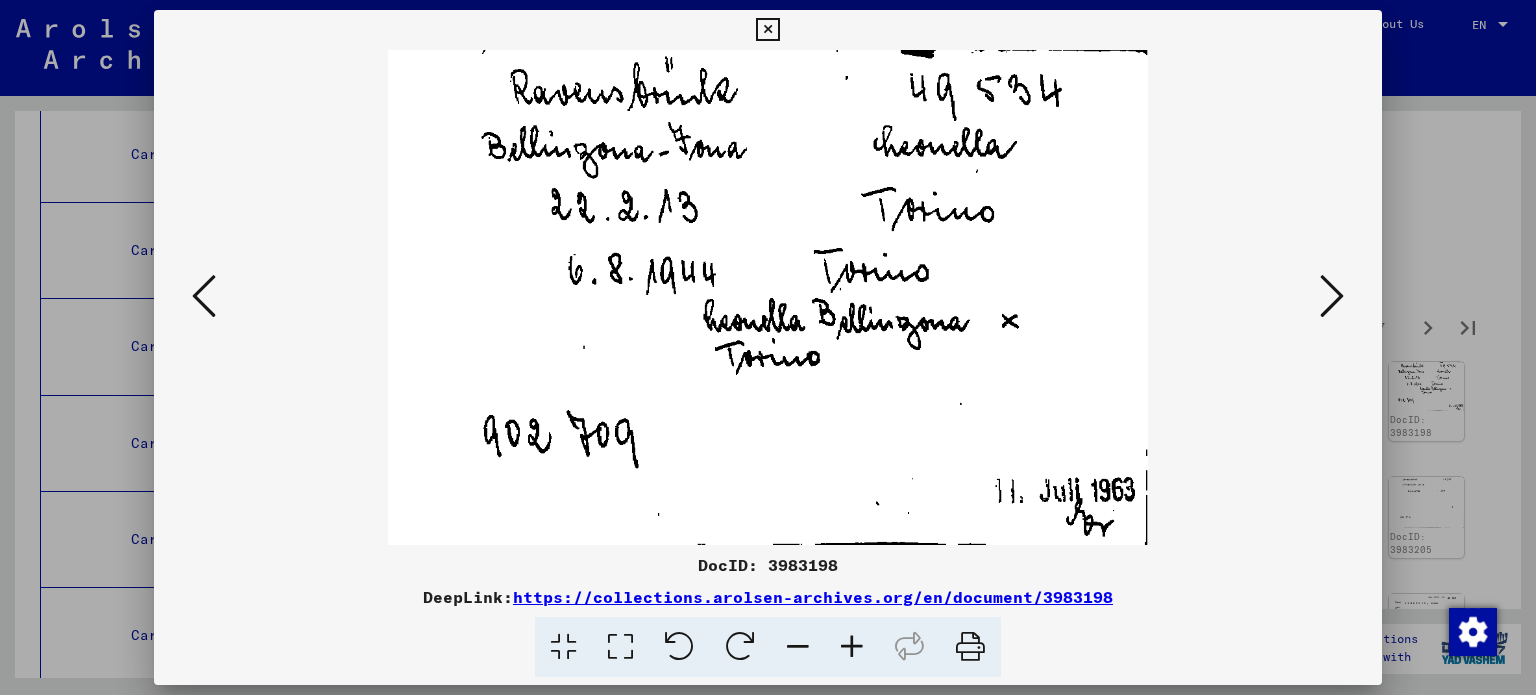 click at bounding box center [1332, 296] 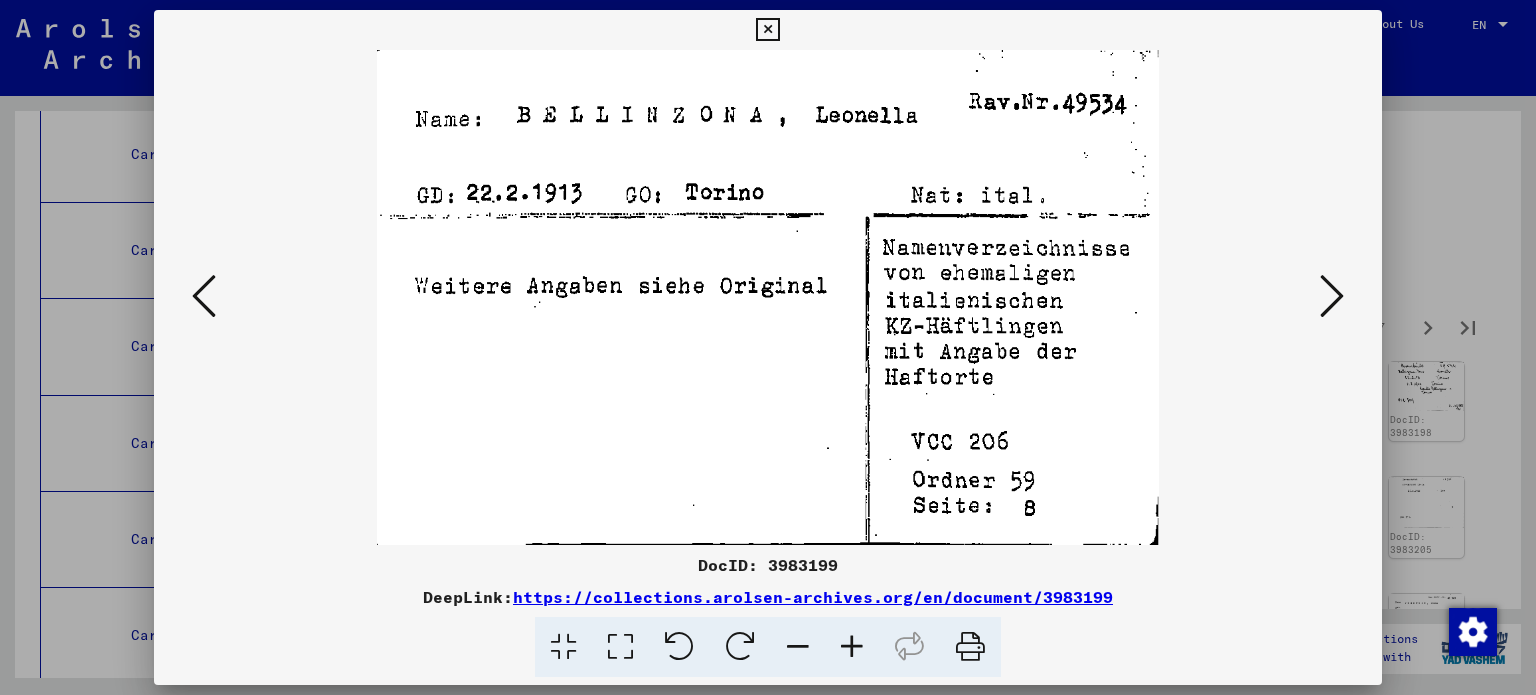 click at bounding box center (1332, 296) 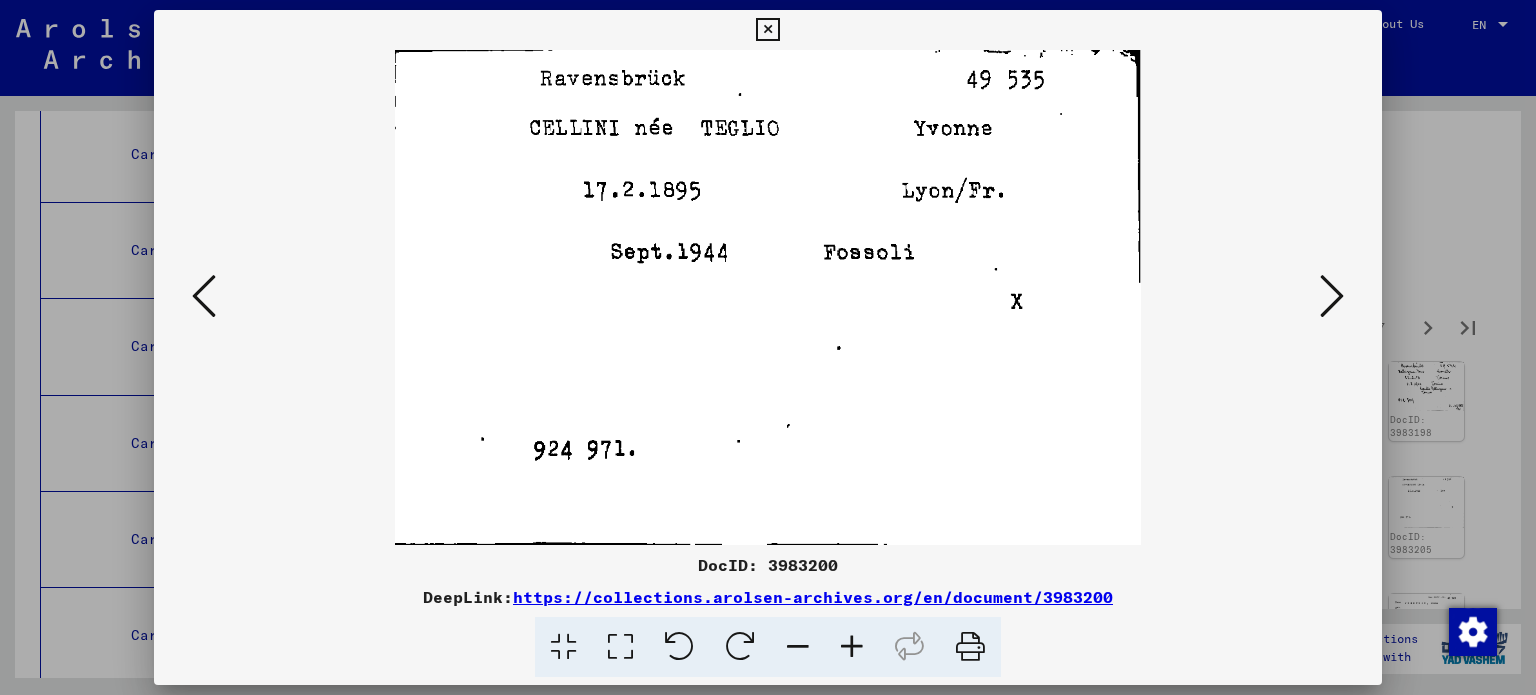 click at bounding box center [1332, 296] 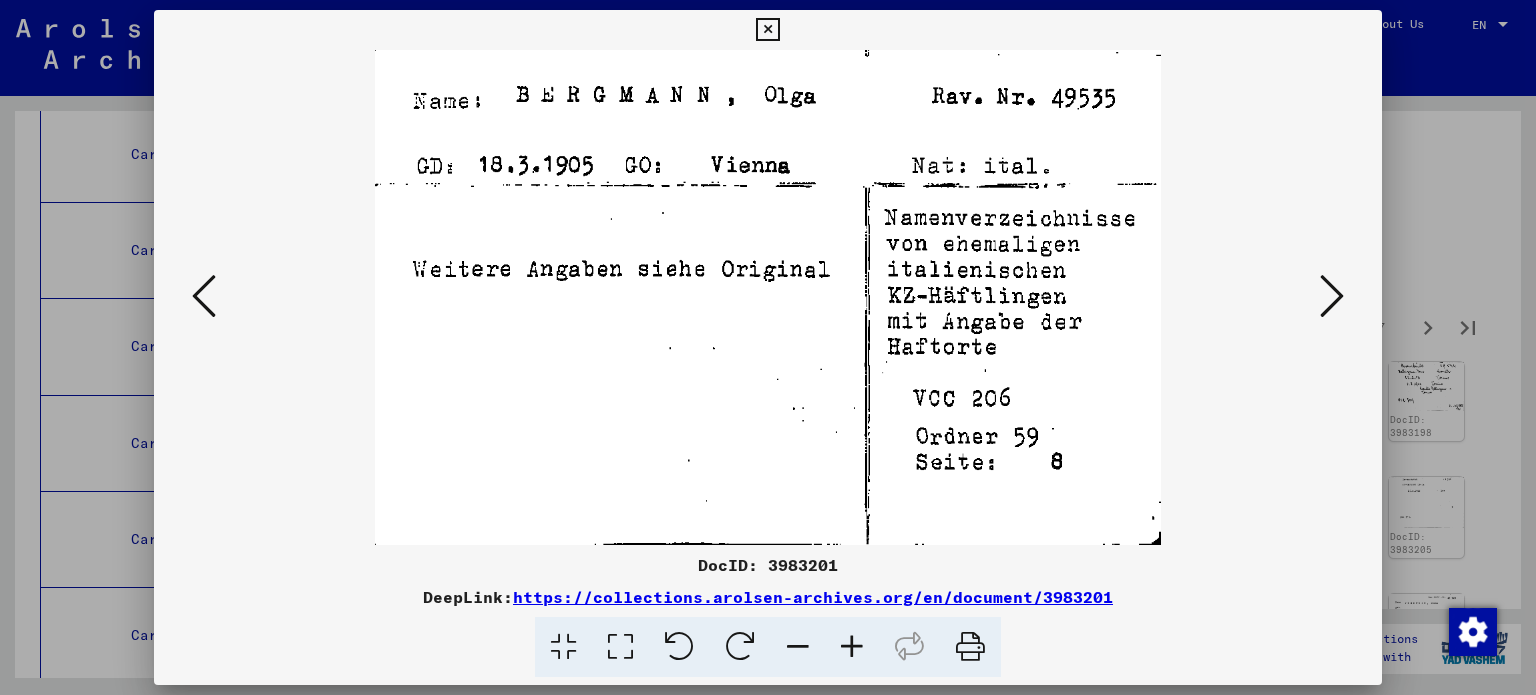 click at bounding box center (1332, 296) 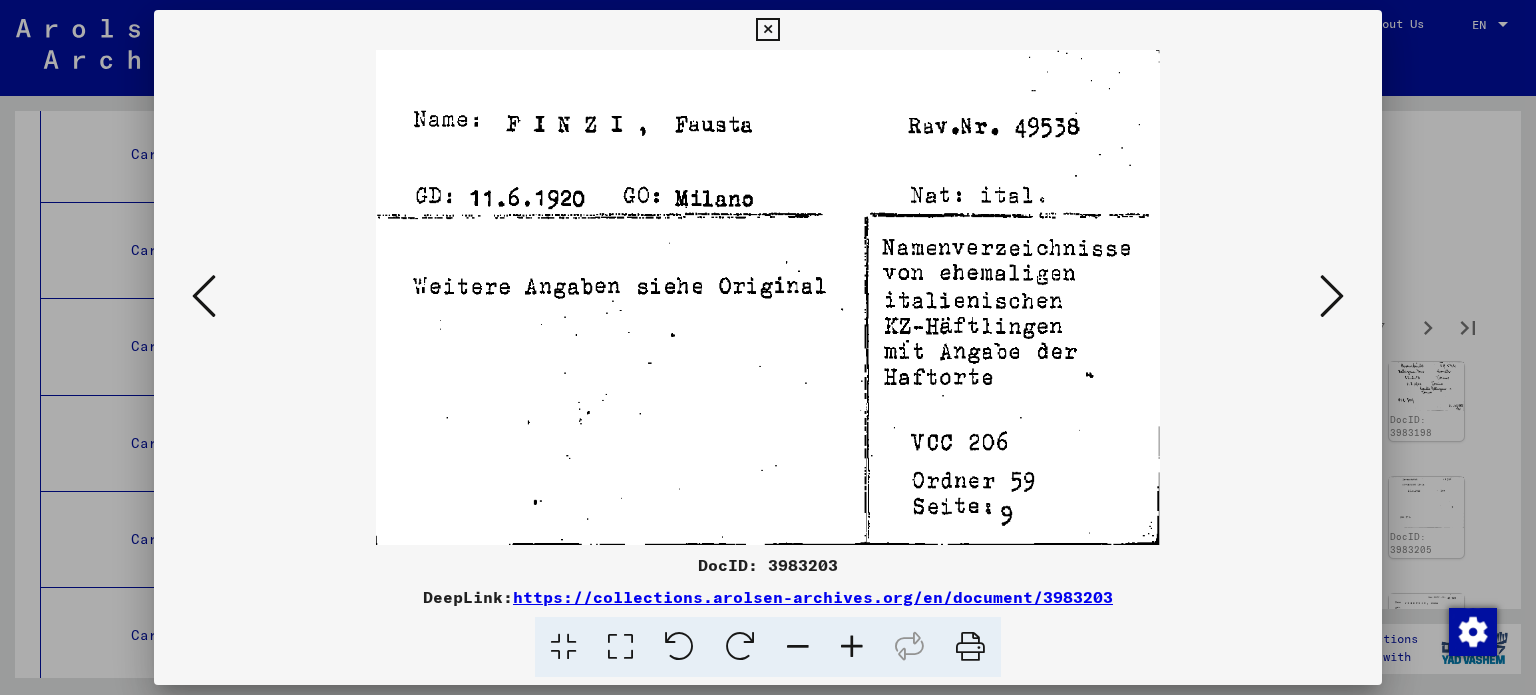 click at bounding box center [1332, 296] 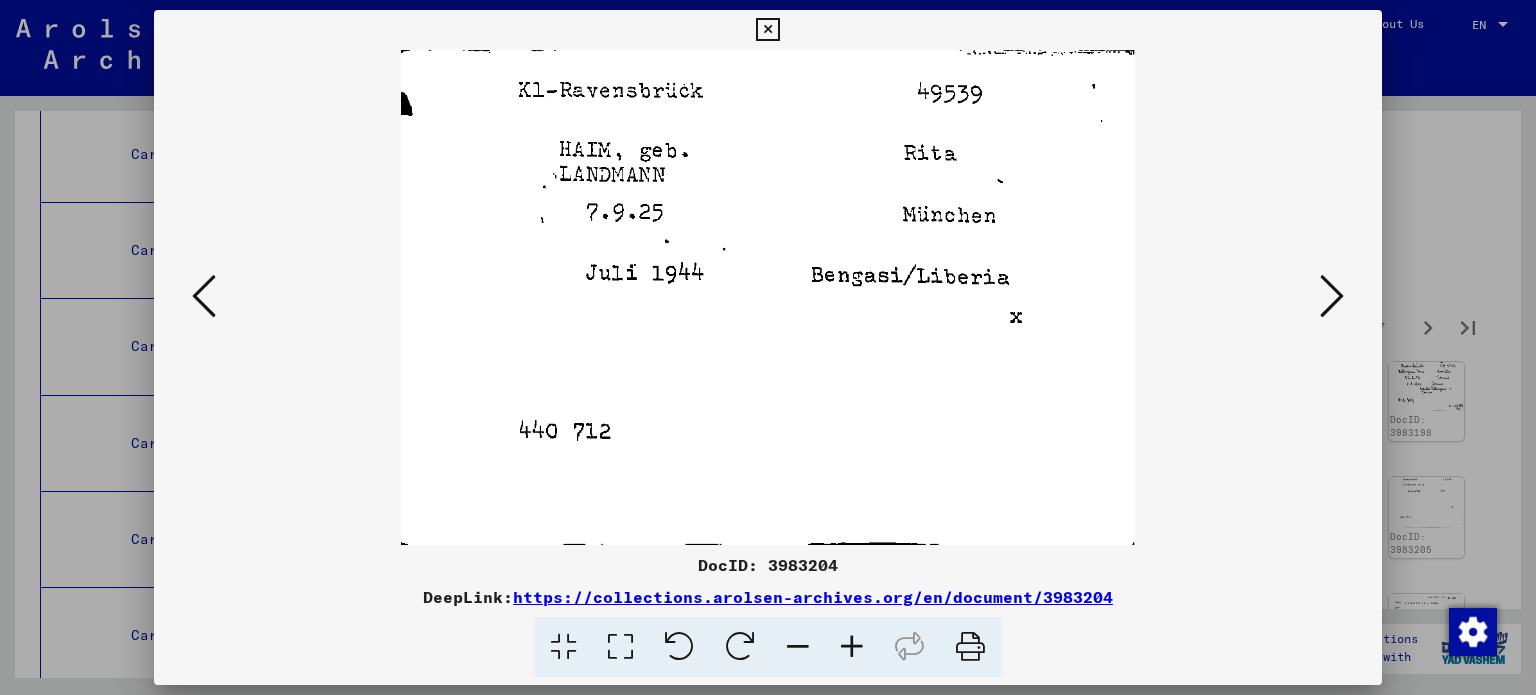 click at bounding box center [1332, 296] 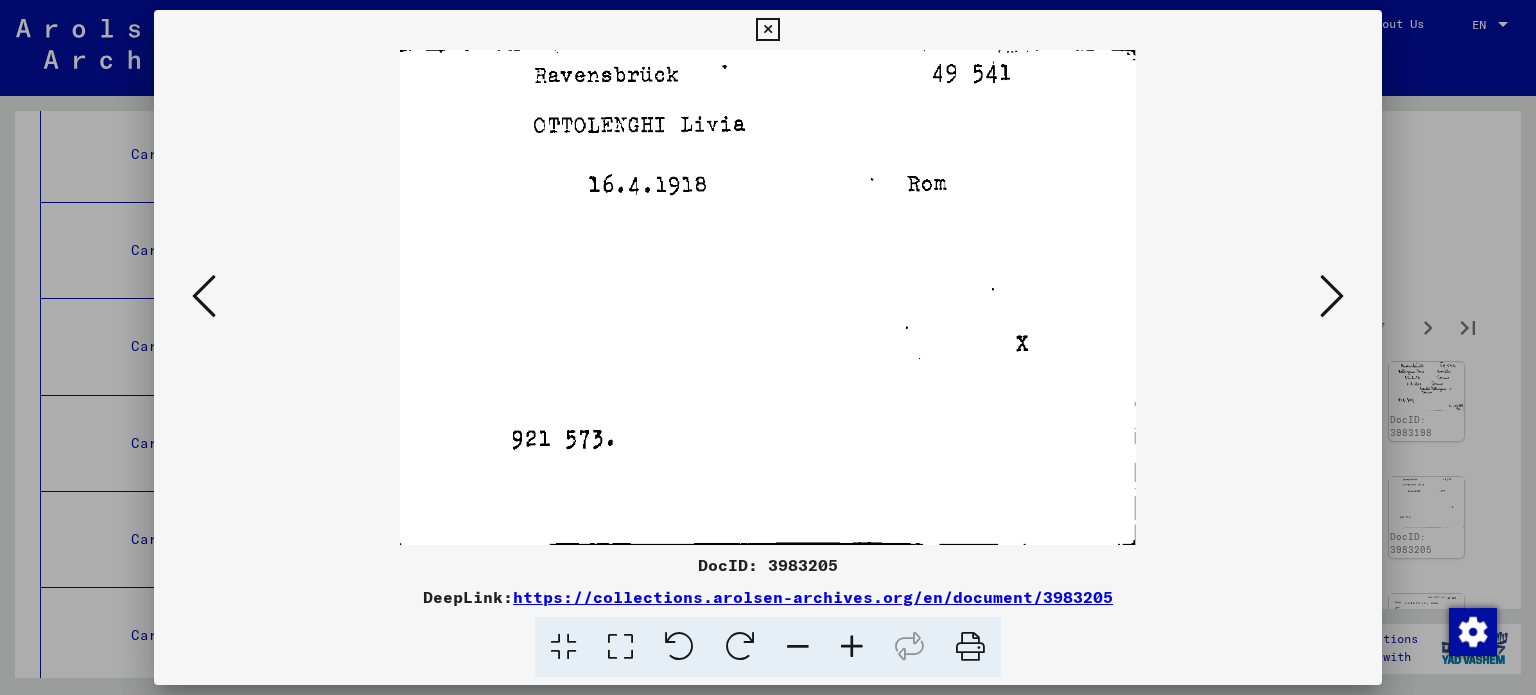 click at bounding box center (1332, 296) 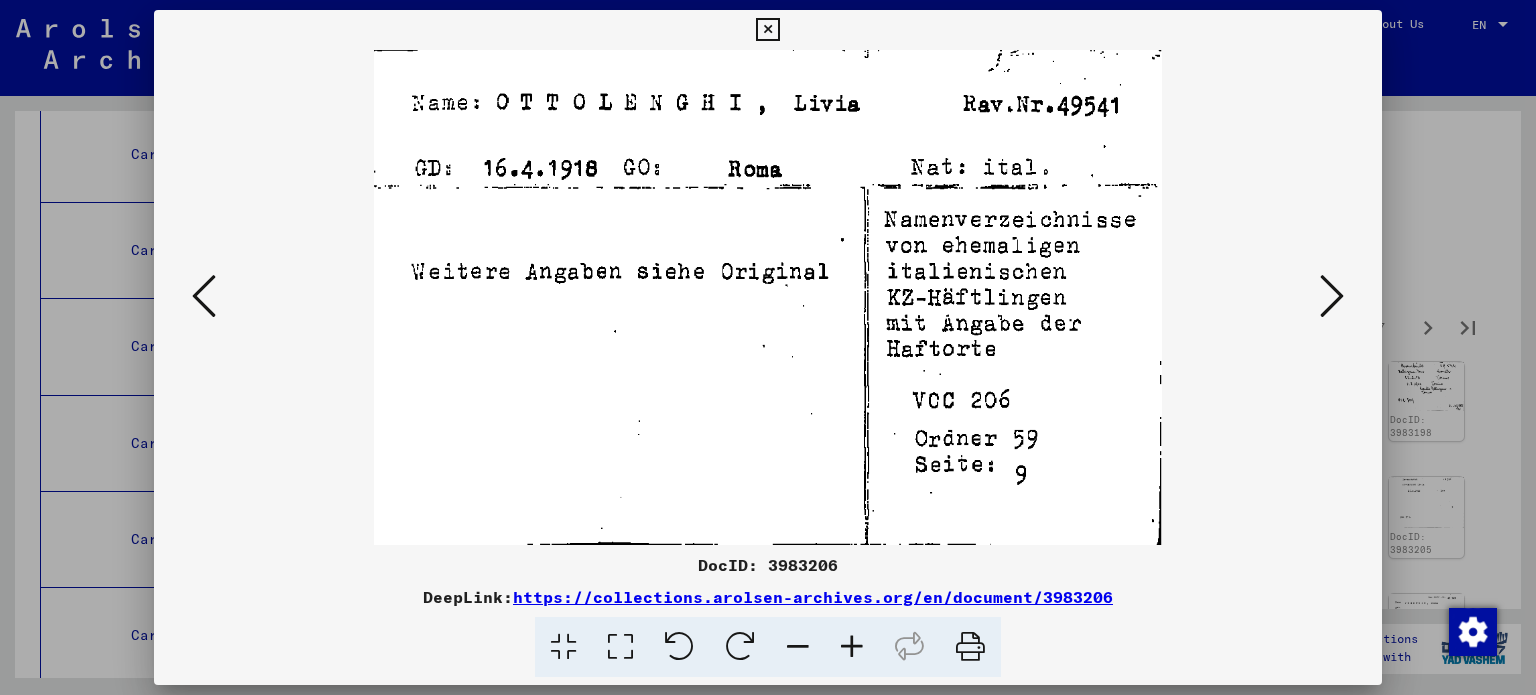 click at bounding box center [1332, 296] 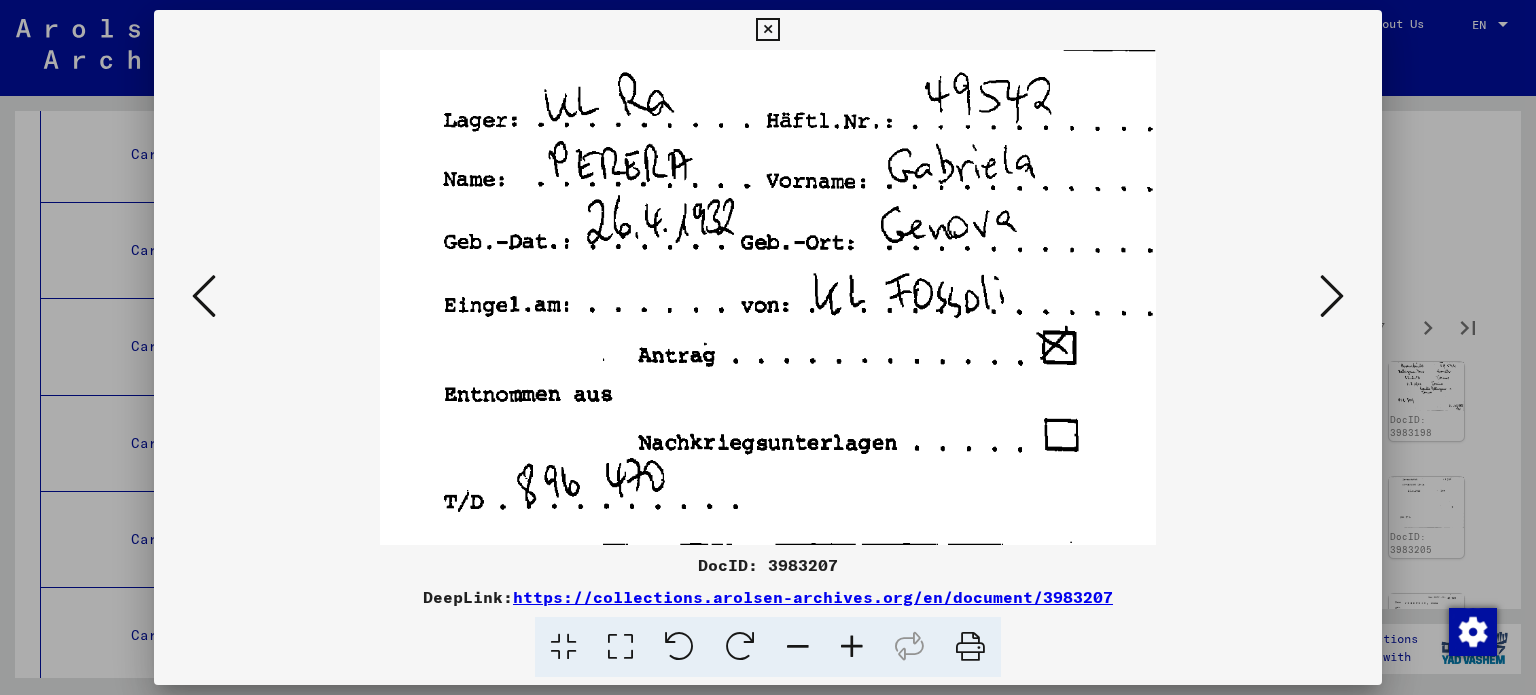 click at bounding box center (1332, 296) 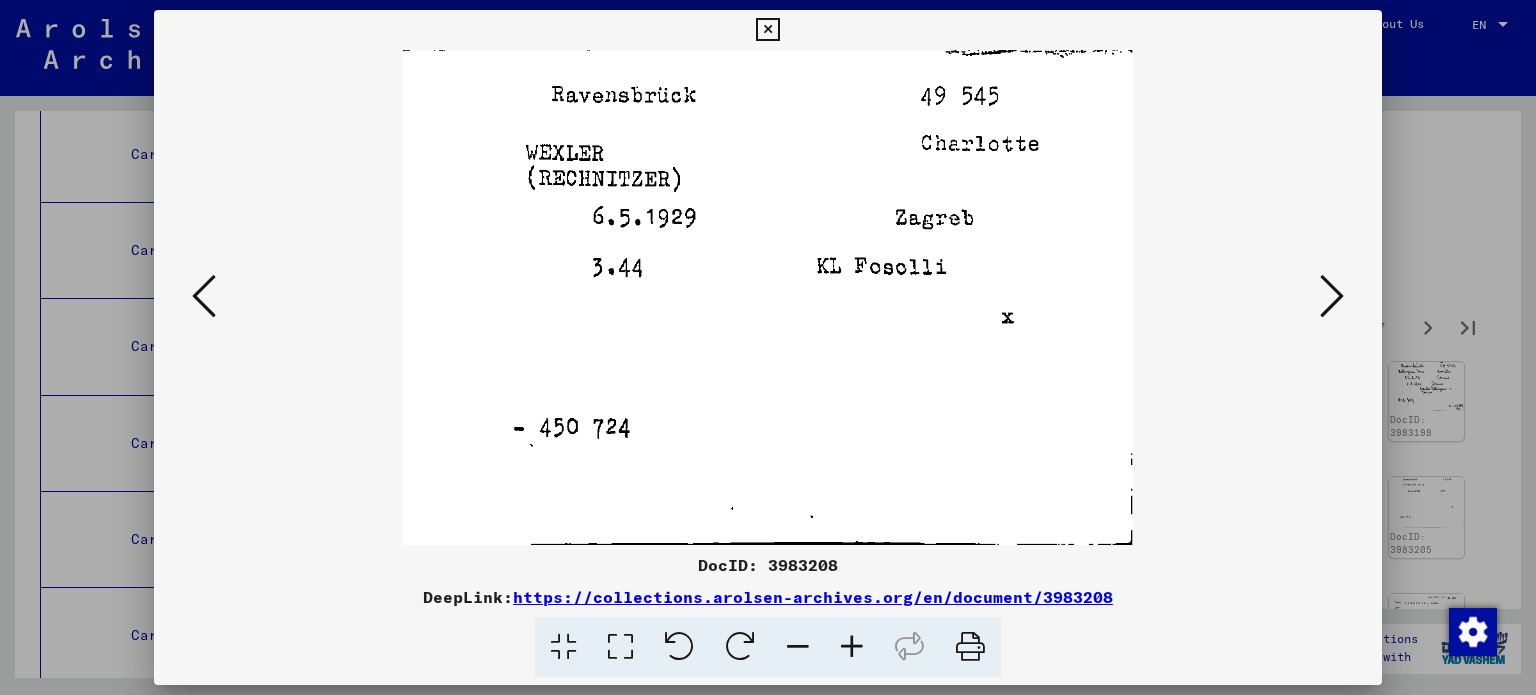 click at bounding box center (1332, 296) 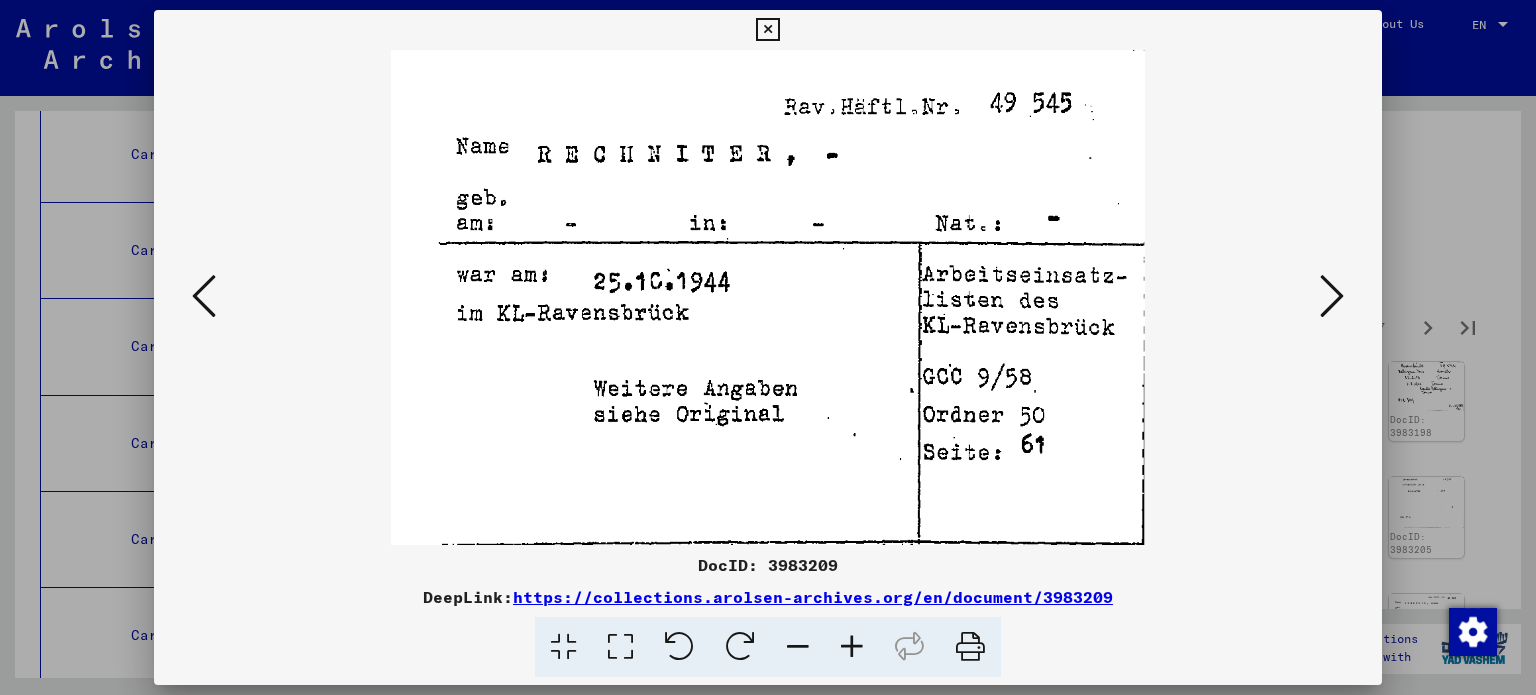 click at bounding box center (1332, 296) 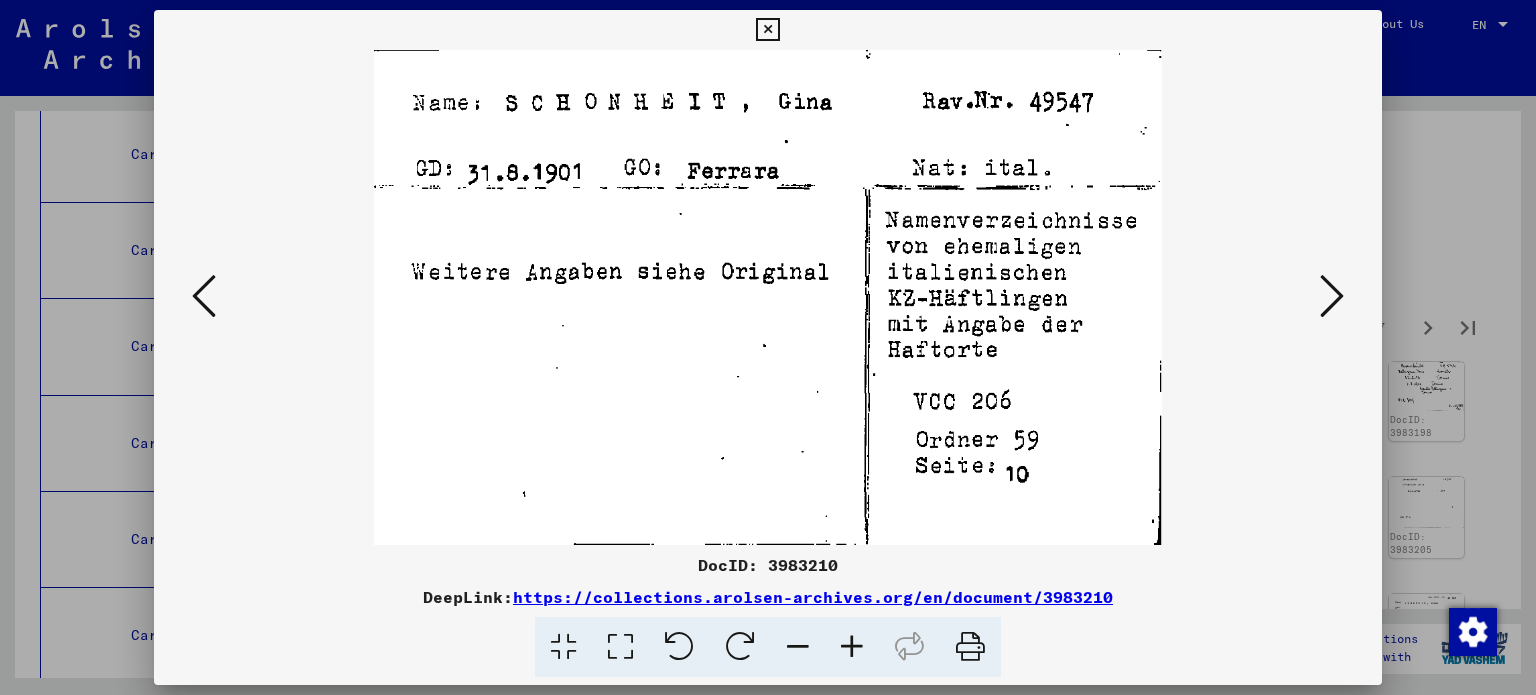 click at bounding box center (1332, 296) 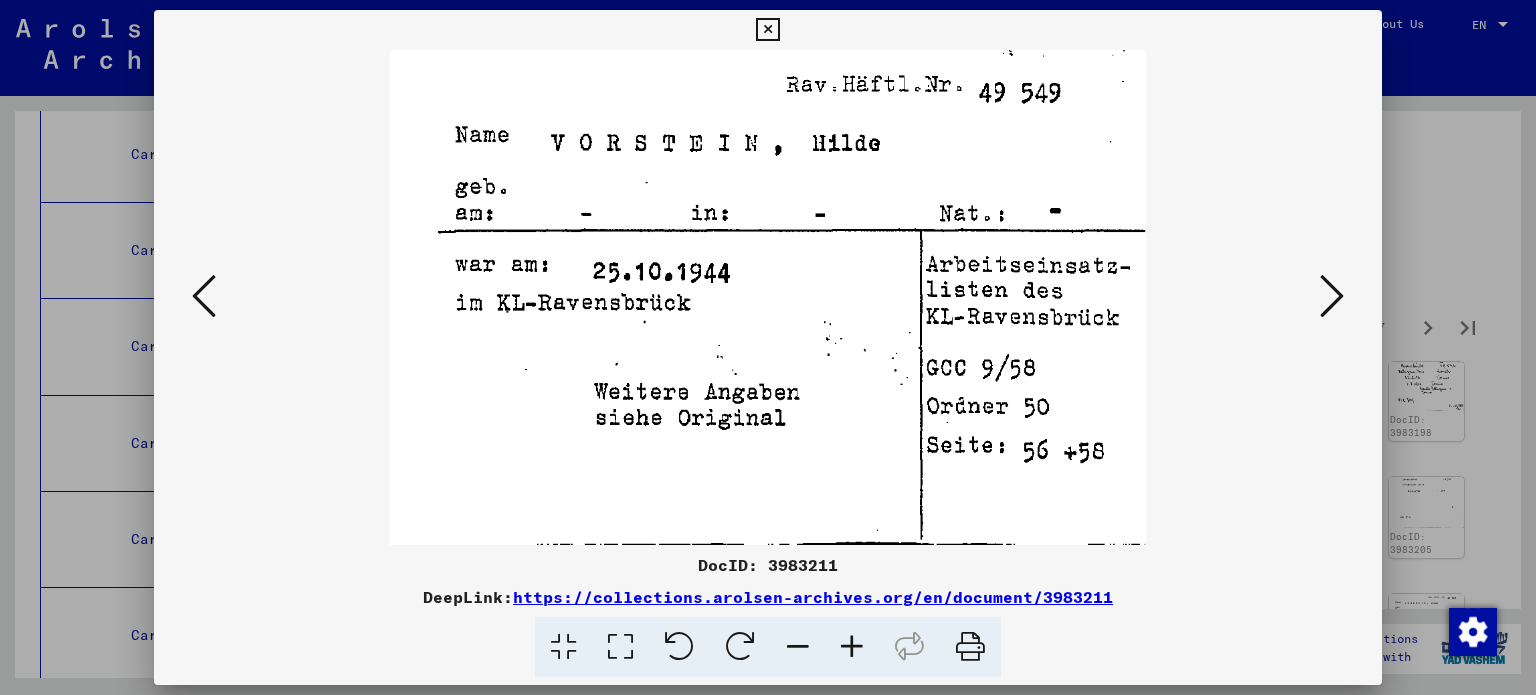 click at bounding box center [1332, 296] 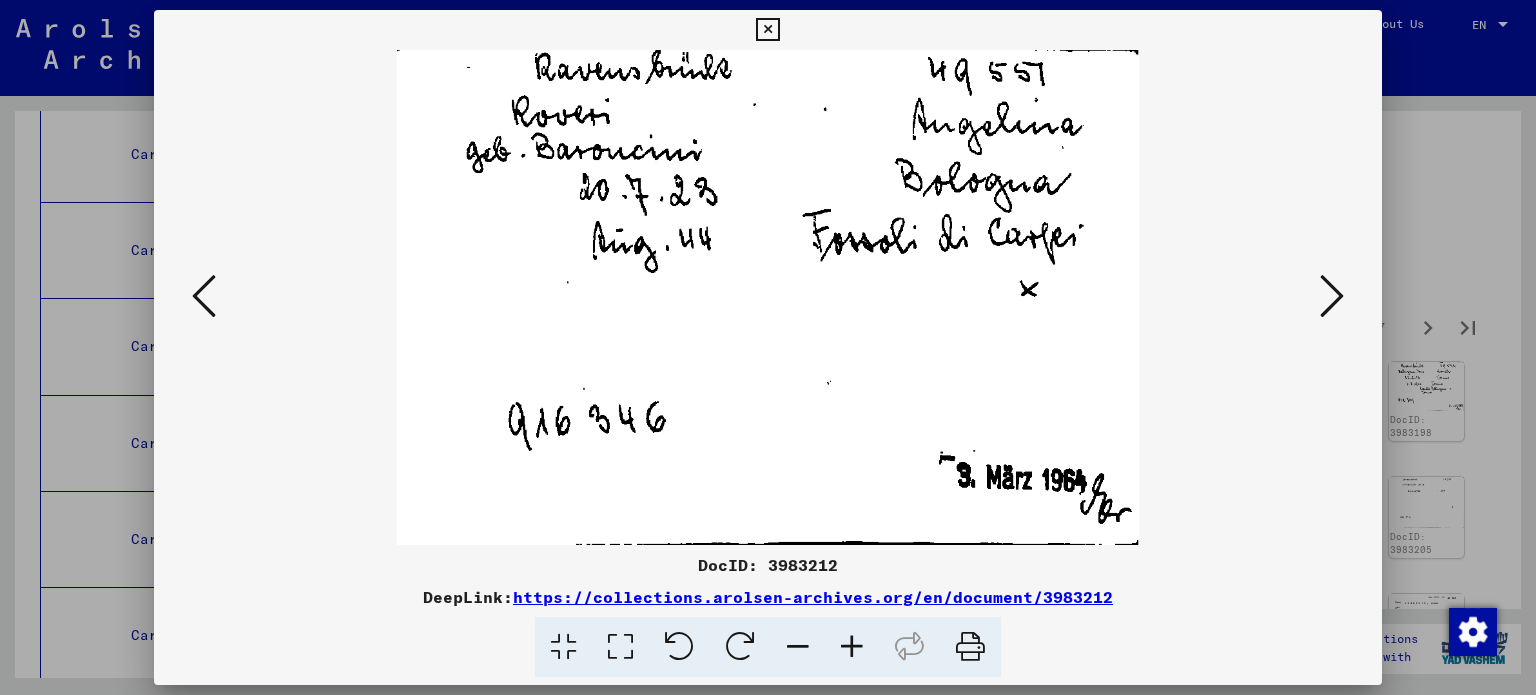 click at bounding box center [1332, 296] 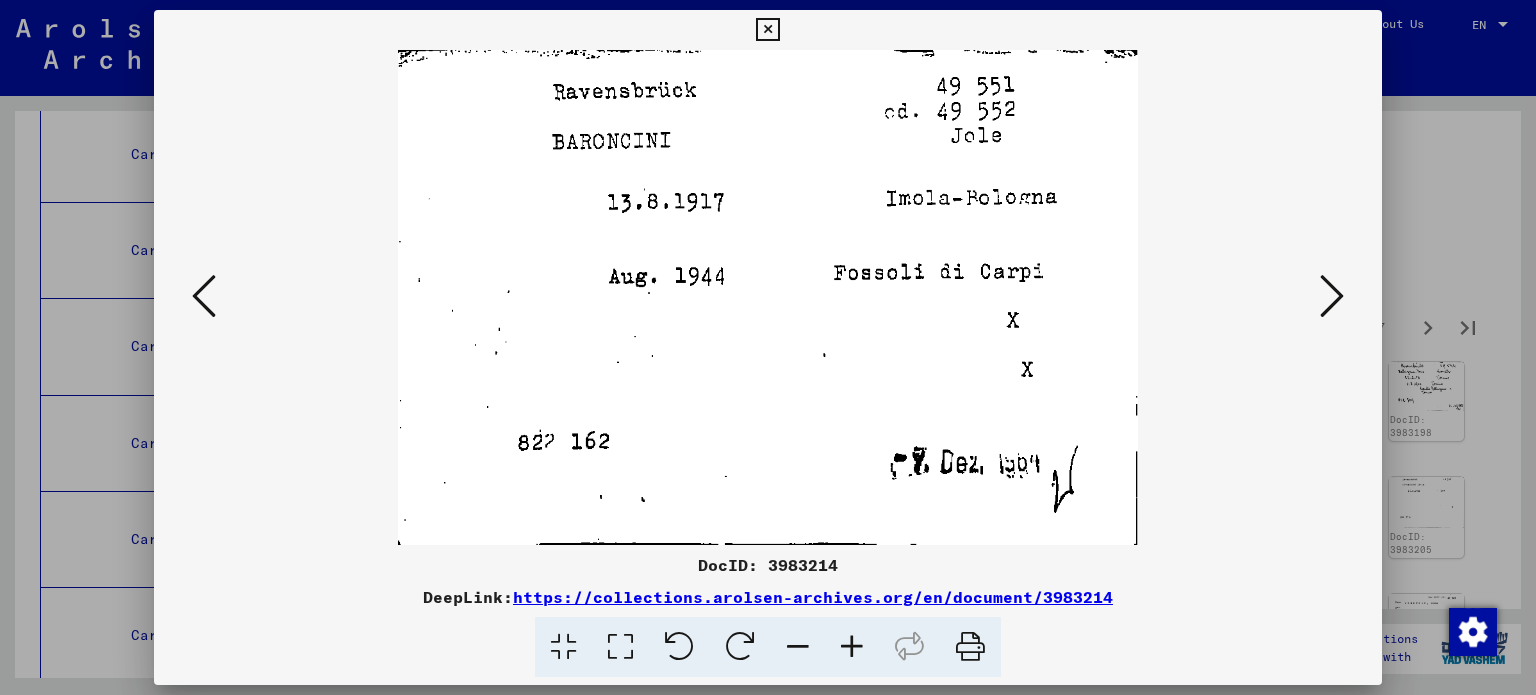 click at bounding box center [1332, 296] 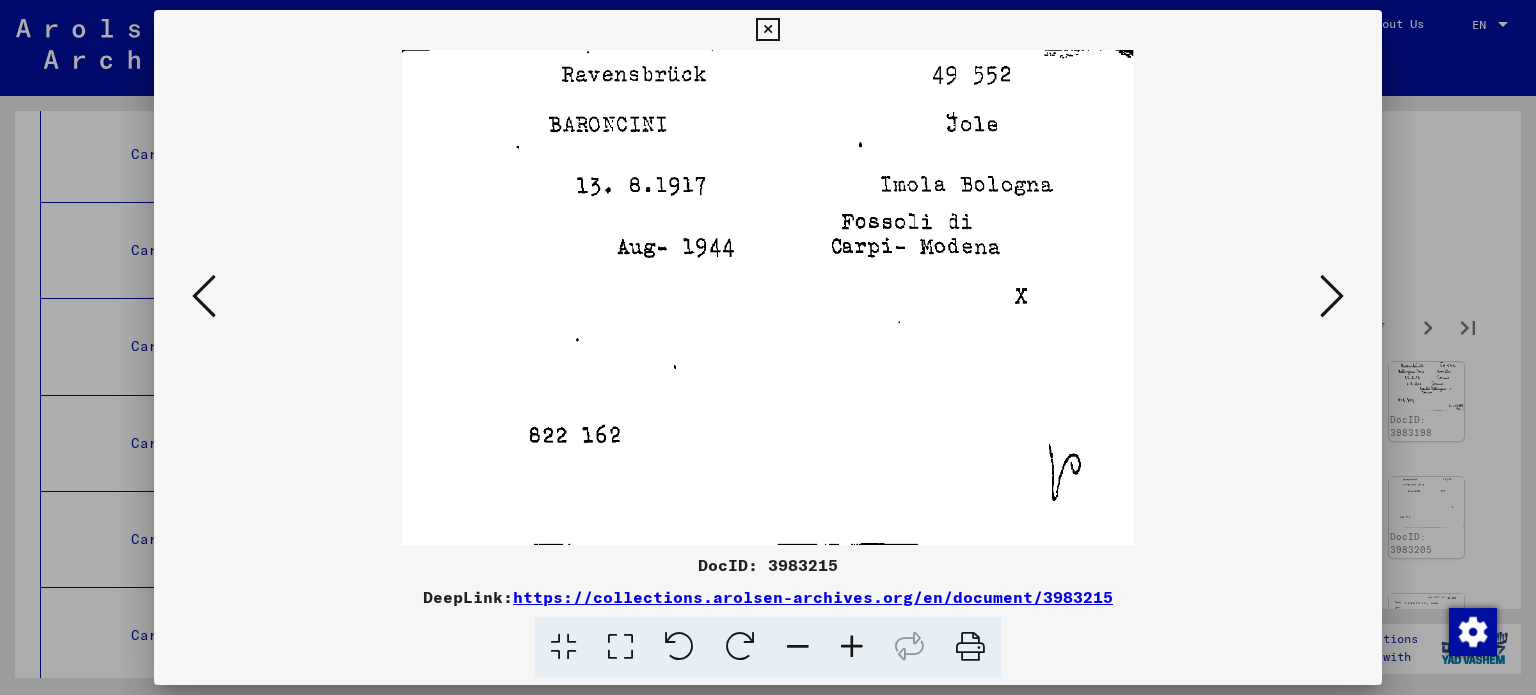 click at bounding box center (1332, 296) 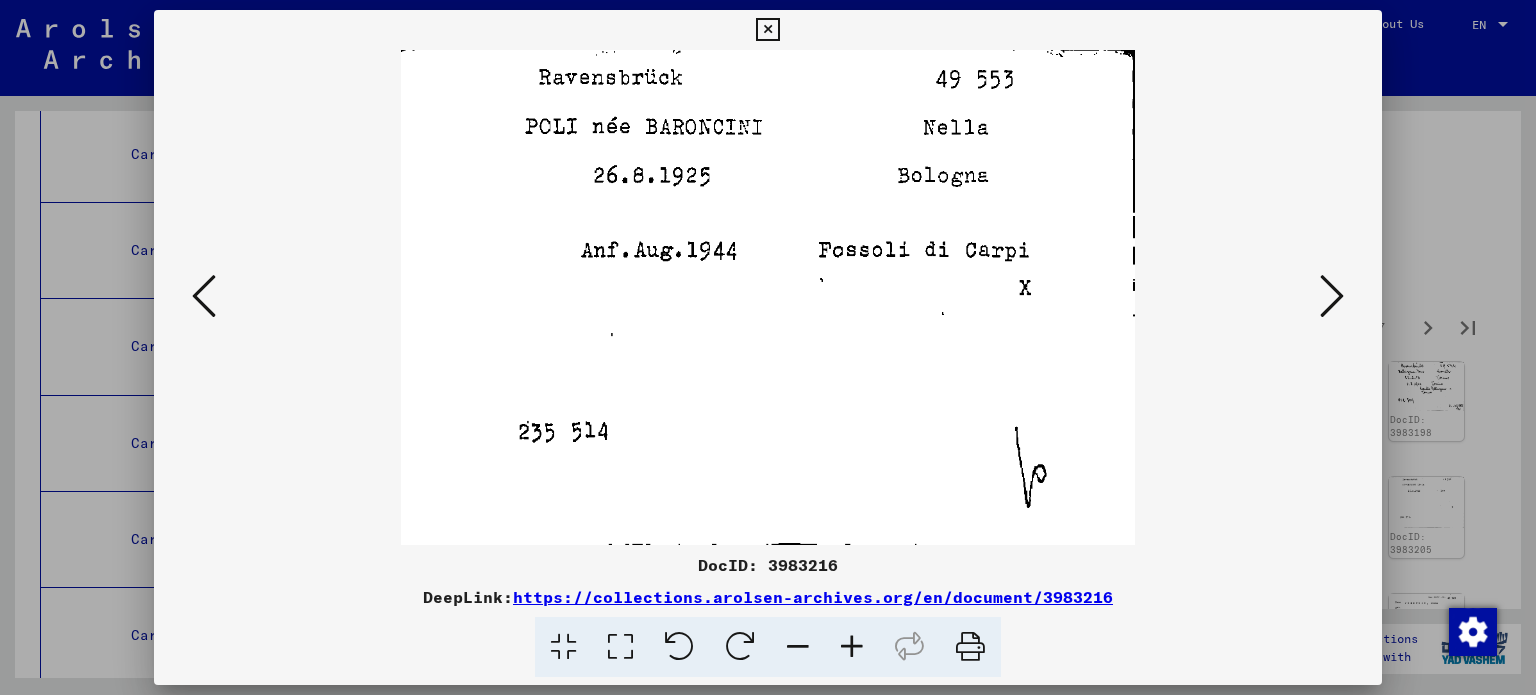 click at bounding box center (1332, 296) 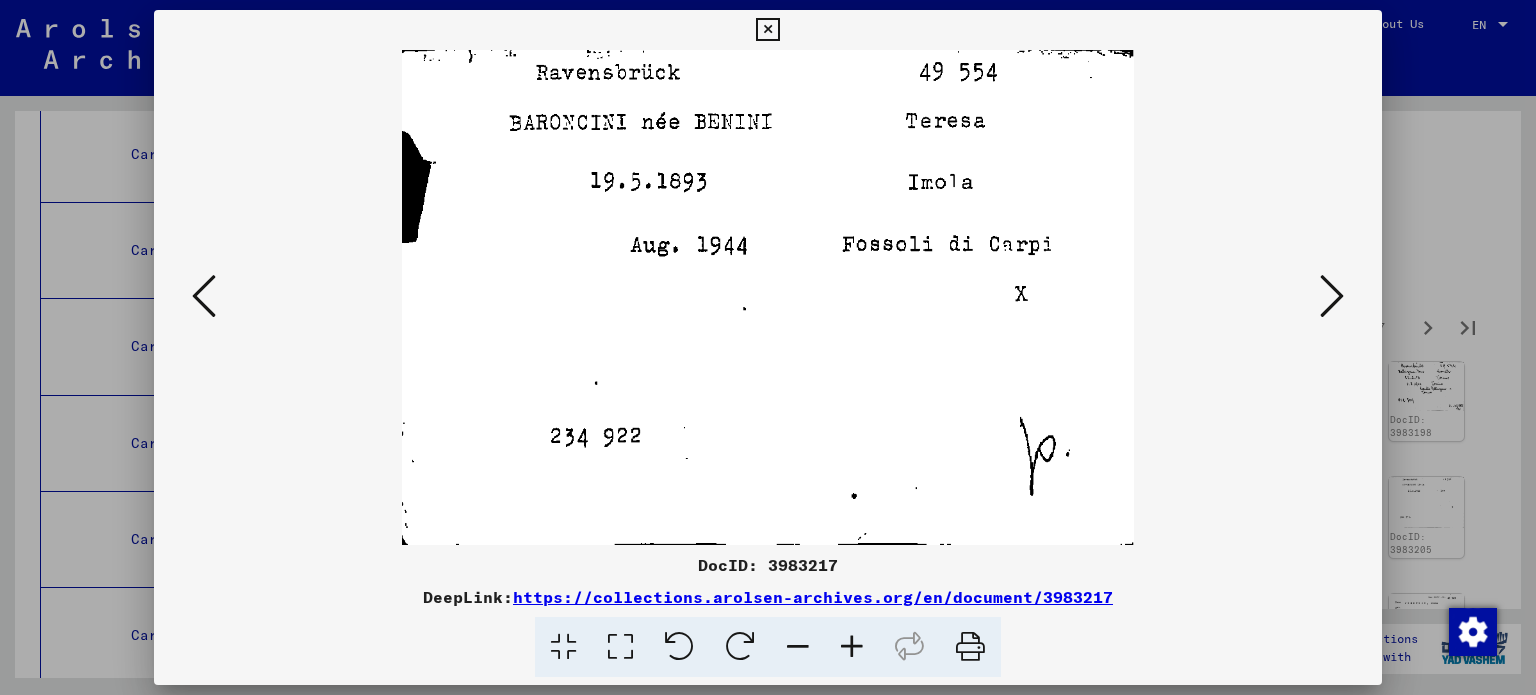 click at bounding box center [1332, 296] 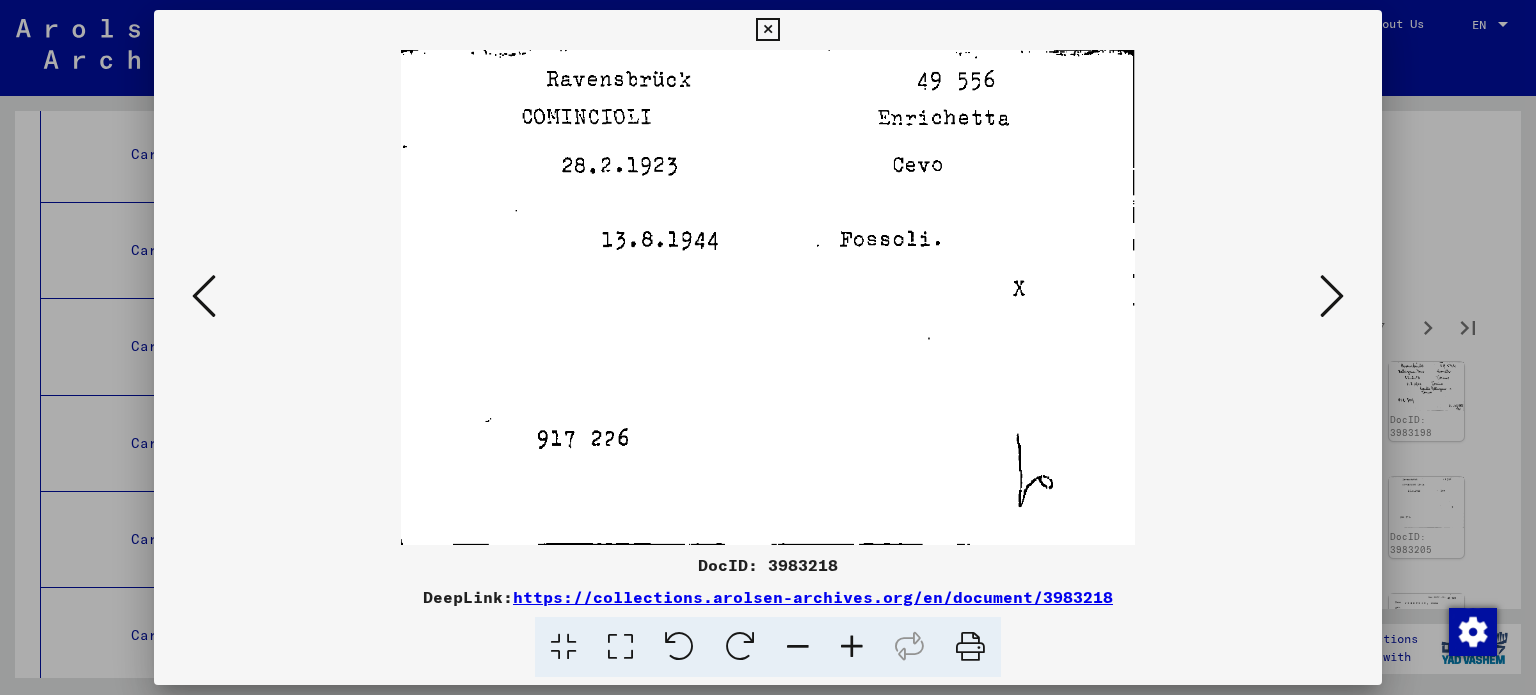 click at bounding box center [1332, 296] 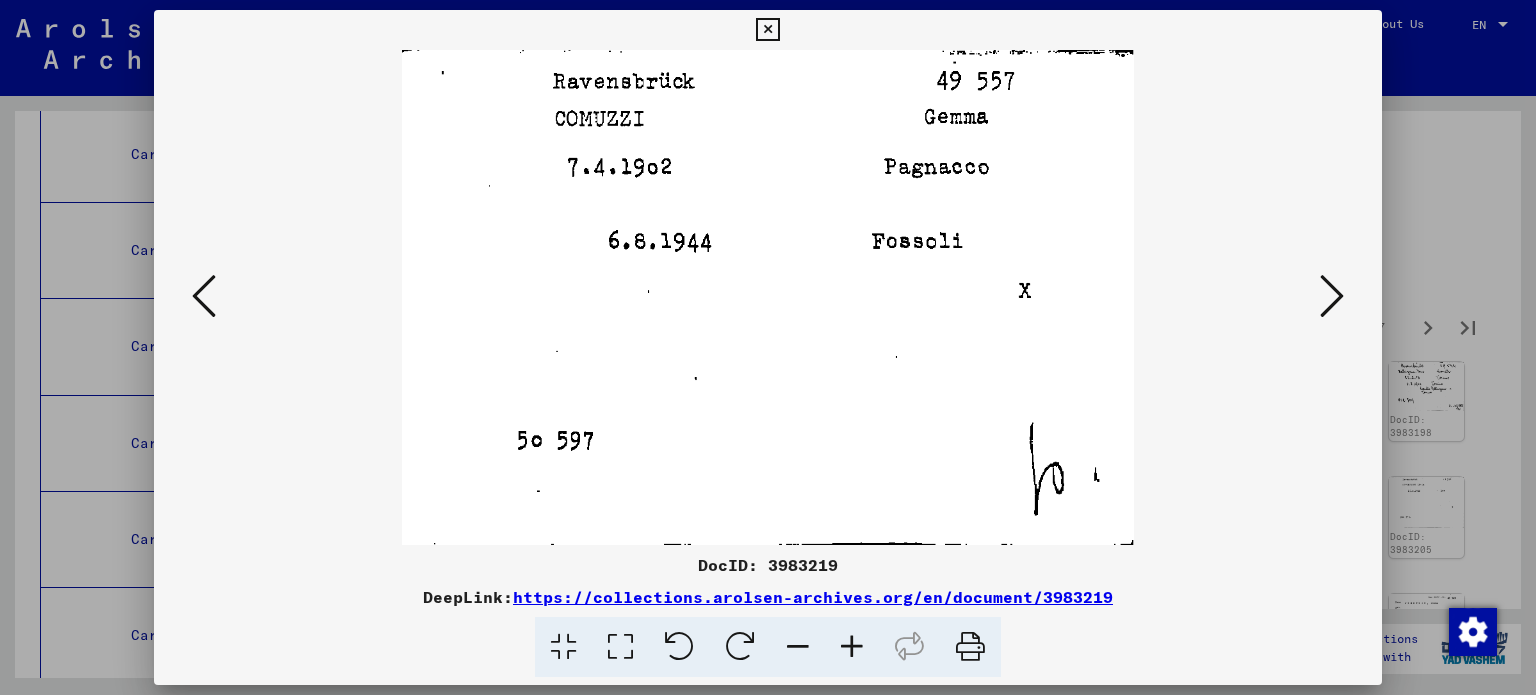 click at bounding box center (1332, 296) 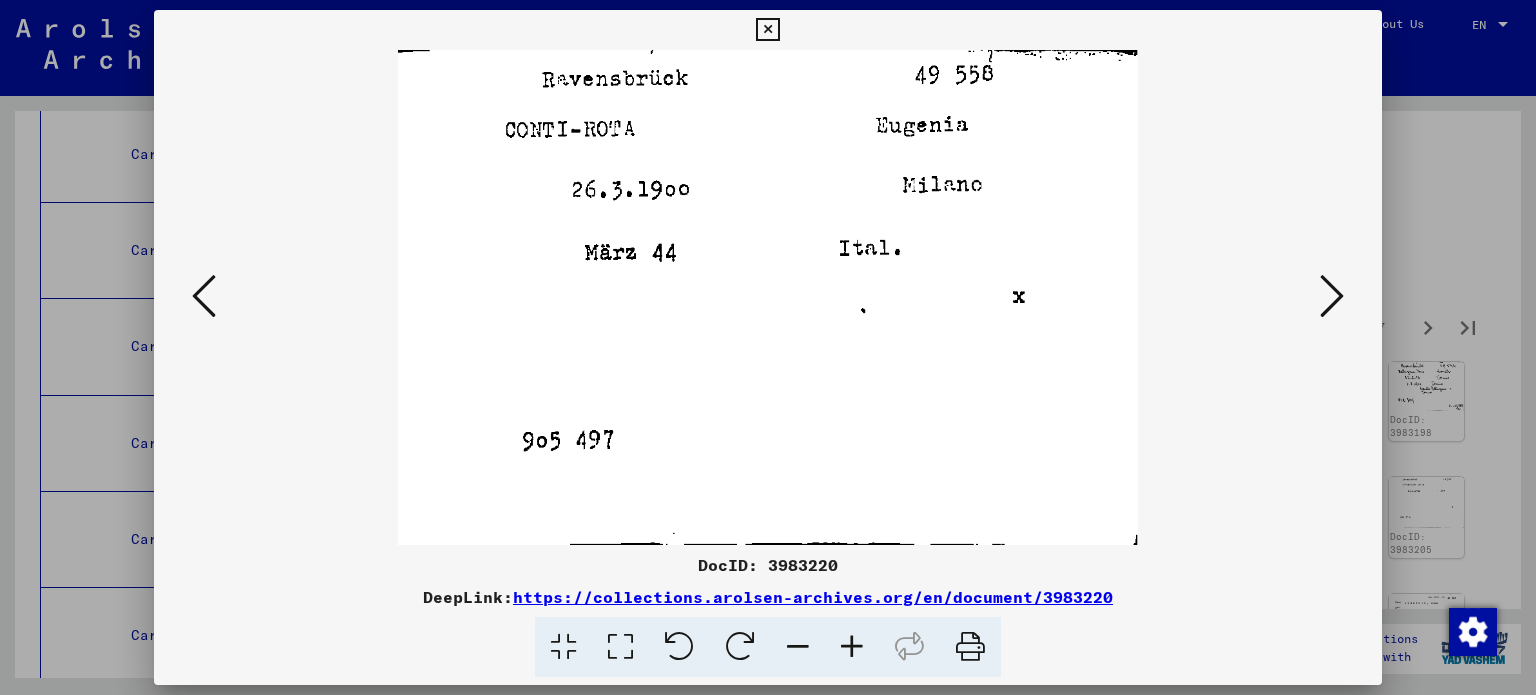 click at bounding box center (1332, 296) 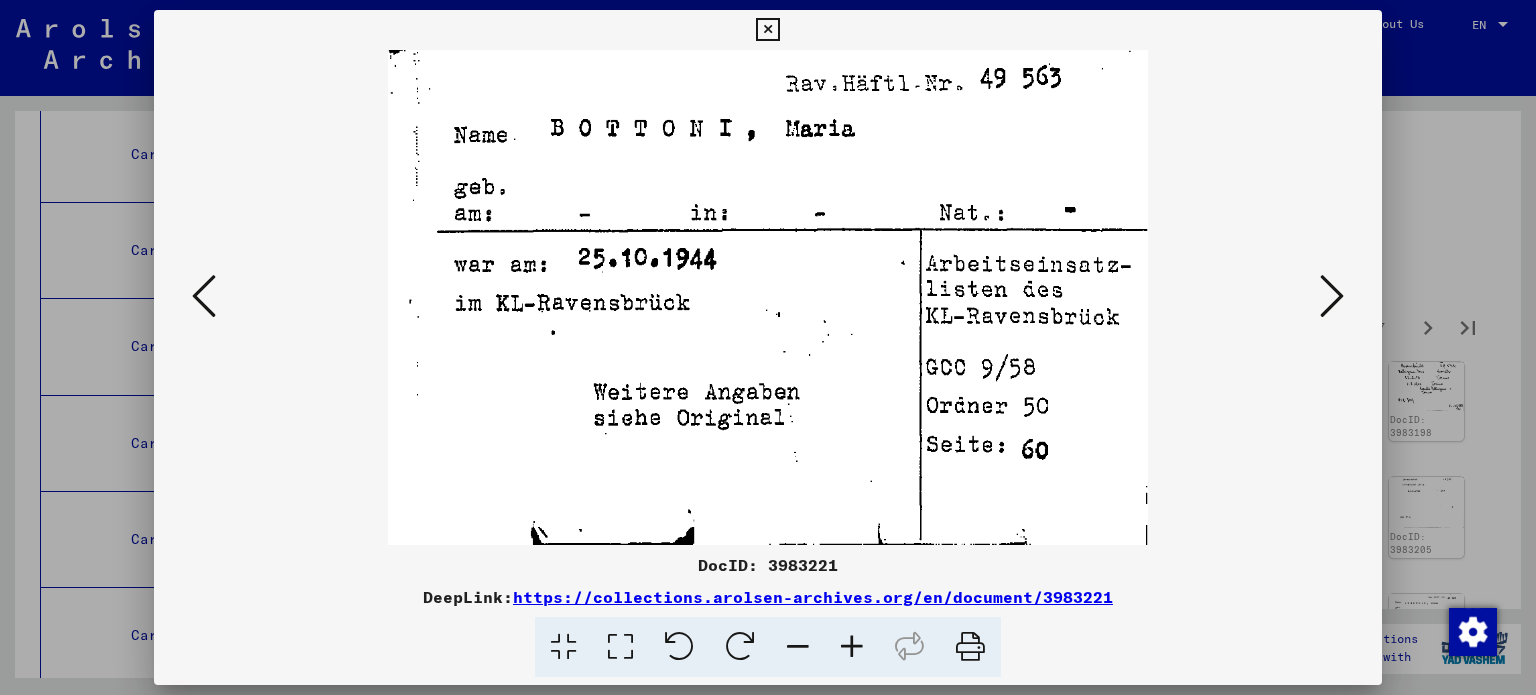 click at bounding box center [1332, 296] 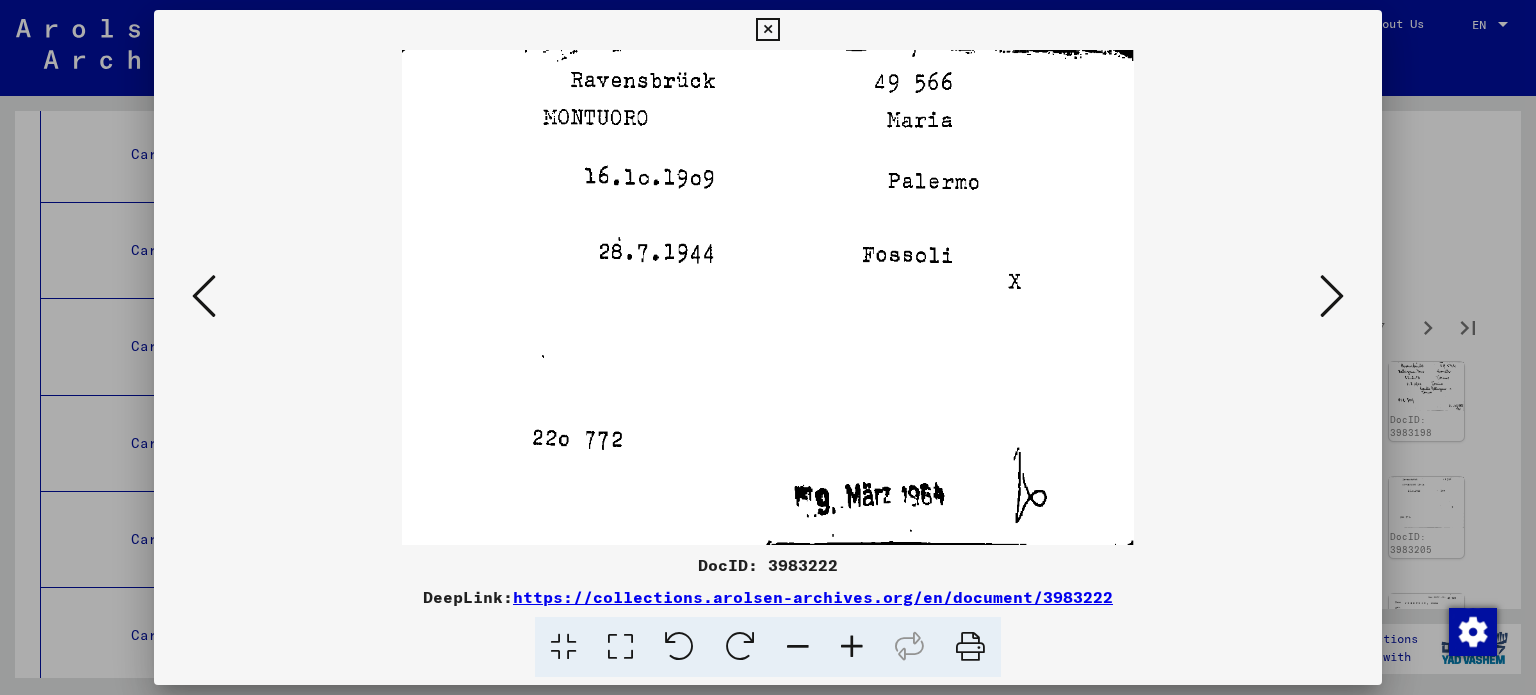 click at bounding box center [1332, 296] 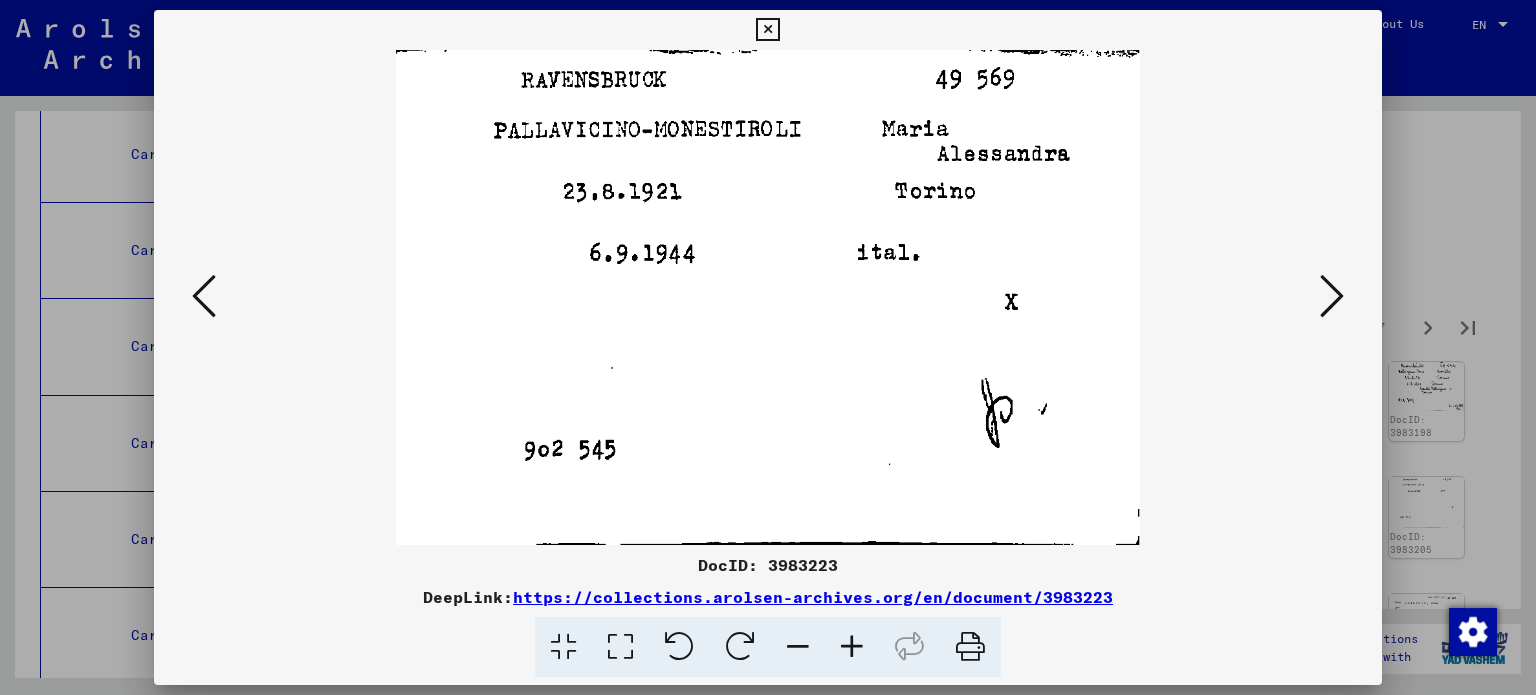 click at bounding box center [1332, 296] 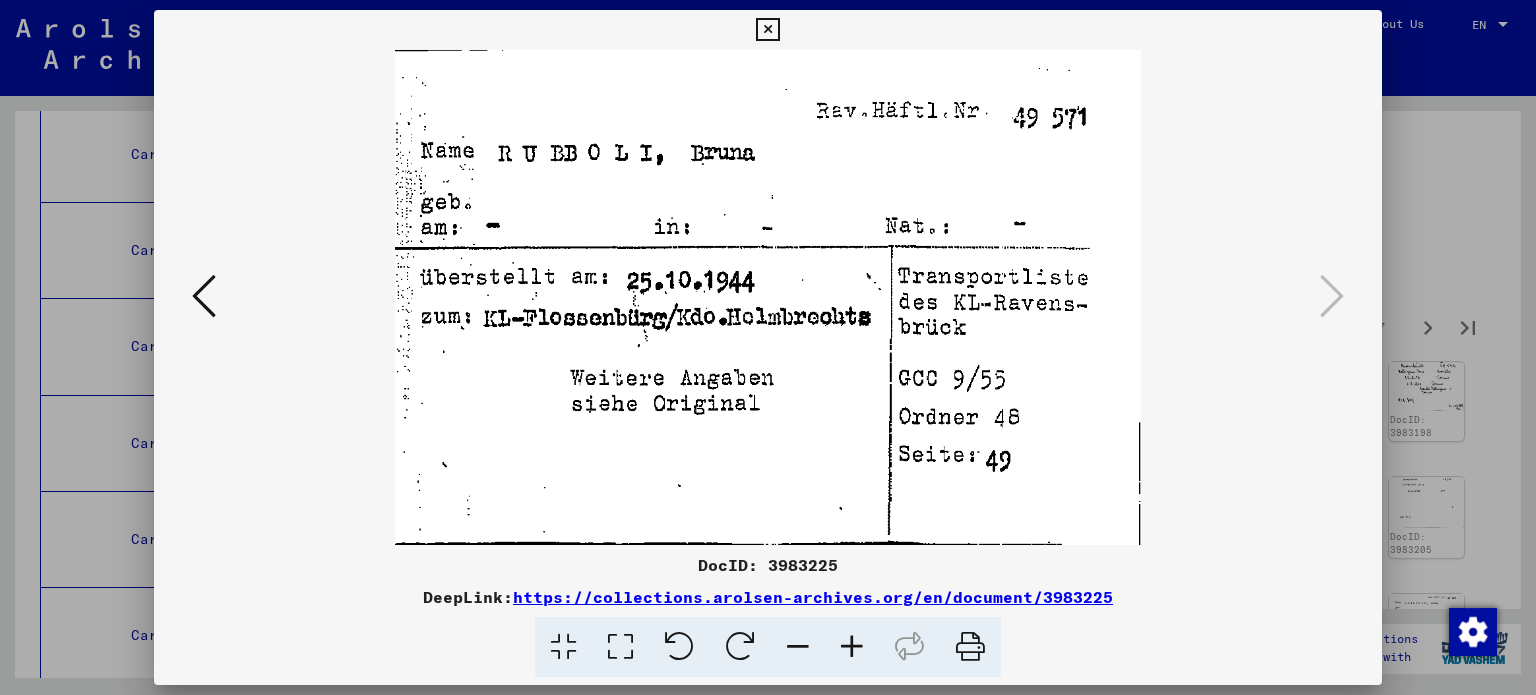 click at bounding box center (768, 347) 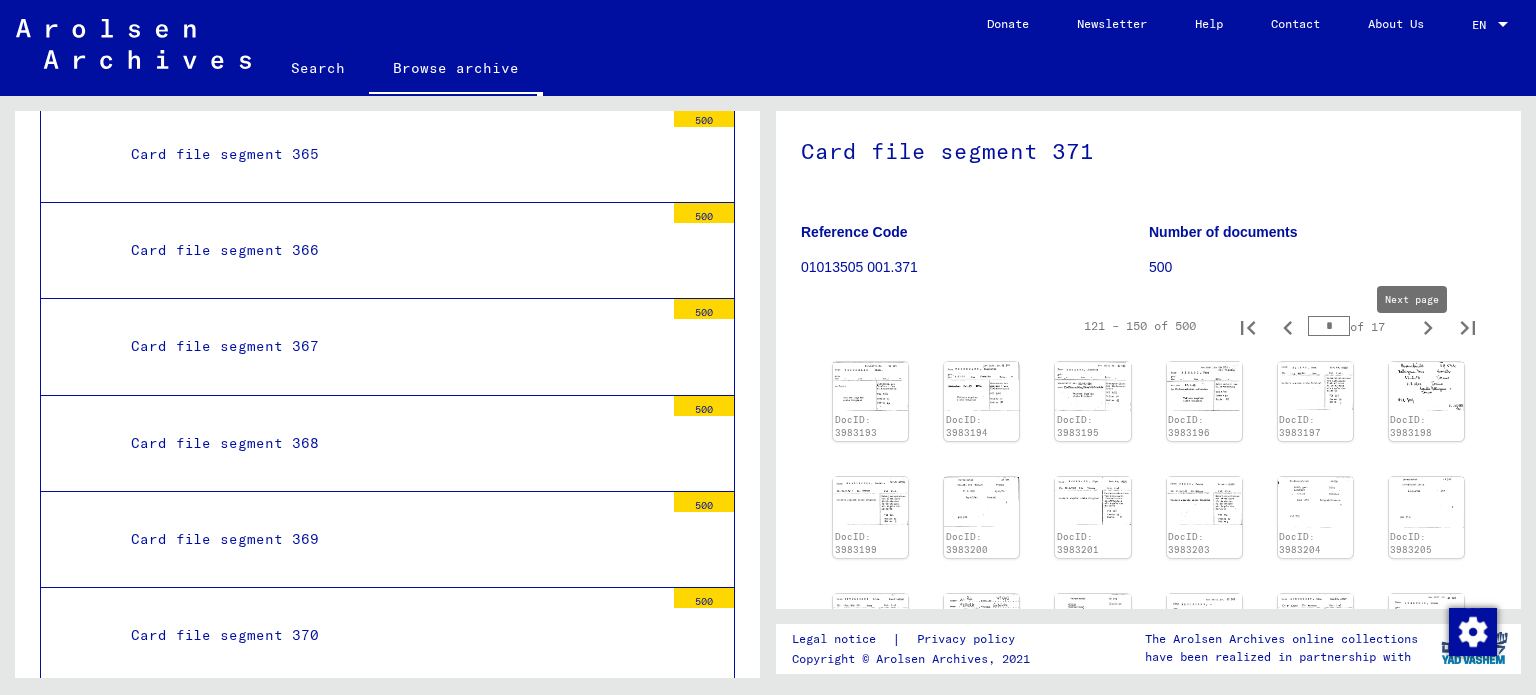 click at bounding box center (1428, 326) 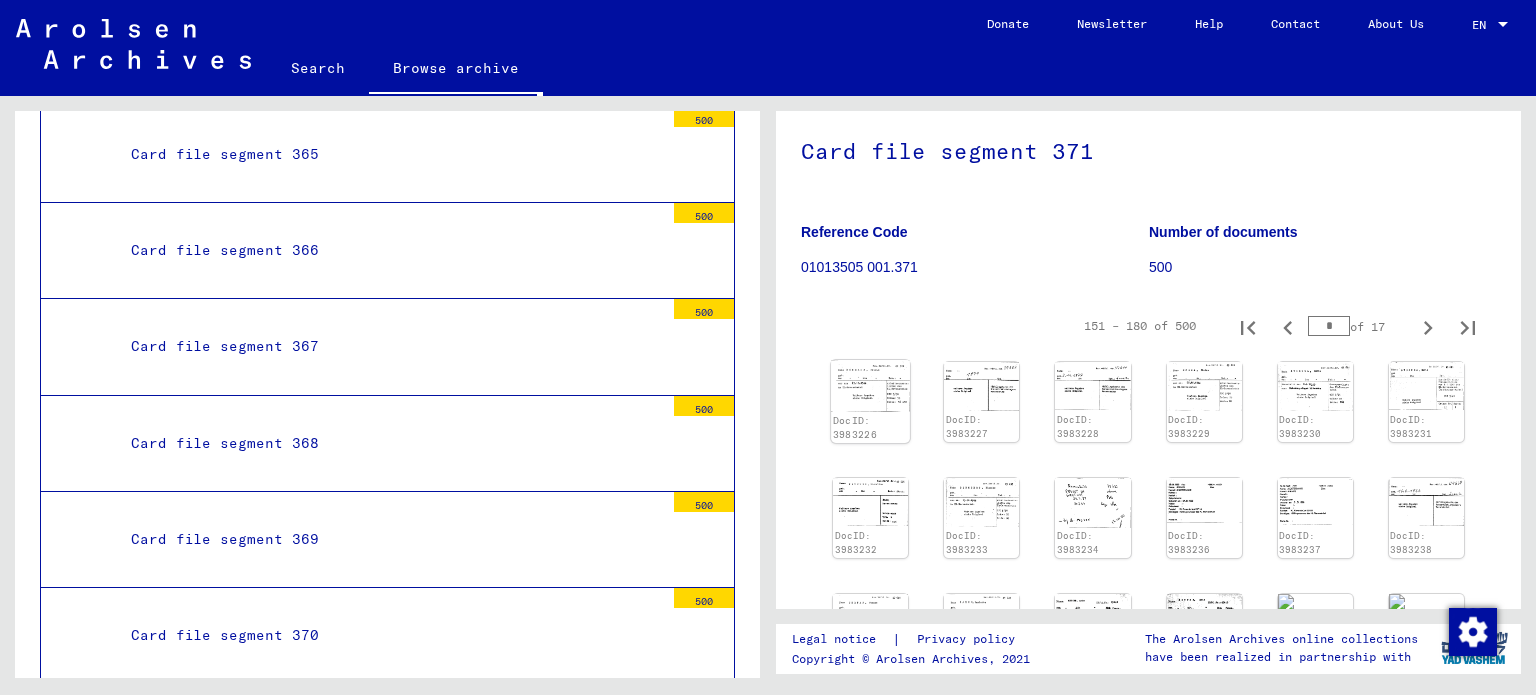 click 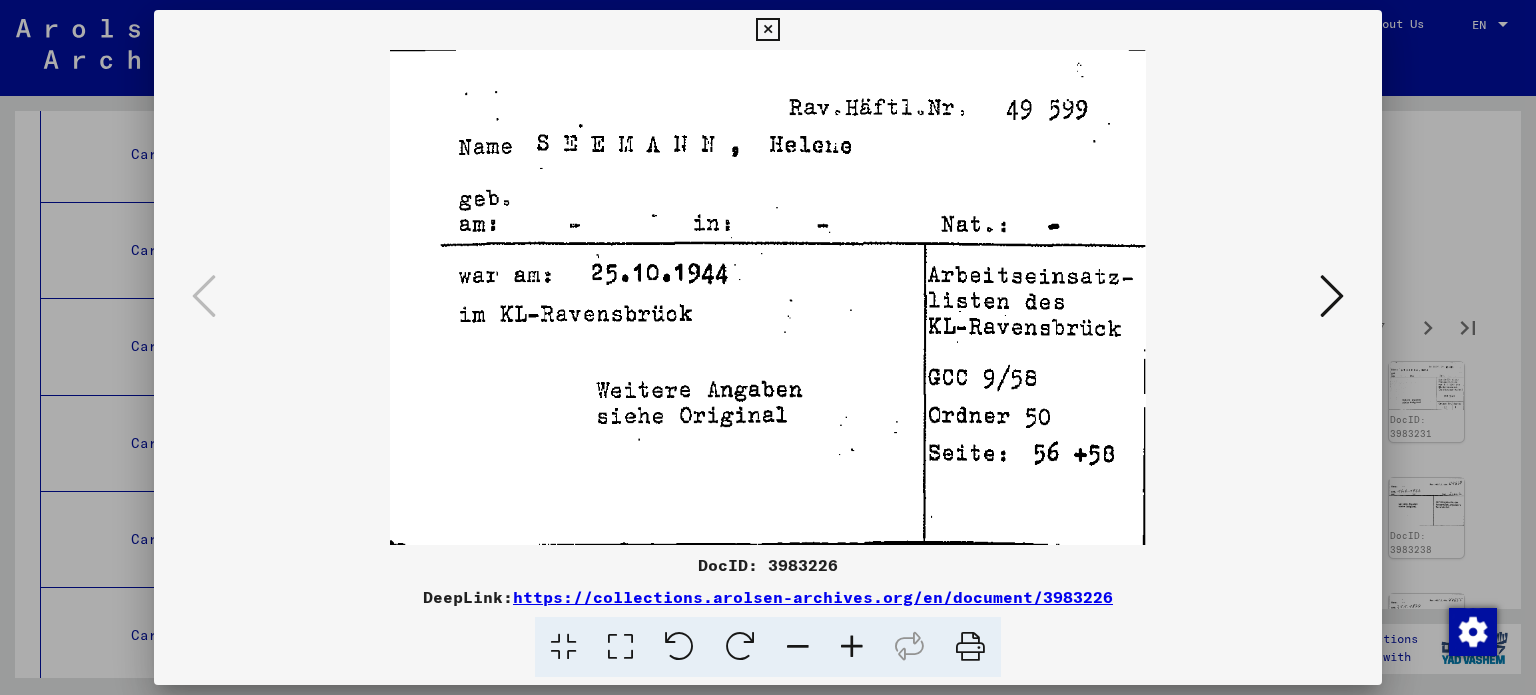 click at bounding box center (1332, 296) 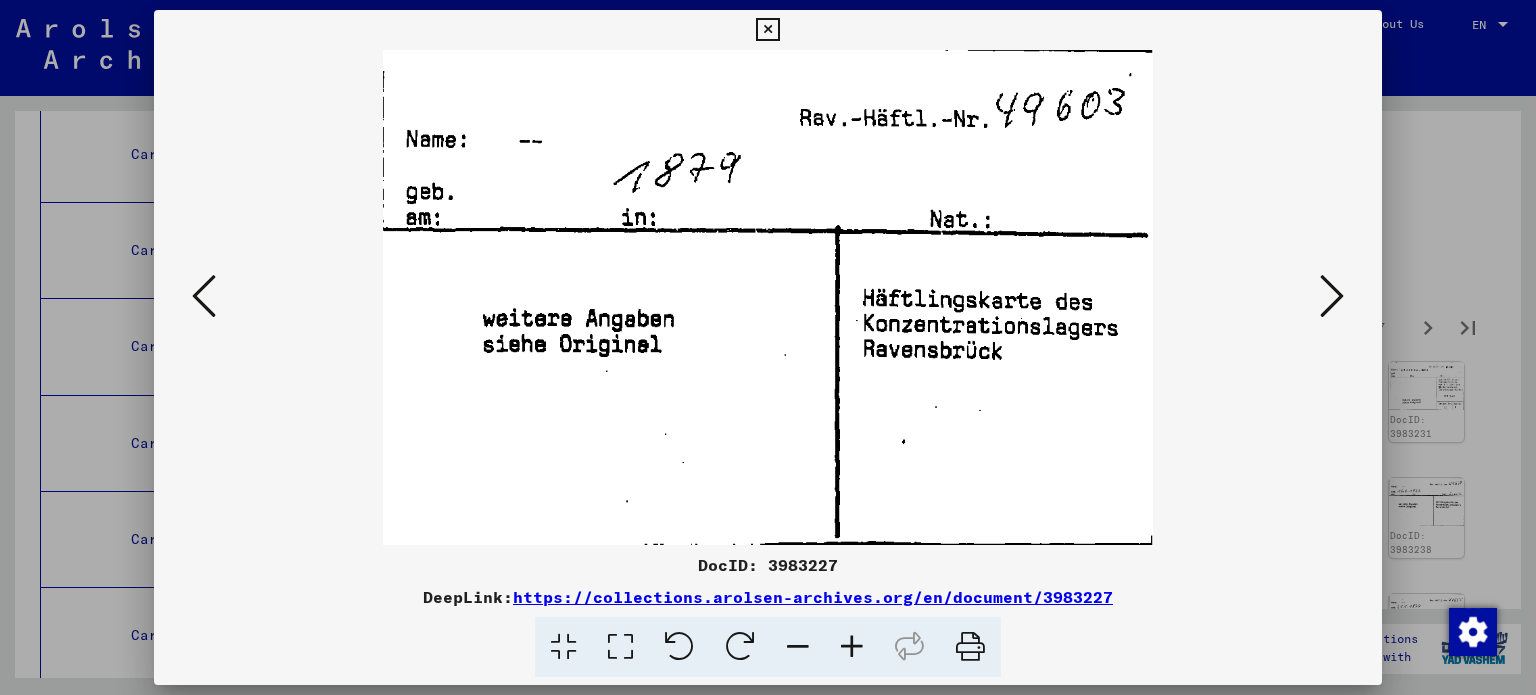 click at bounding box center [1332, 297] 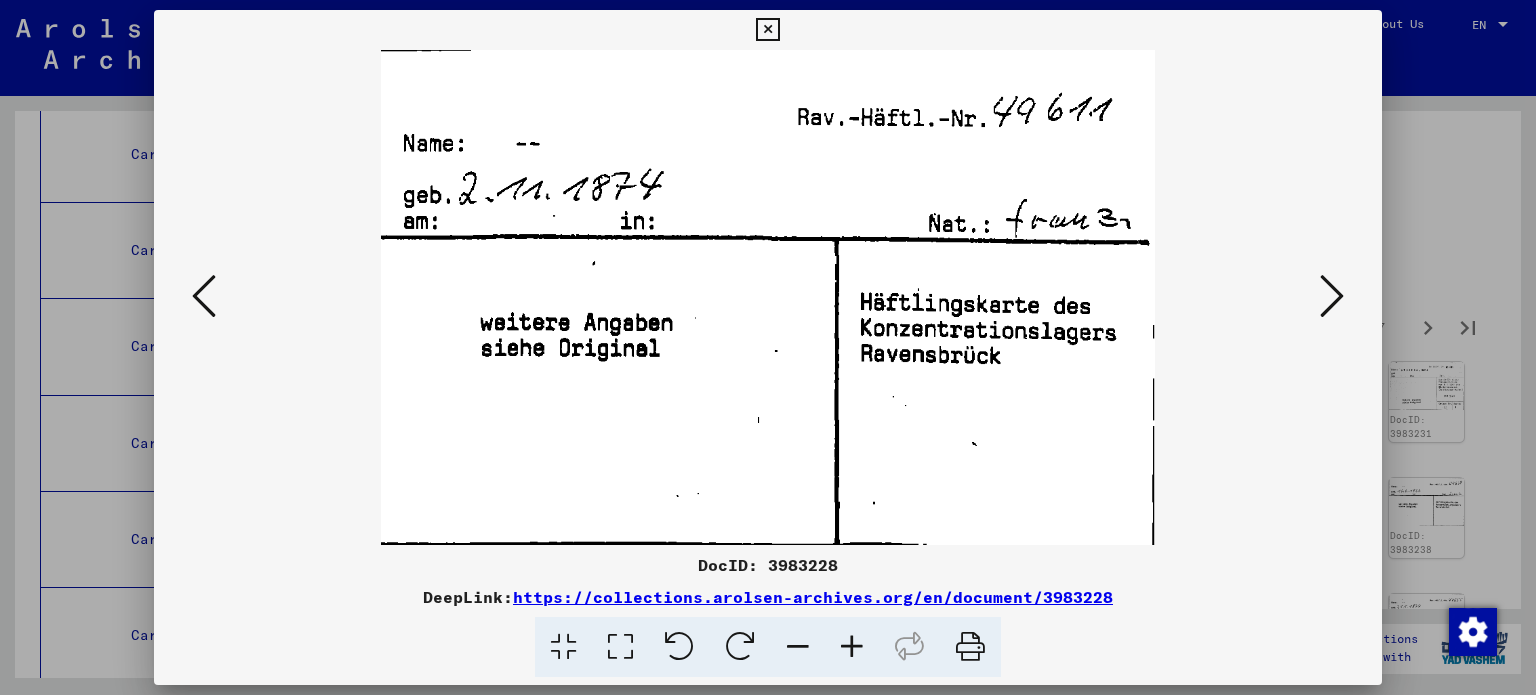 click at bounding box center (204, 296) 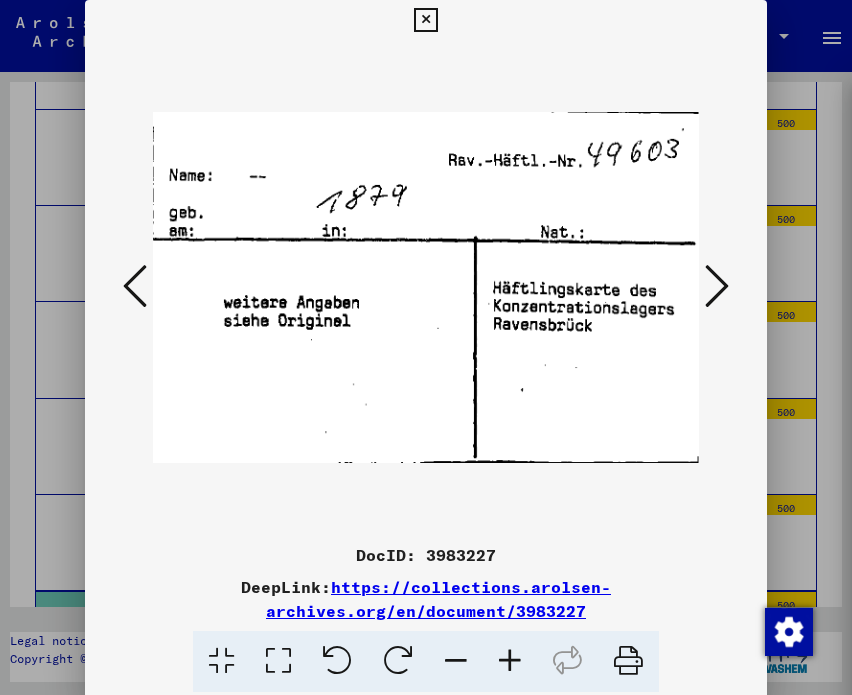 scroll, scrollTop: 39121, scrollLeft: 0, axis: vertical 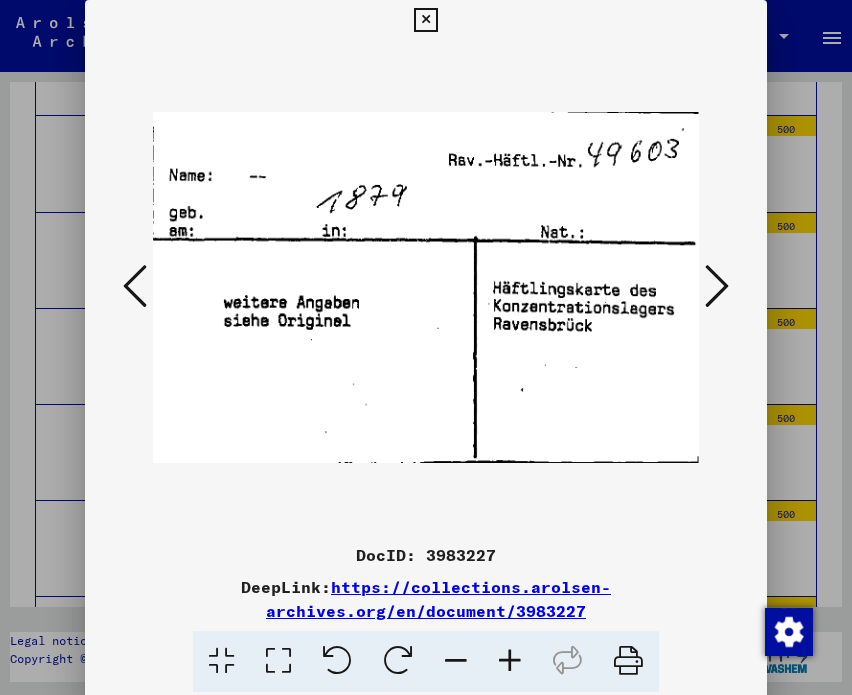 click at bounding box center (717, 286) 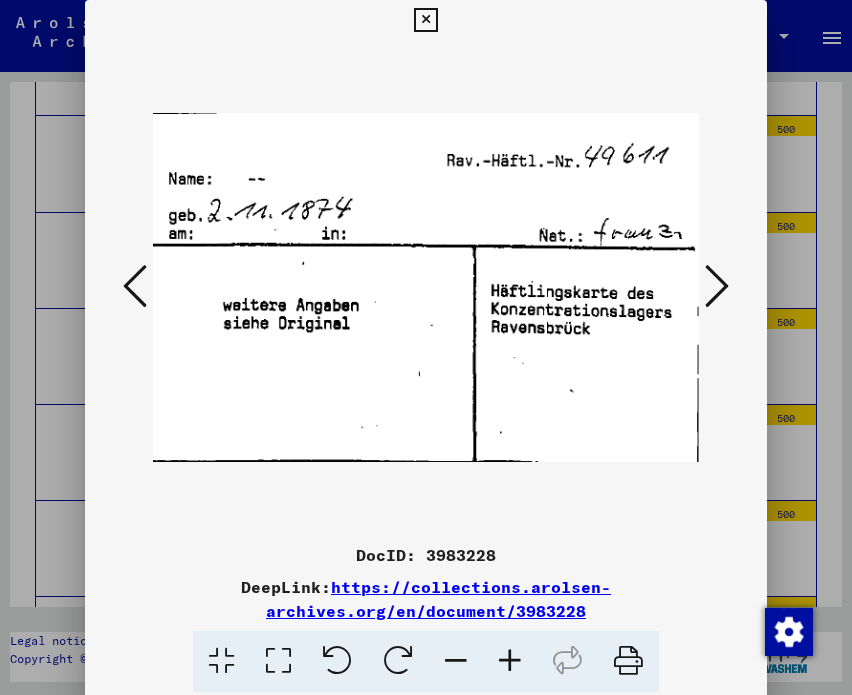 drag, startPoint x: 142, startPoint y: 283, endPoint x: 132, endPoint y: 280, distance: 10.440307 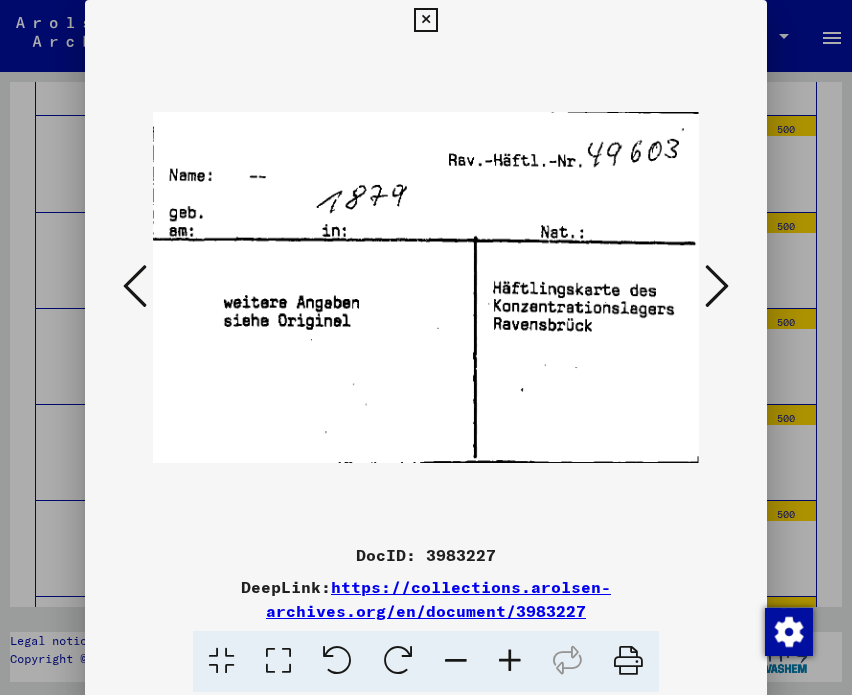 click at bounding box center [135, 286] 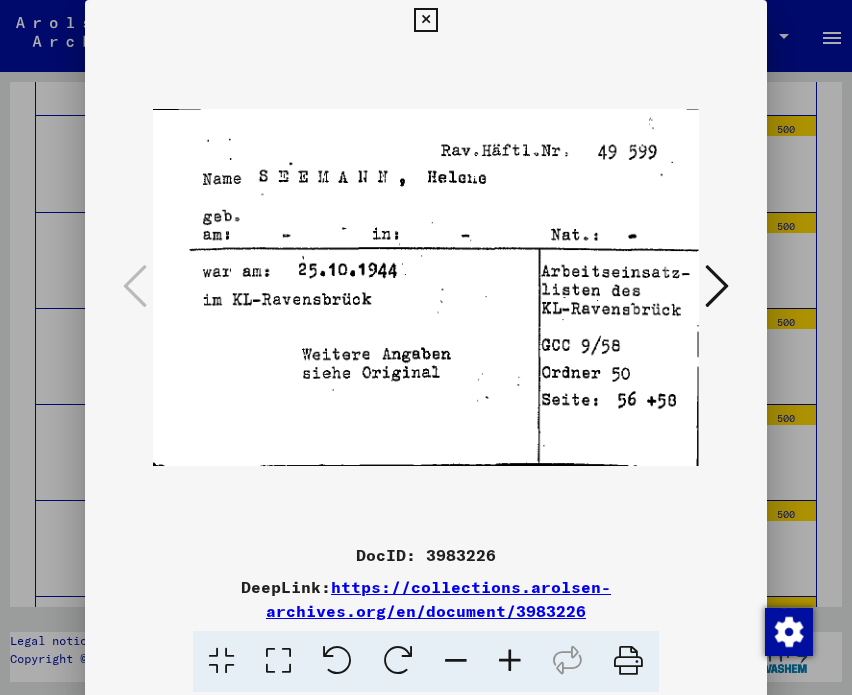 click at bounding box center (717, 286) 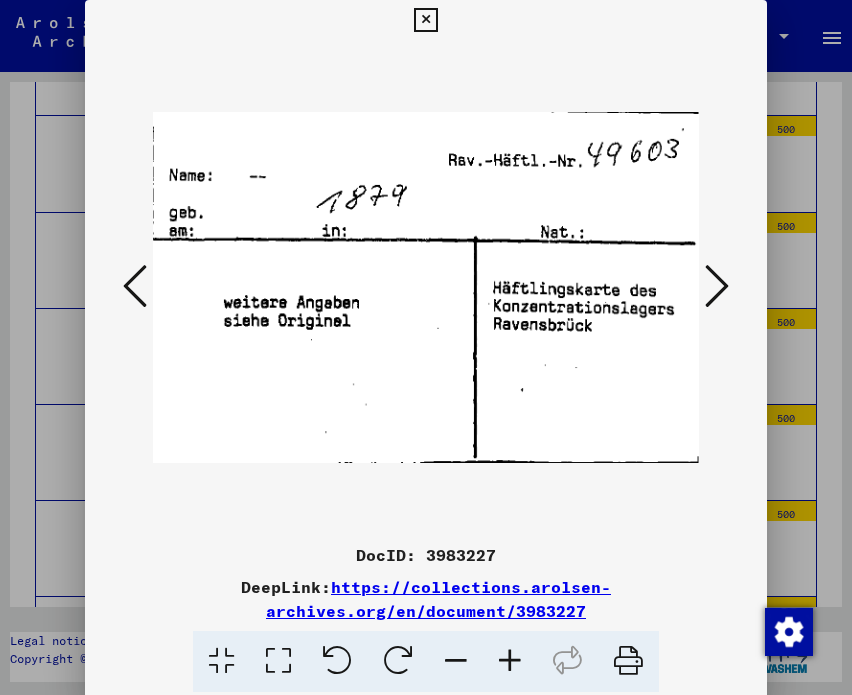 click at bounding box center [135, 286] 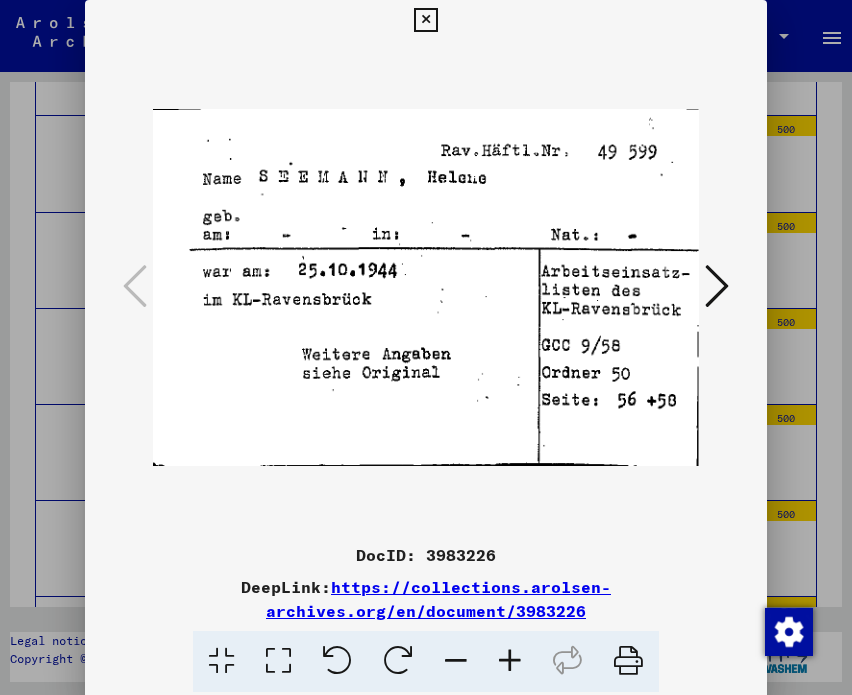 drag, startPoint x: 716, startPoint y: 297, endPoint x: 722, endPoint y: 279, distance: 18.973665 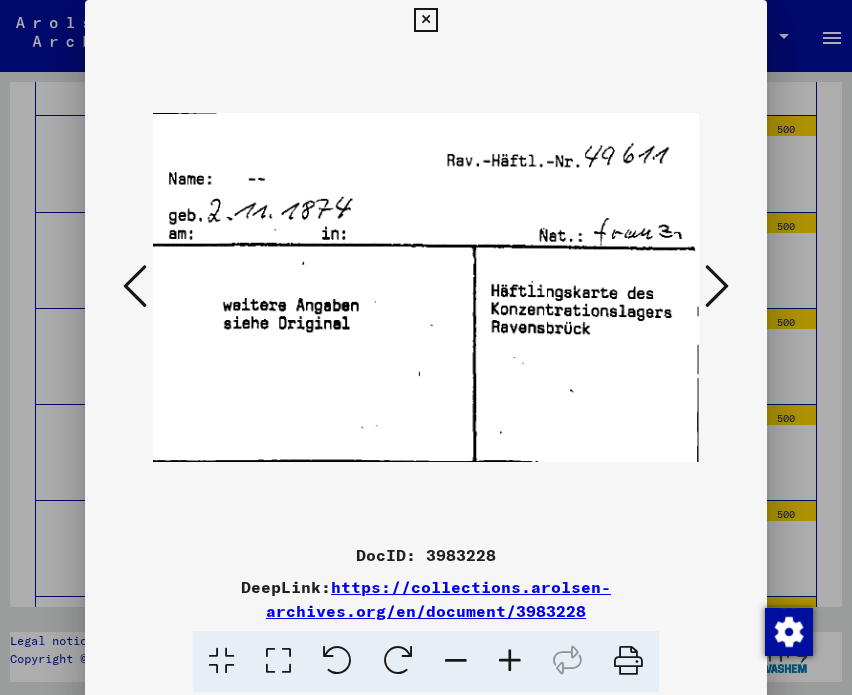drag, startPoint x: 714, startPoint y: 275, endPoint x: 714, endPoint y: 258, distance: 17 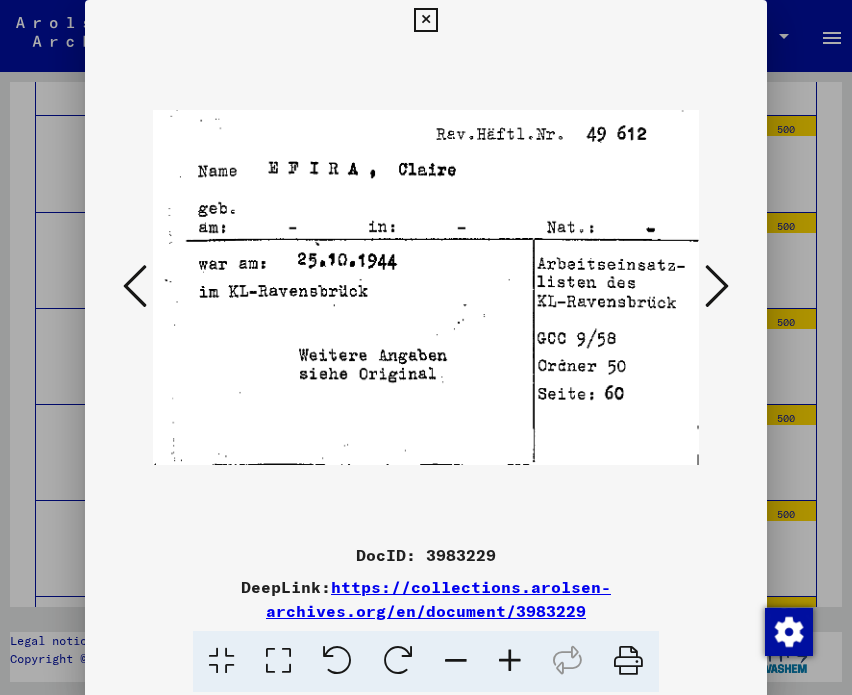 click at bounding box center (717, 286) 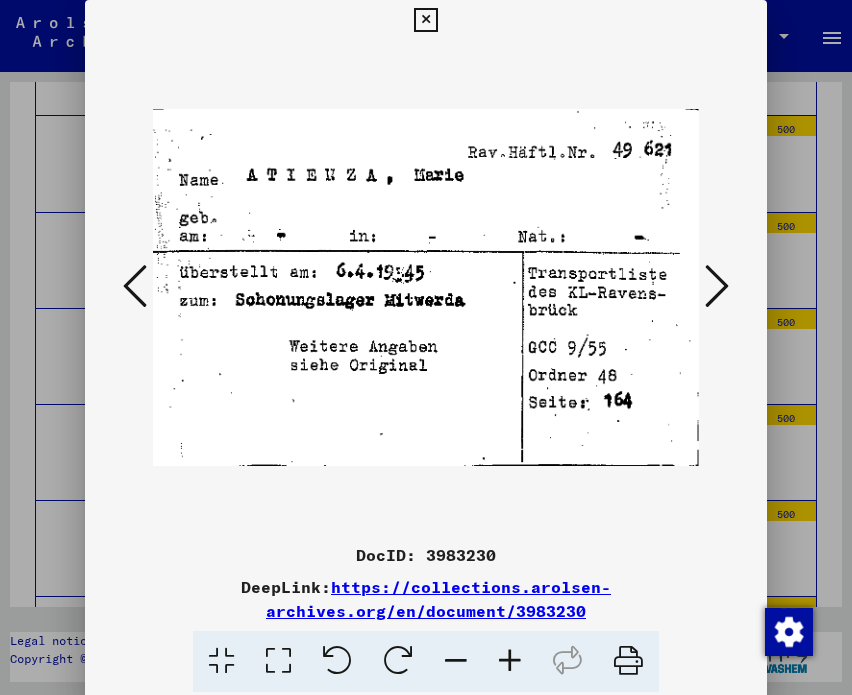 click at bounding box center (717, 286) 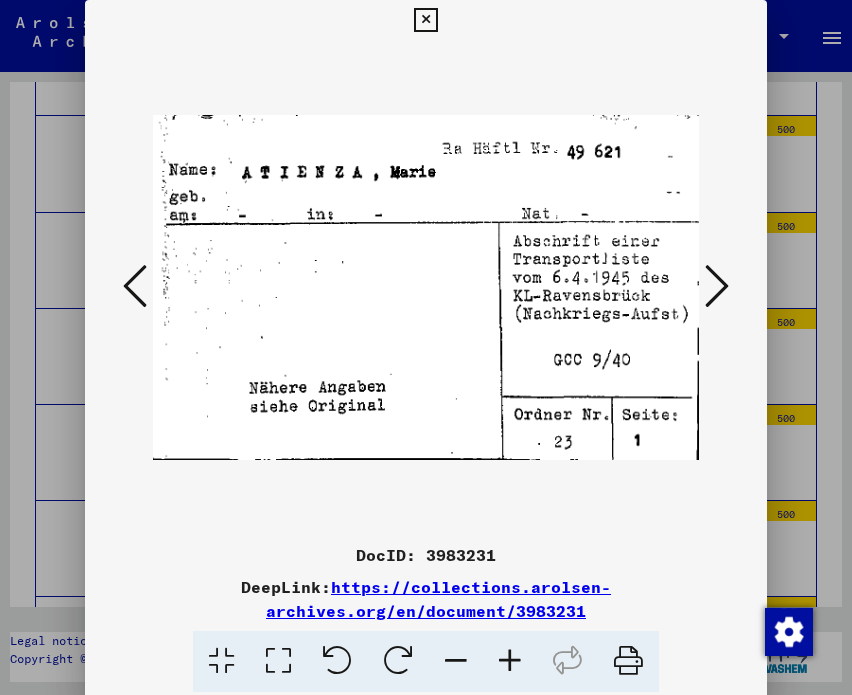 click at bounding box center (717, 286) 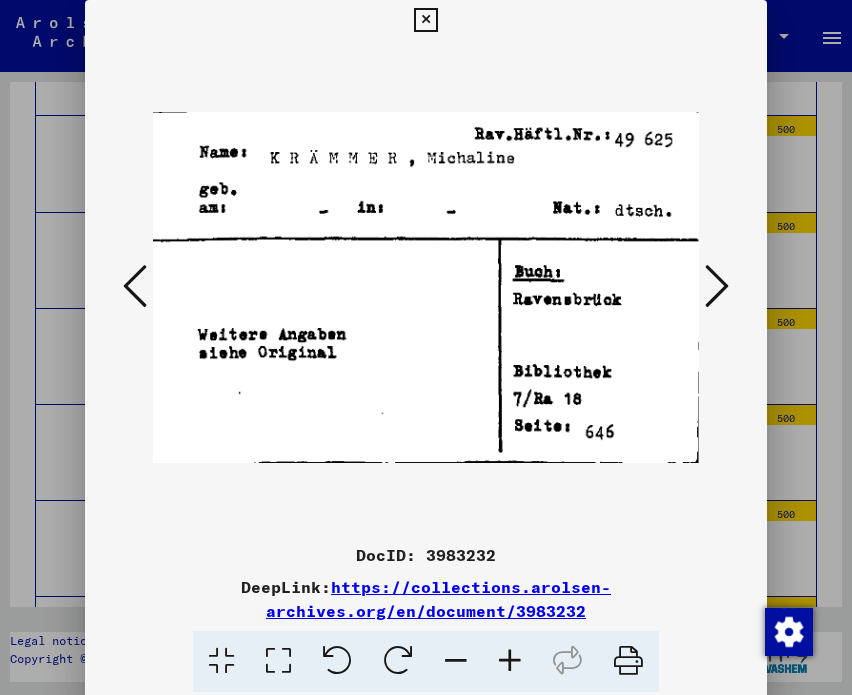 drag, startPoint x: 713, startPoint y: 274, endPoint x: 715, endPoint y: 255, distance: 19.104973 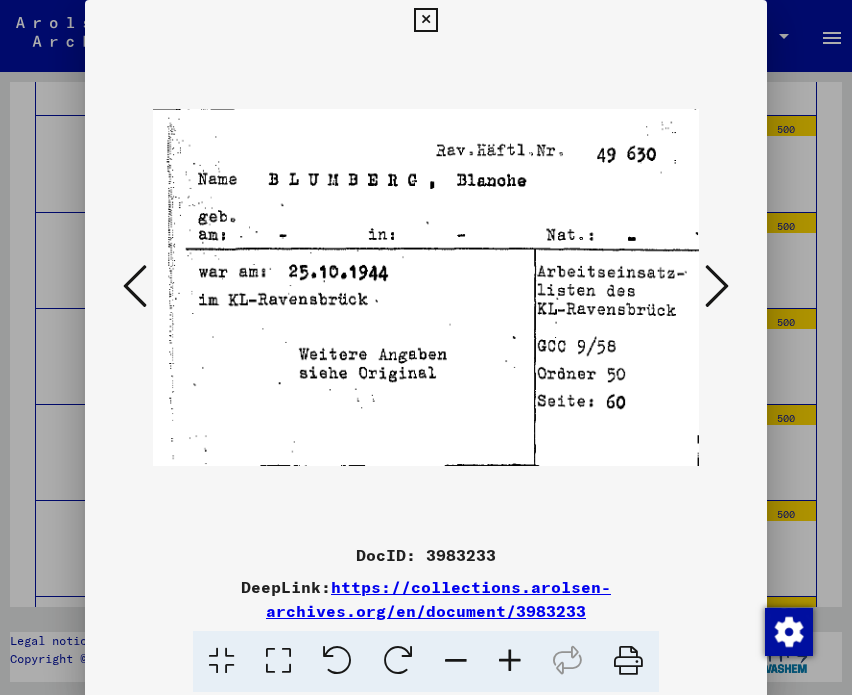 click at bounding box center (717, 286) 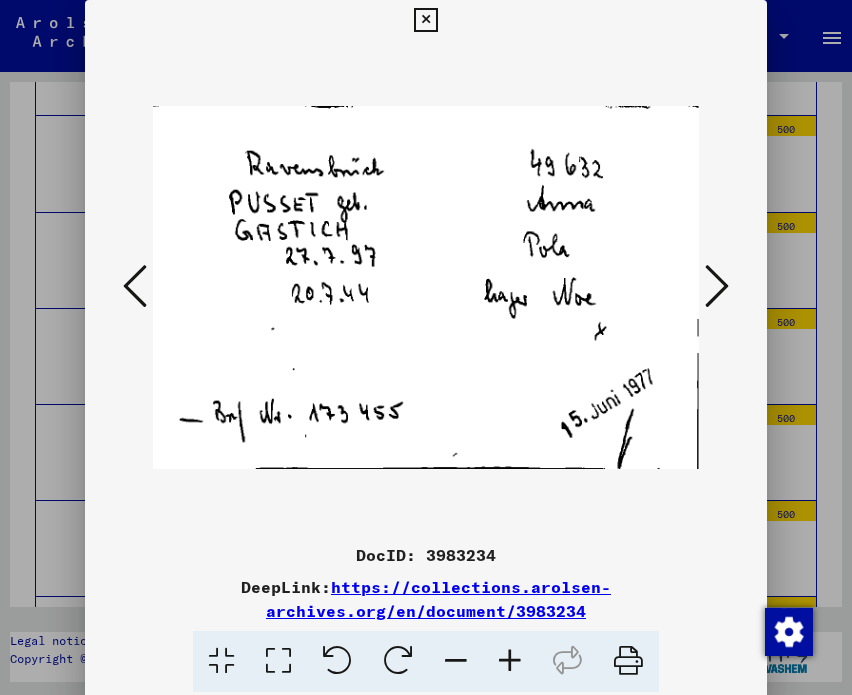 click at bounding box center (717, 286) 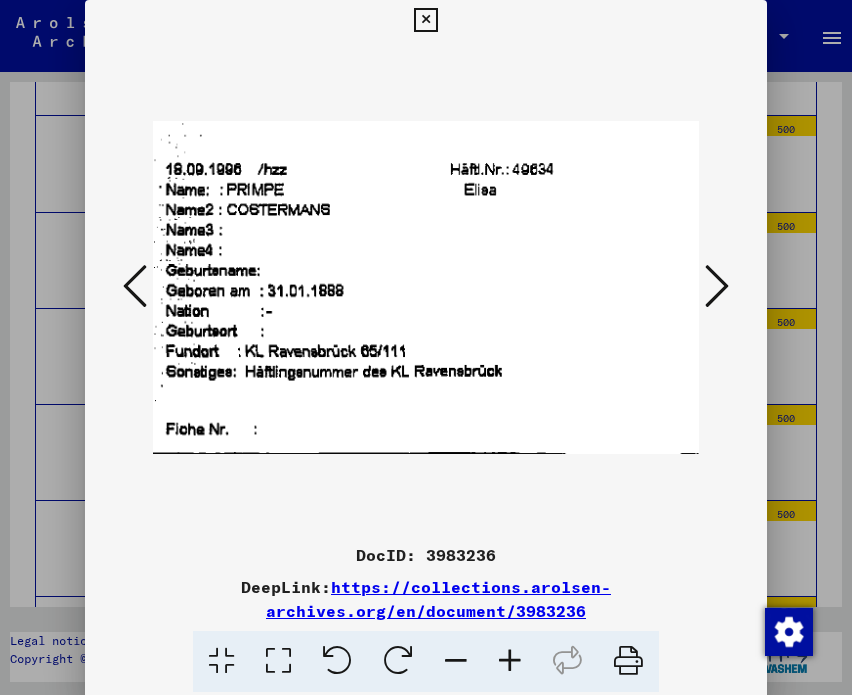 drag, startPoint x: 708, startPoint y: 276, endPoint x: 708, endPoint y: 259, distance: 17 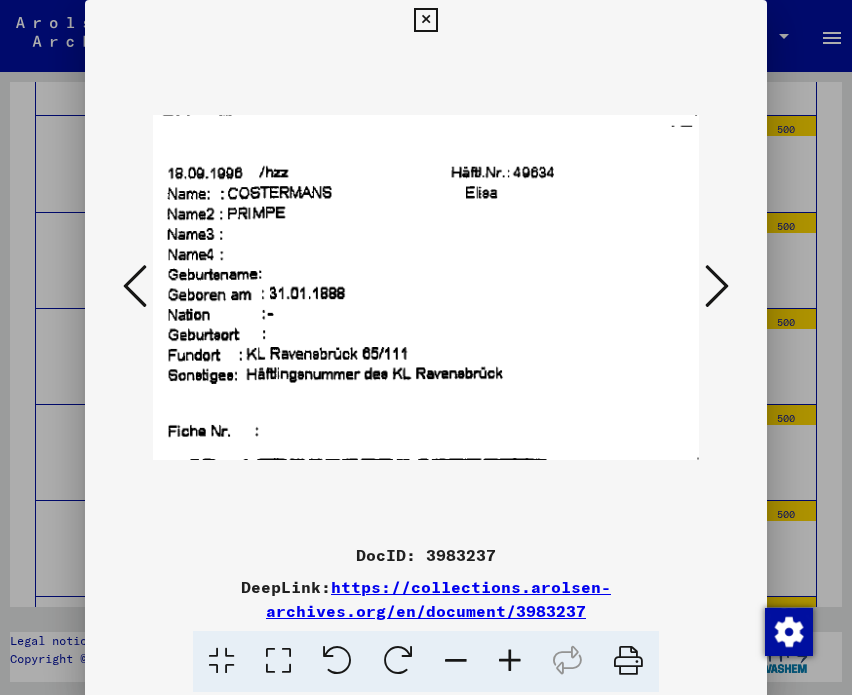 click at bounding box center (717, 286) 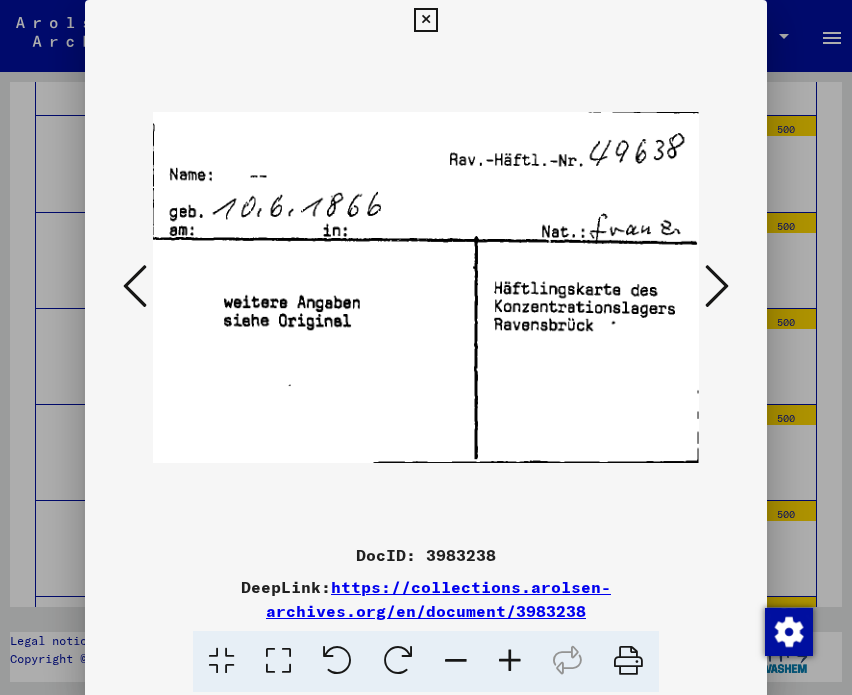 click at bounding box center [135, 286] 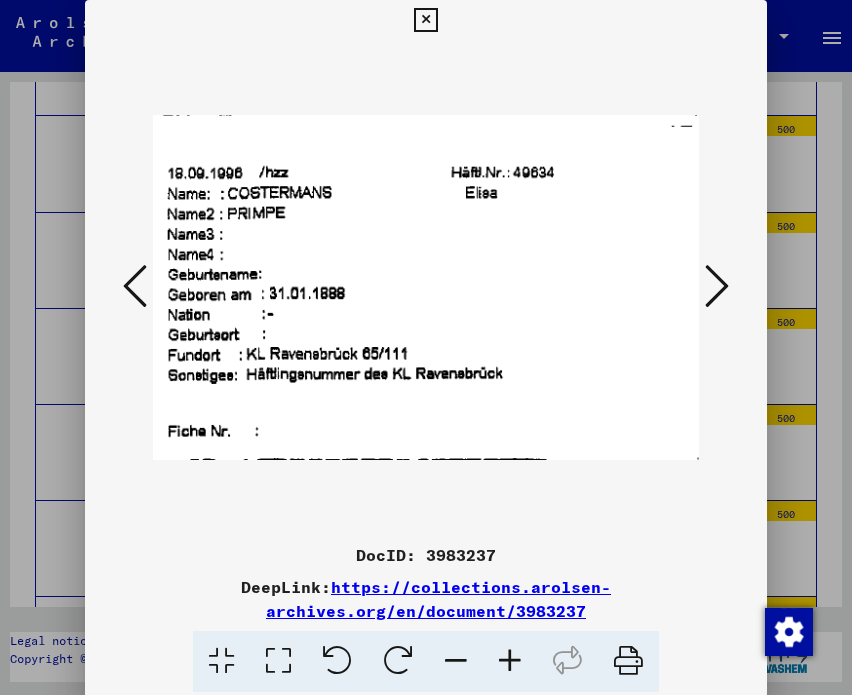 click at bounding box center [717, 286] 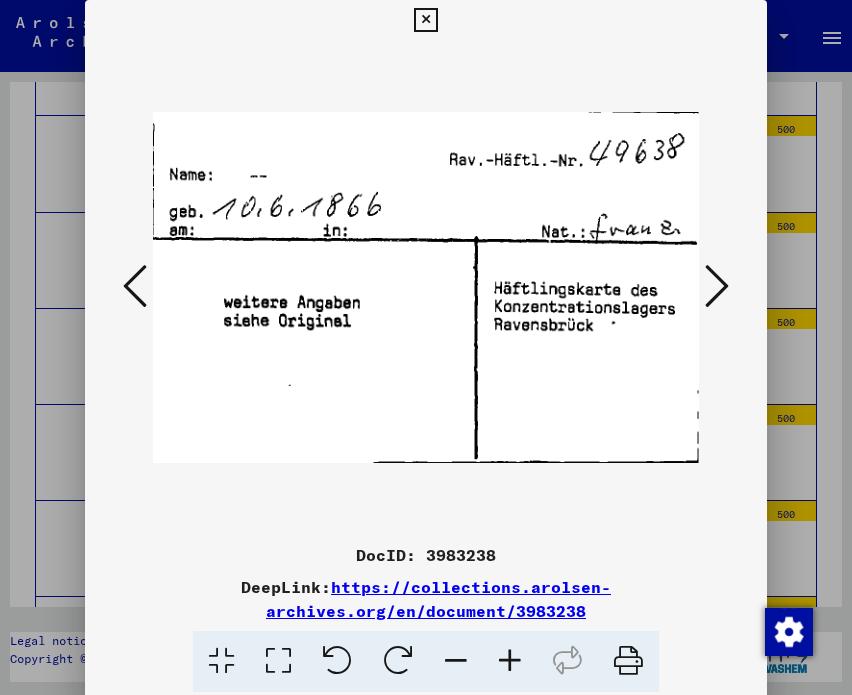 click at bounding box center [717, 286] 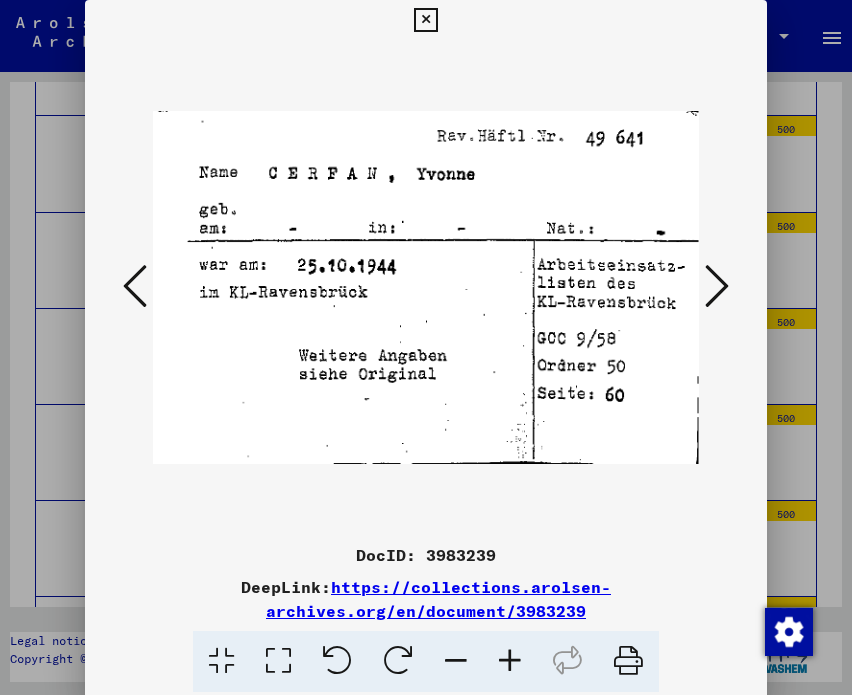 click at bounding box center (717, 287) 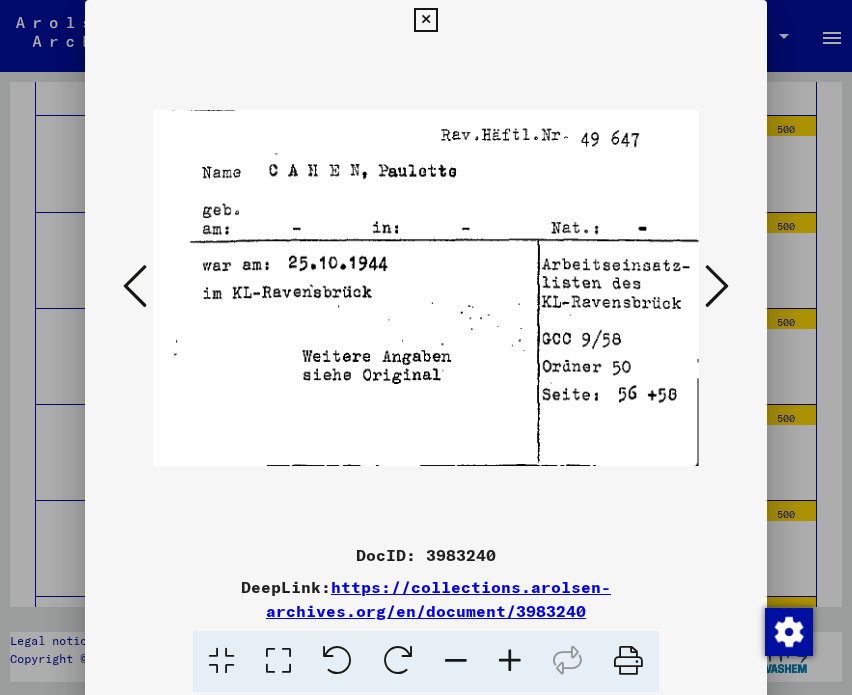 click at bounding box center (717, 286) 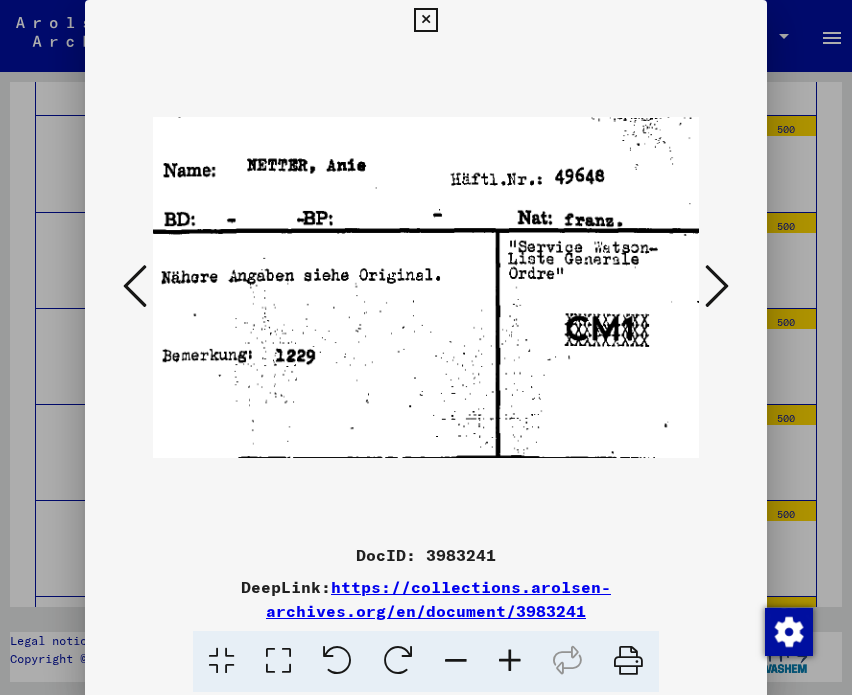 drag, startPoint x: 721, startPoint y: 277, endPoint x: 718, endPoint y: 255, distance: 22.203604 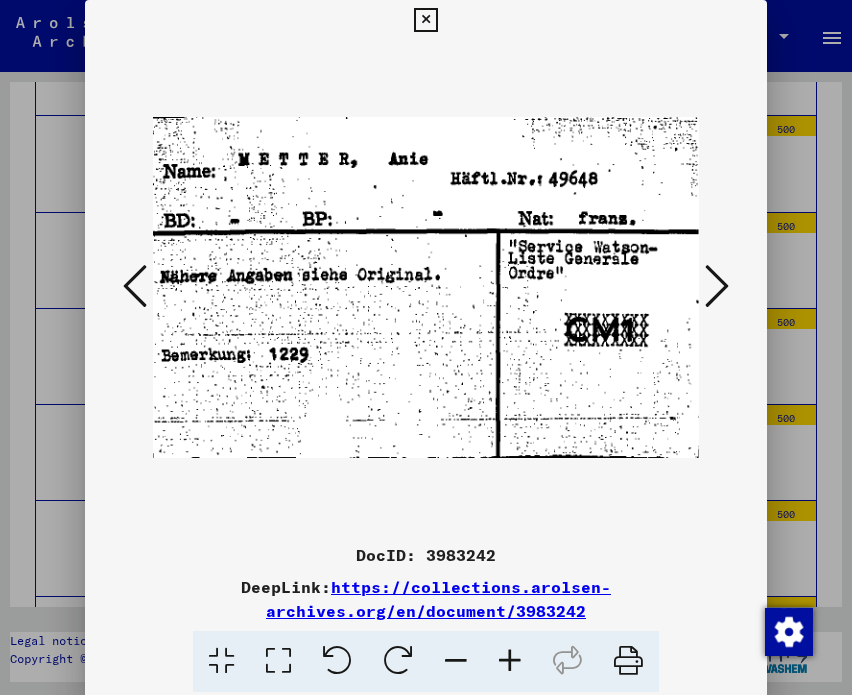 click at bounding box center [717, 286] 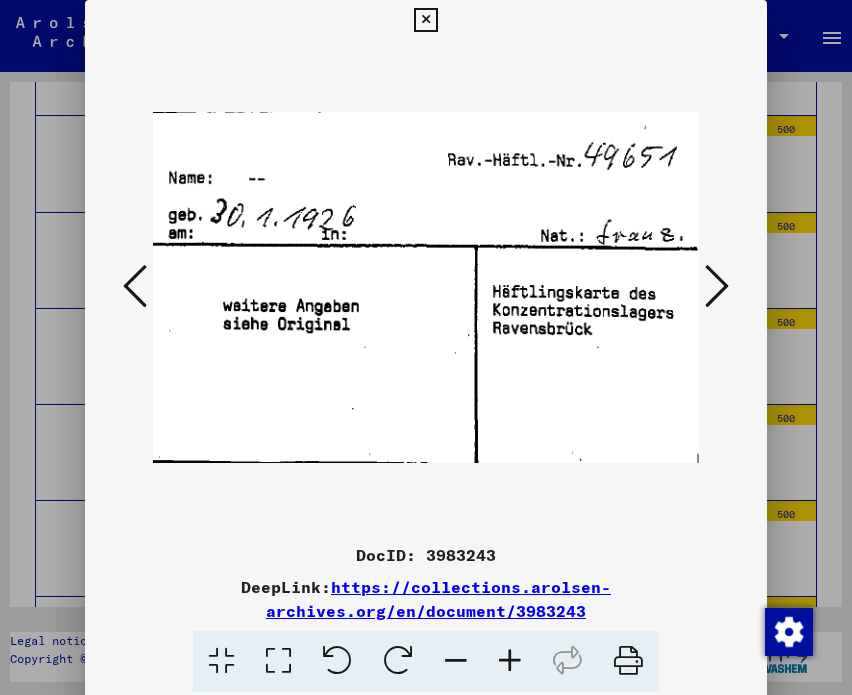 drag, startPoint x: 720, startPoint y: 286, endPoint x: 708, endPoint y: 108, distance: 178.40404 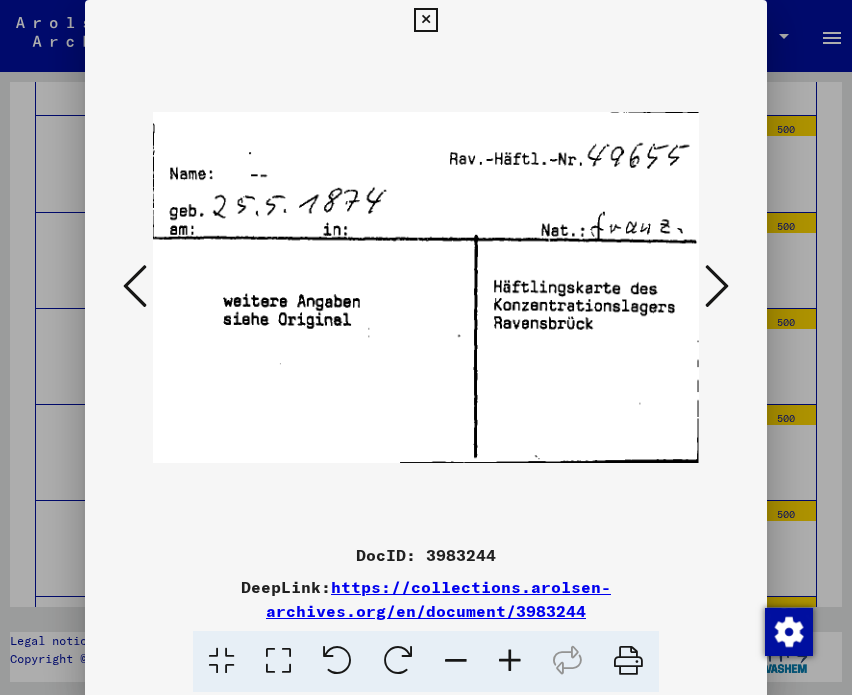 click at bounding box center [426, 347] 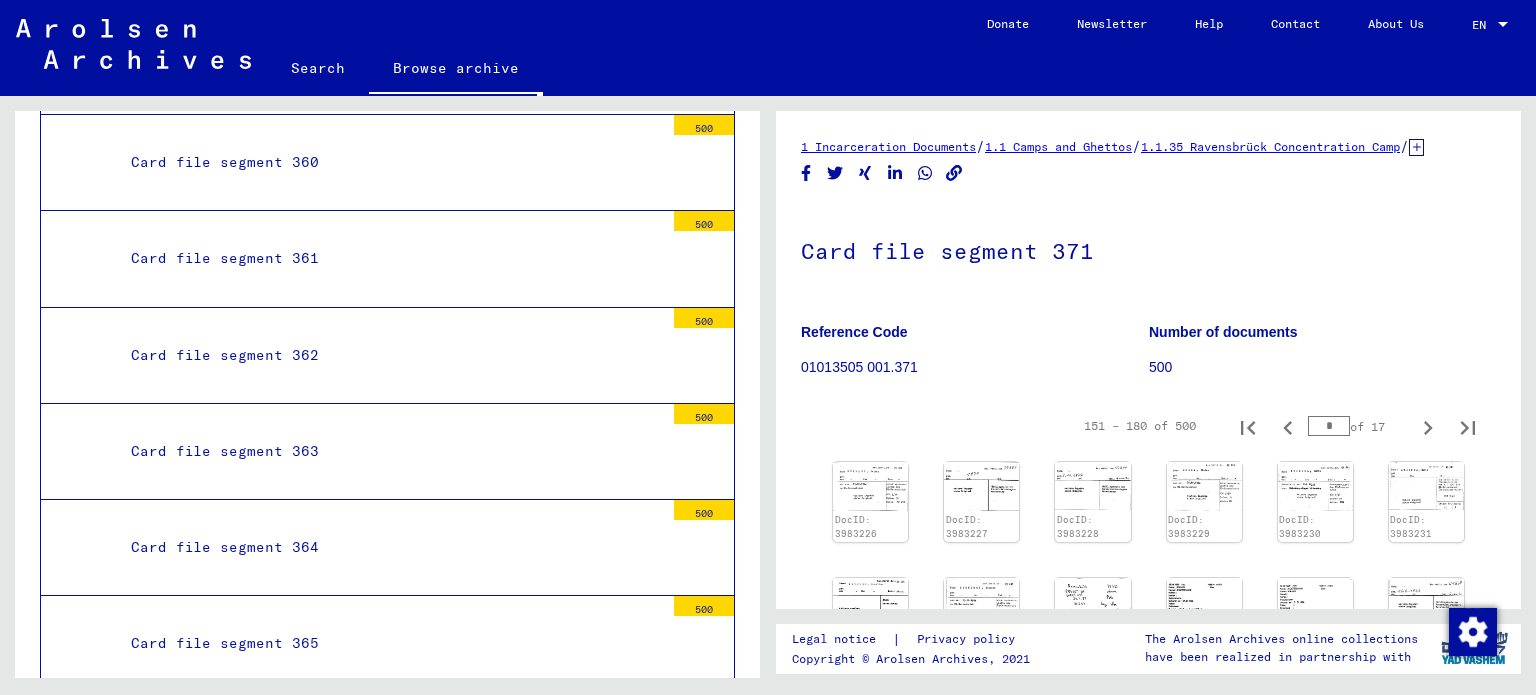 scroll, scrollTop: 37783, scrollLeft: 0, axis: vertical 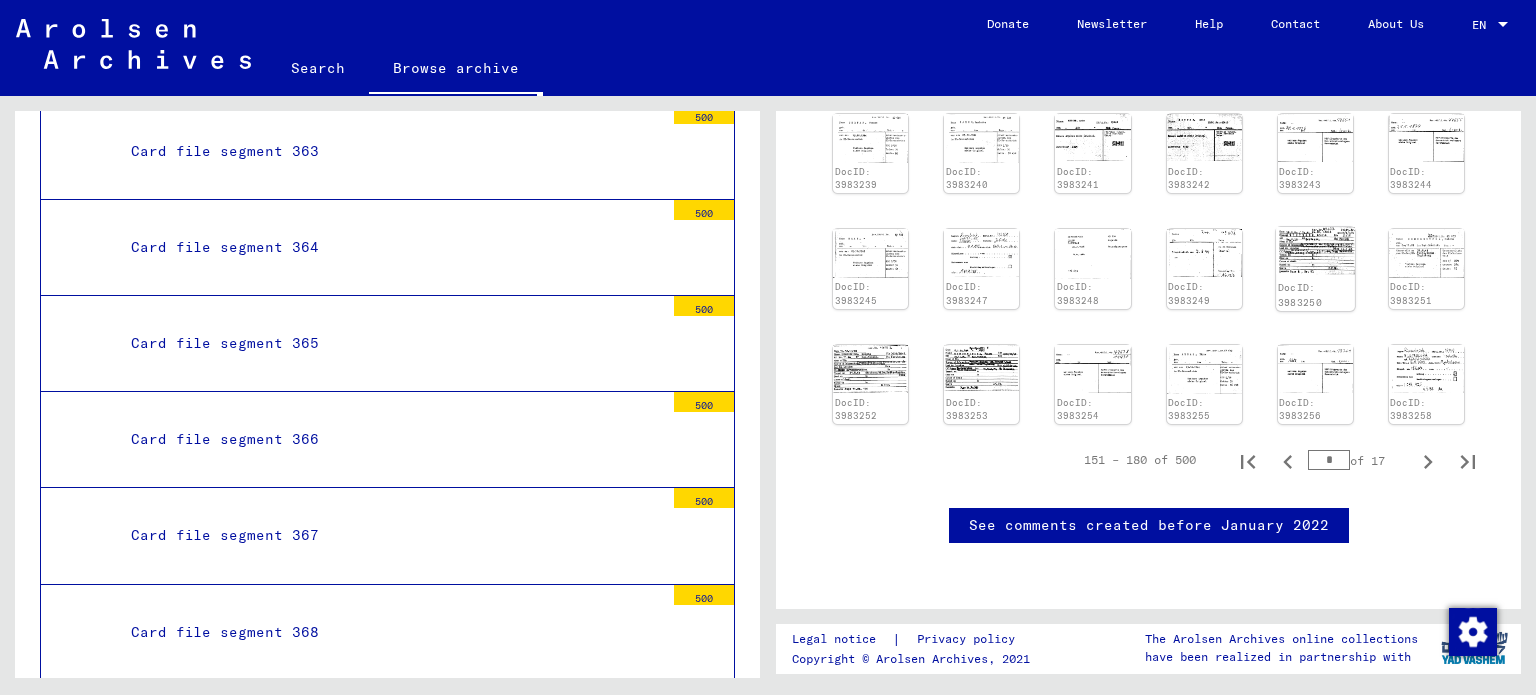 click 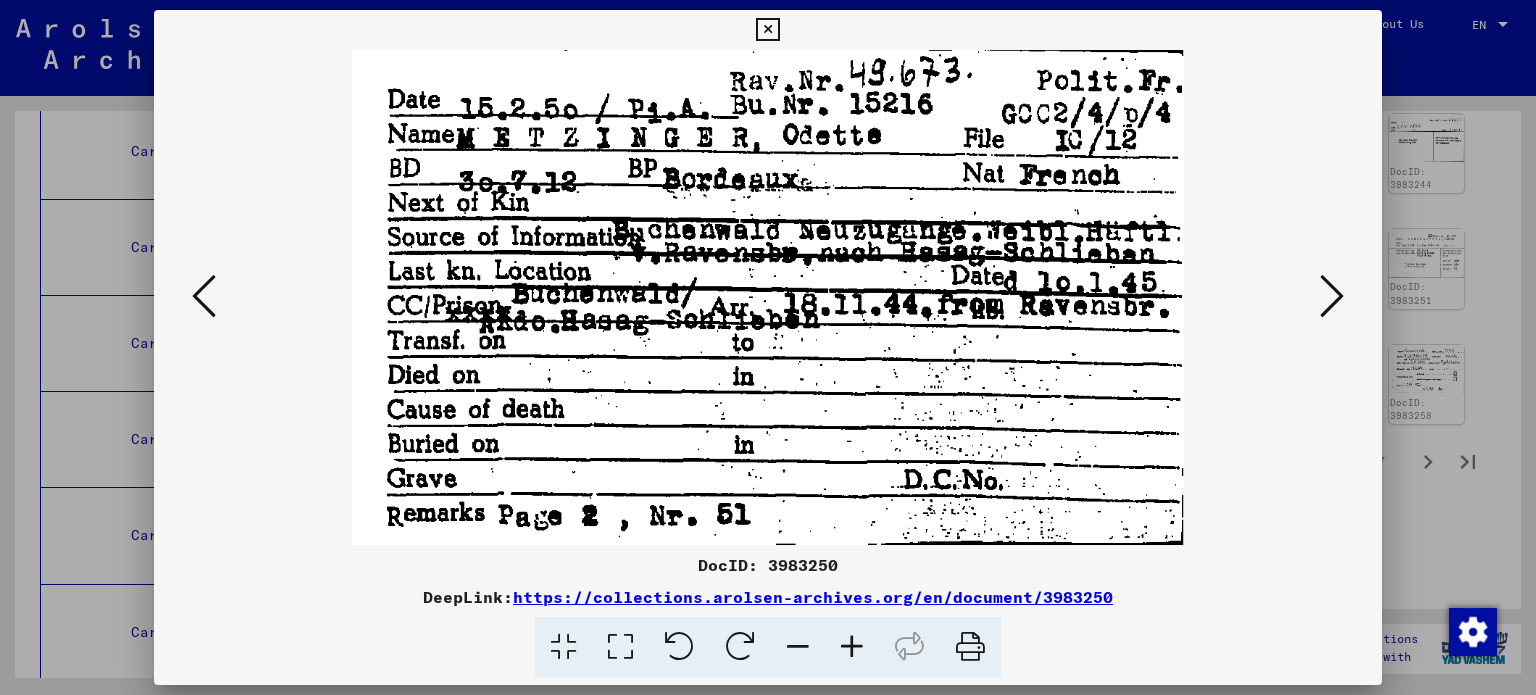 click at bounding box center [204, 296] 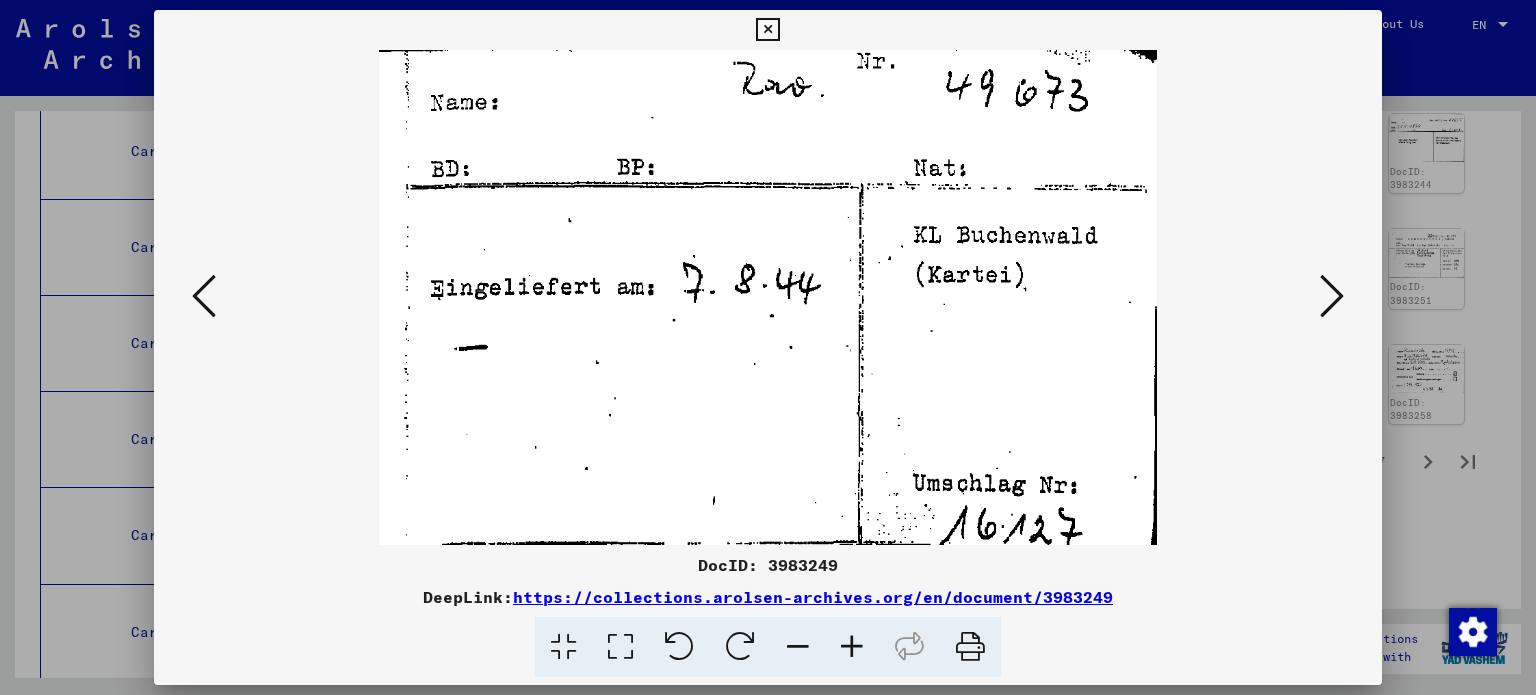 click at bounding box center [204, 296] 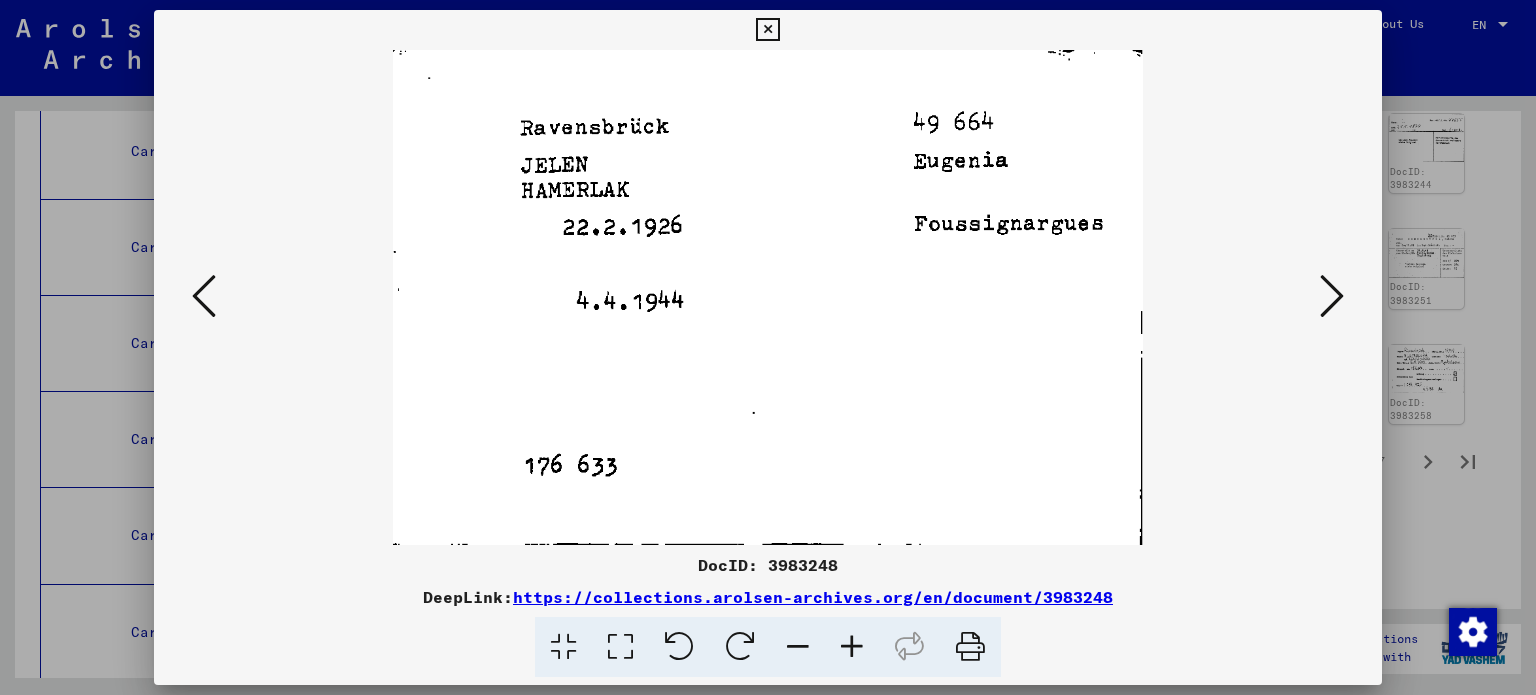 click at bounding box center (204, 296) 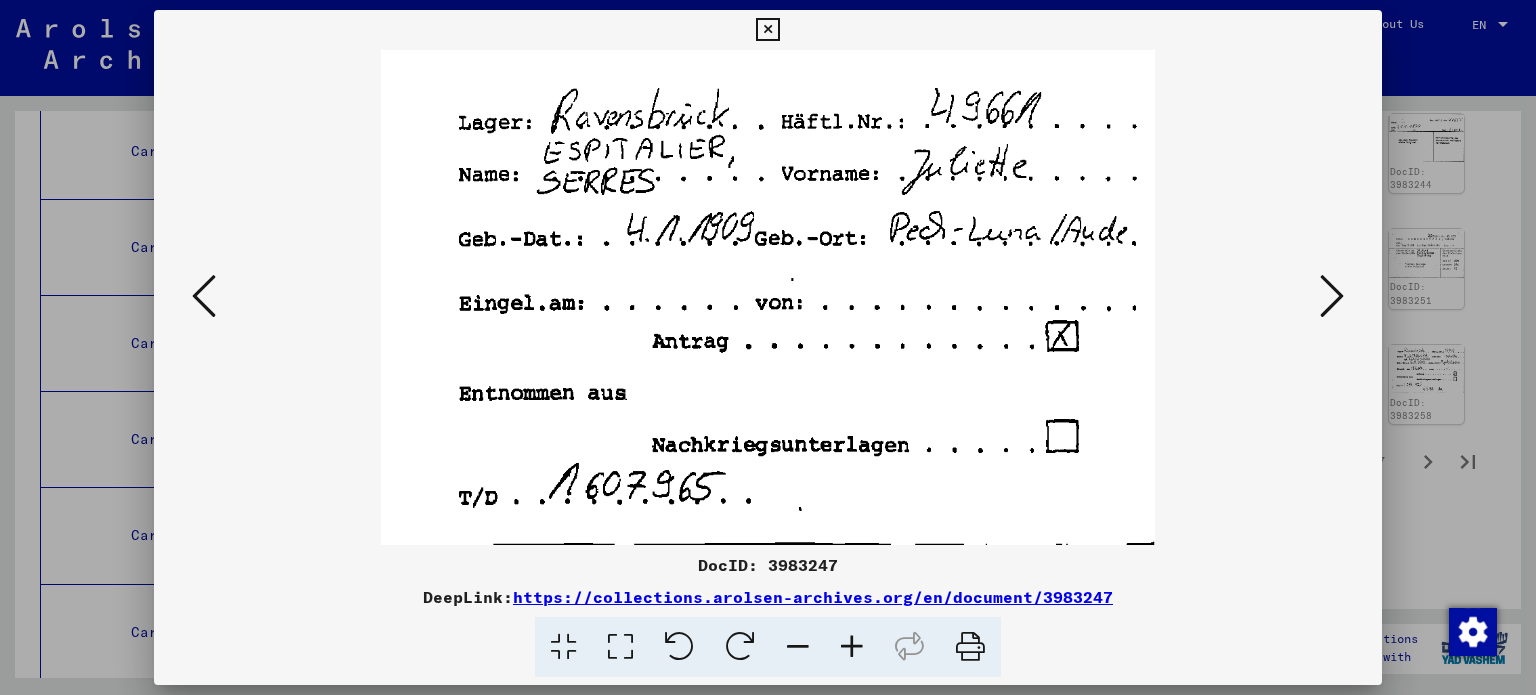 click at bounding box center (204, 296) 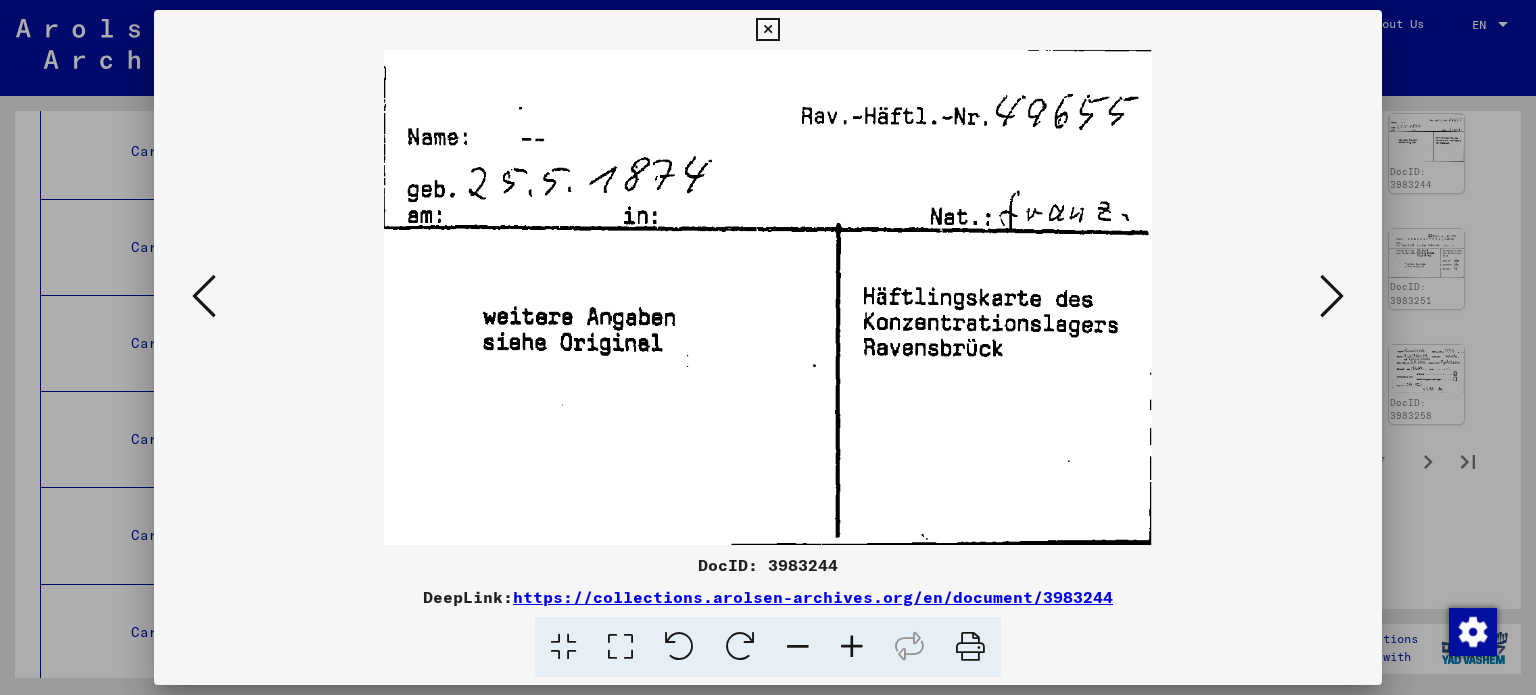 click at bounding box center [204, 296] 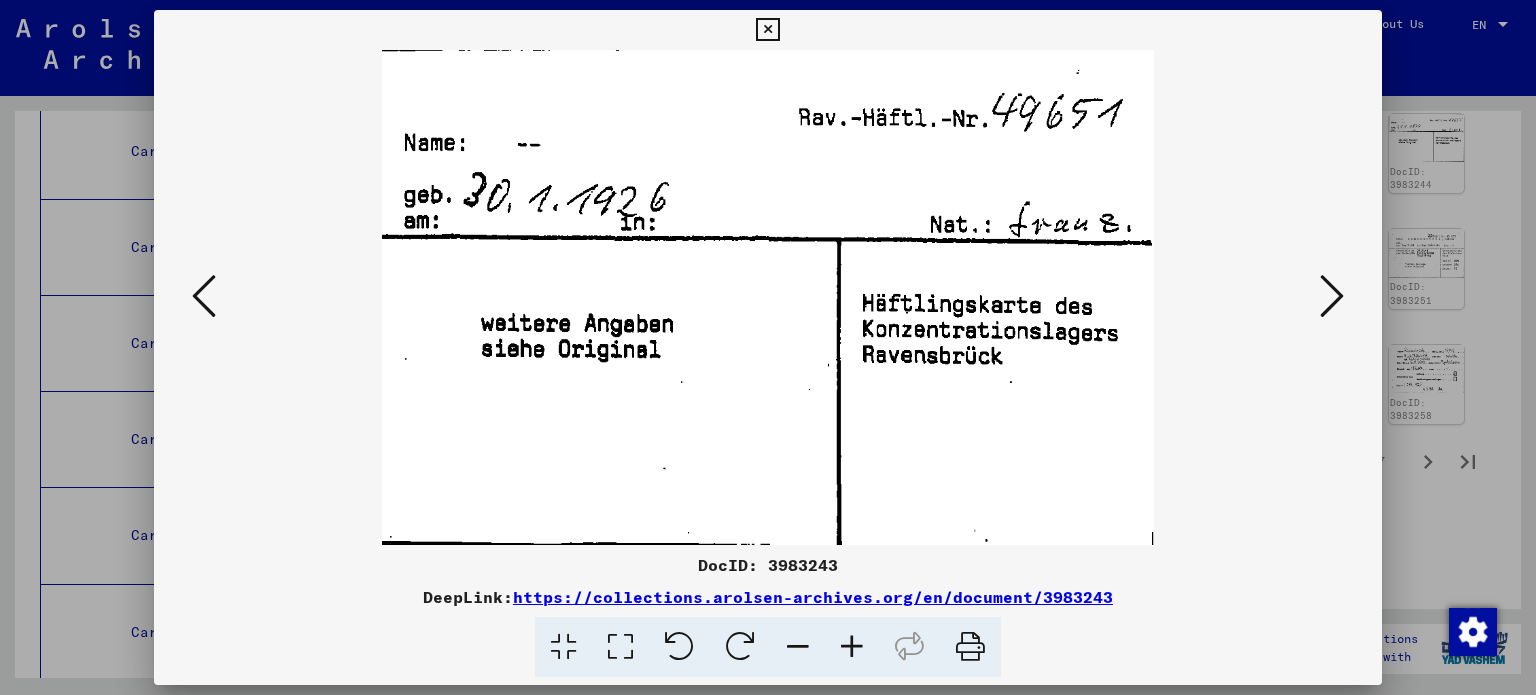 click at bounding box center [204, 296] 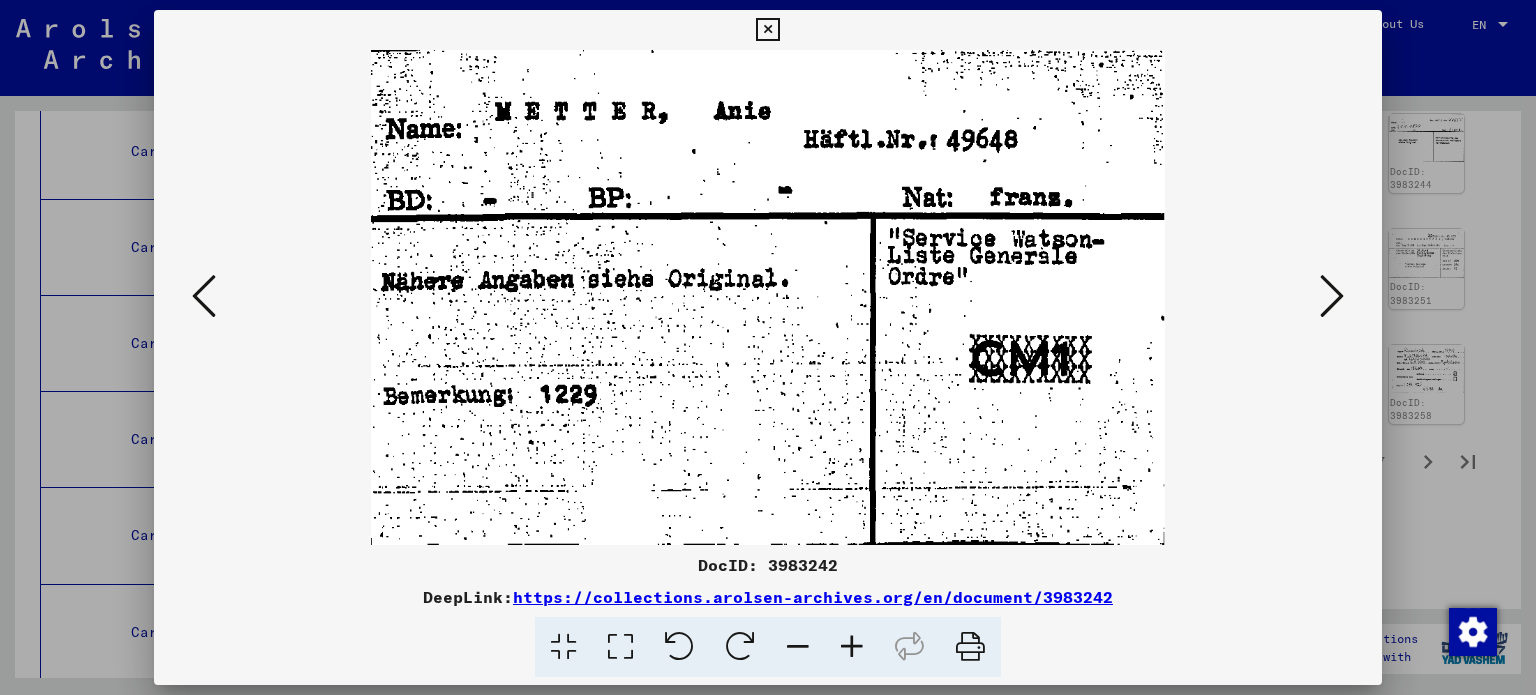 click at bounding box center (1332, 296) 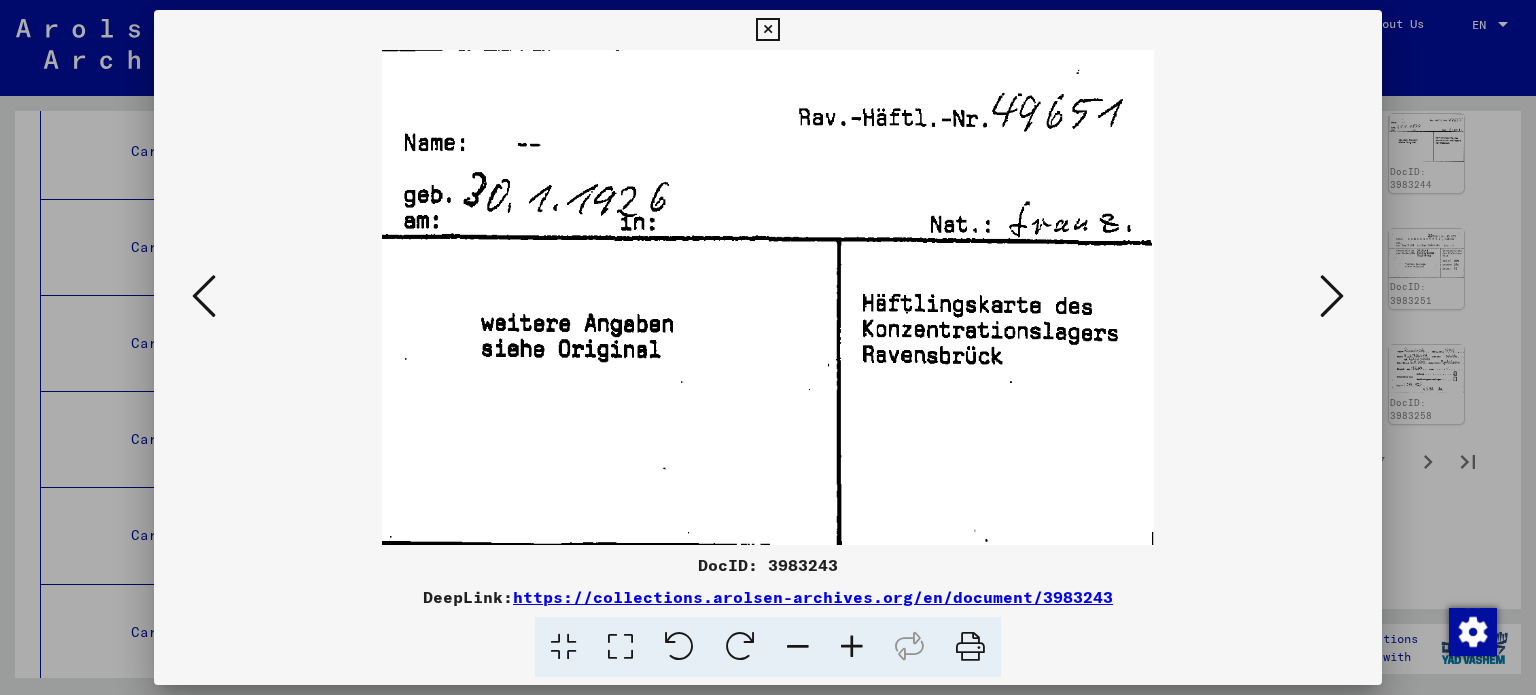 click at bounding box center (1332, 296) 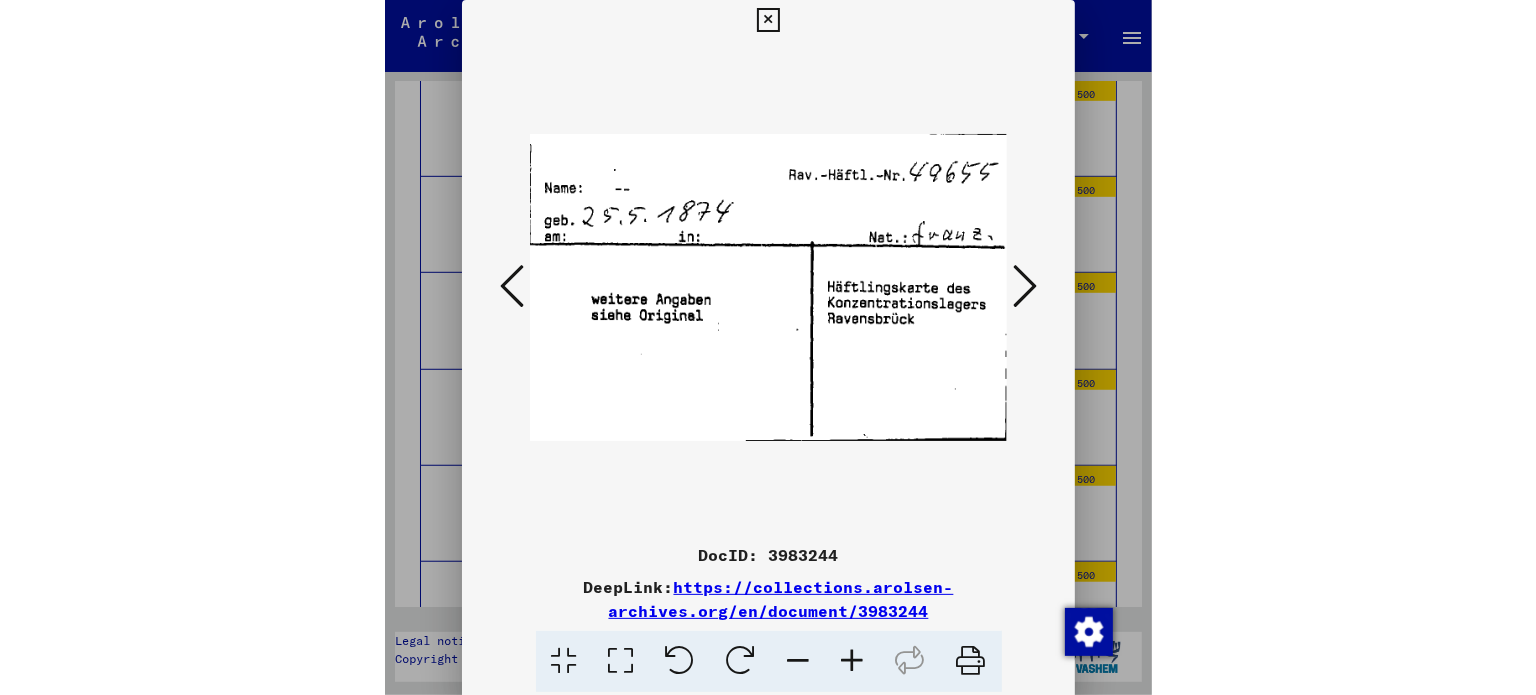 scroll, scrollTop: 38996, scrollLeft: 0, axis: vertical 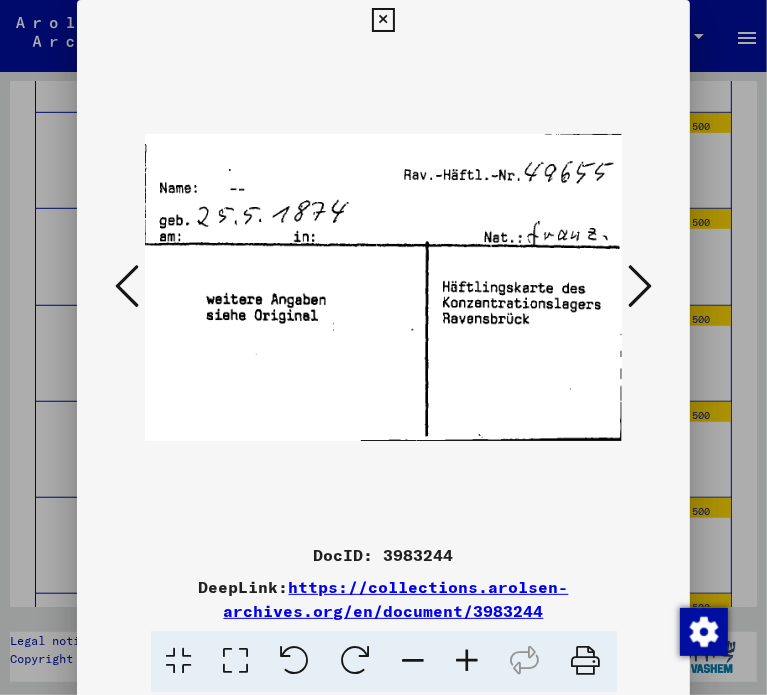 click at bounding box center (640, 286) 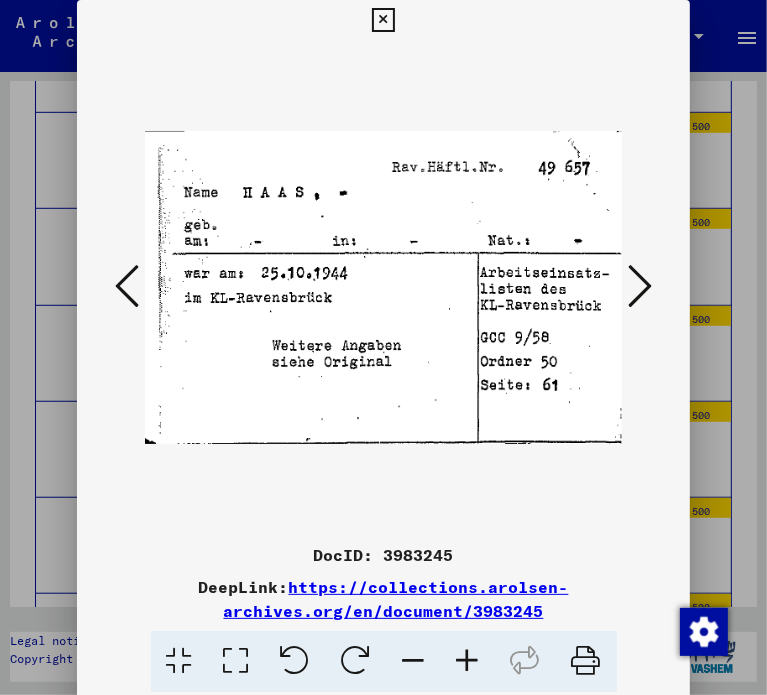 click at bounding box center [640, 286] 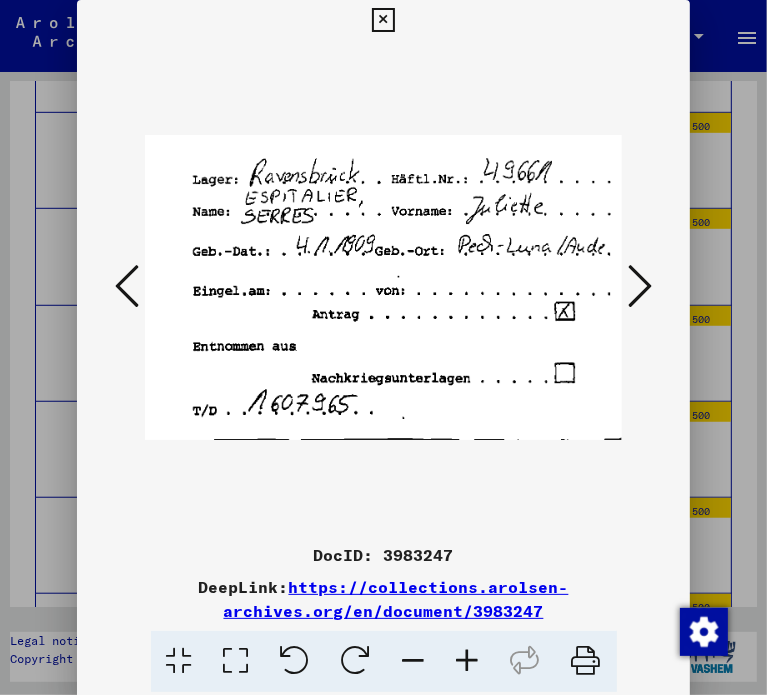 click at bounding box center [640, 286] 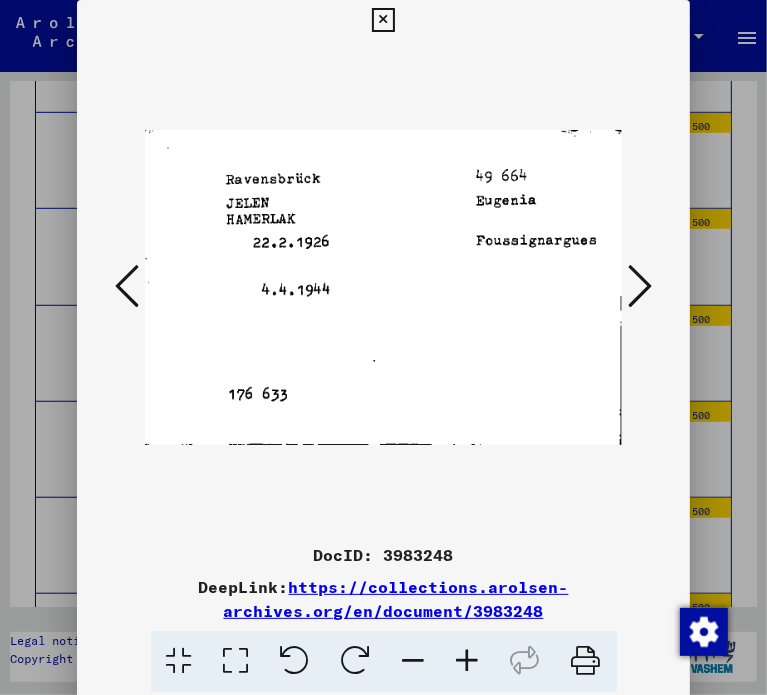 click at bounding box center [640, 286] 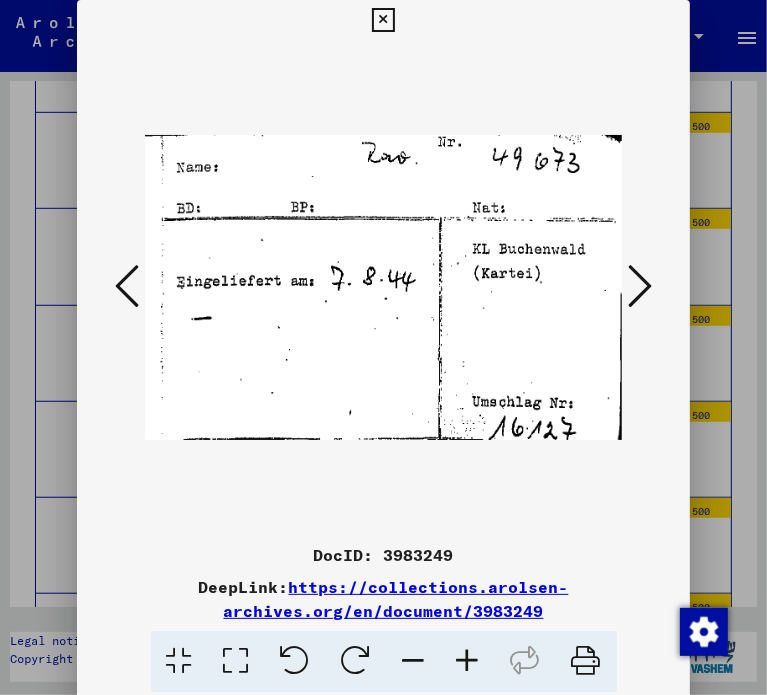 drag, startPoint x: 646, startPoint y: 273, endPoint x: 644, endPoint y: 263, distance: 10.198039 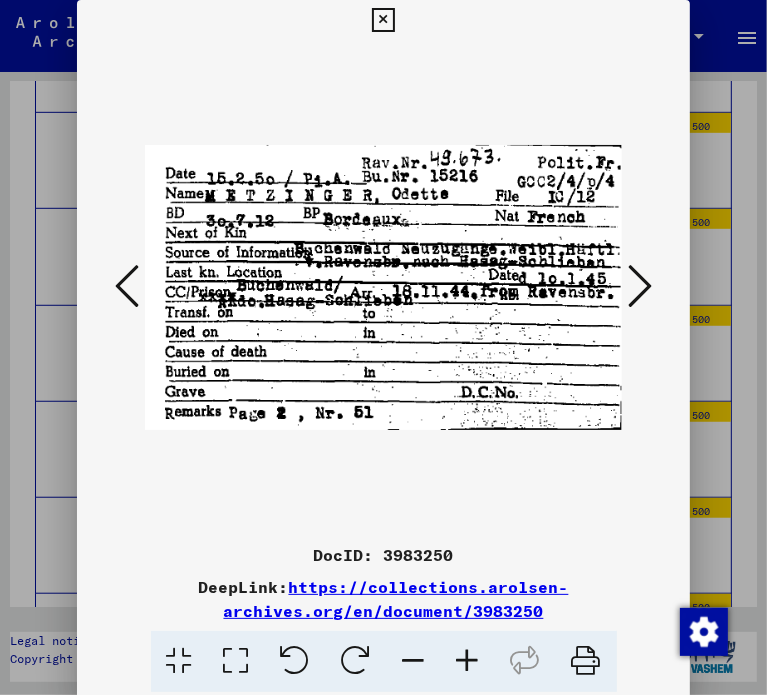 click at bounding box center [640, 286] 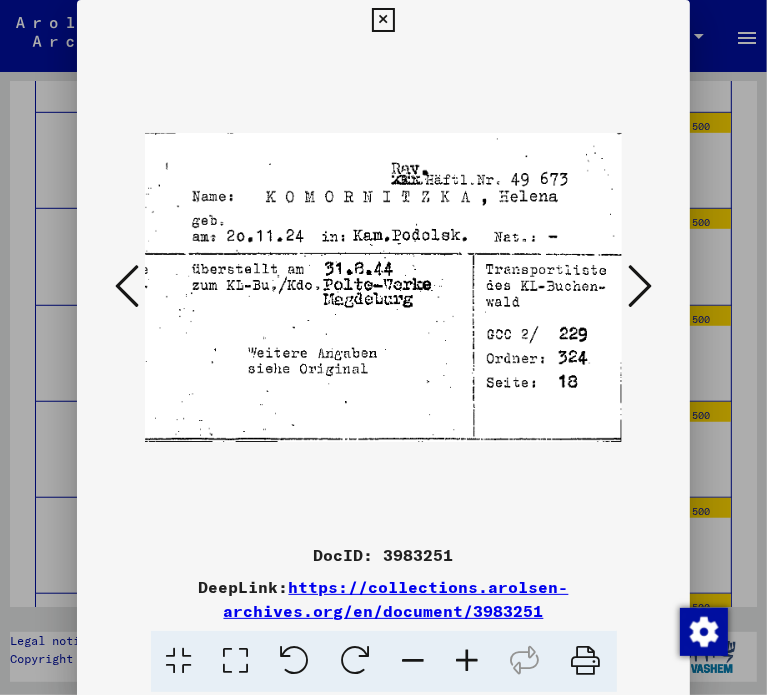 click at bounding box center [384, 287] 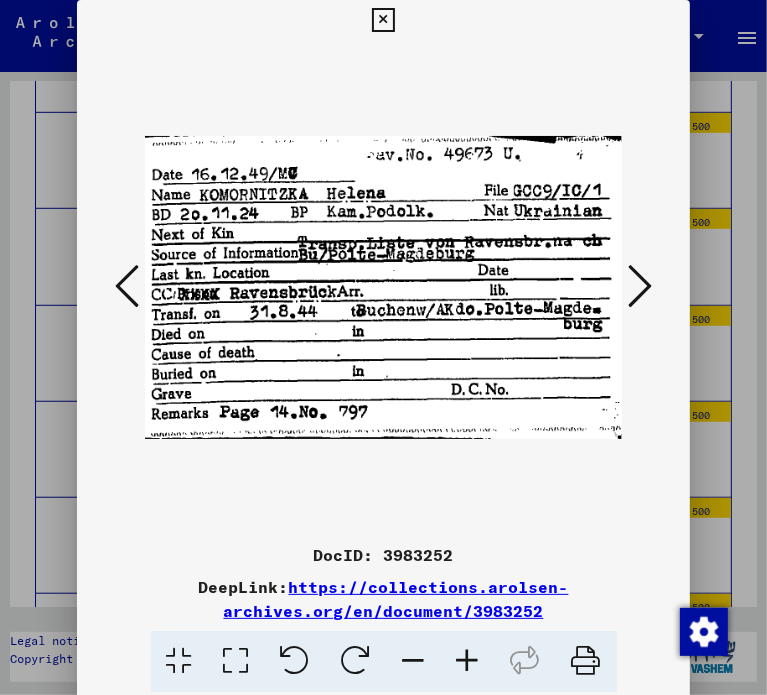 click at bounding box center [640, 287] 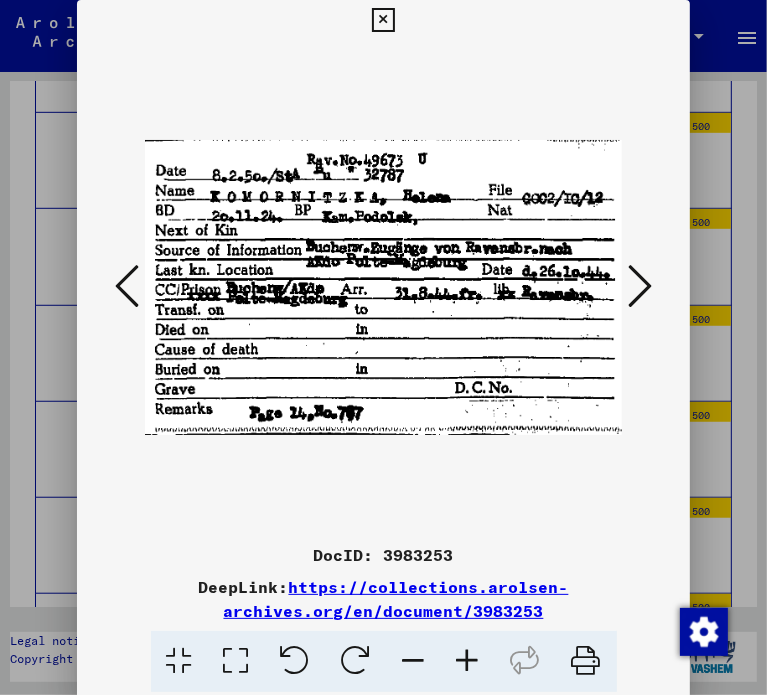 click at bounding box center [640, 286] 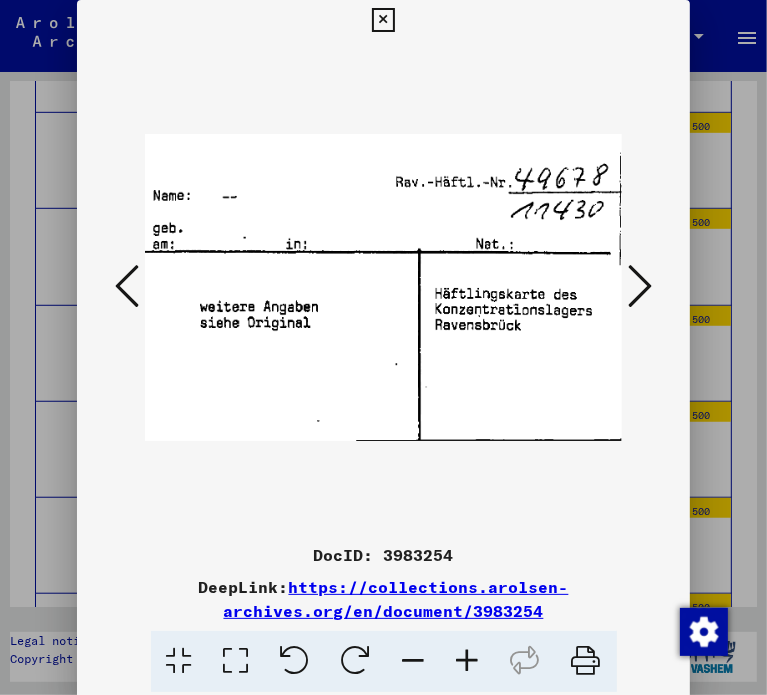 click at bounding box center (640, 286) 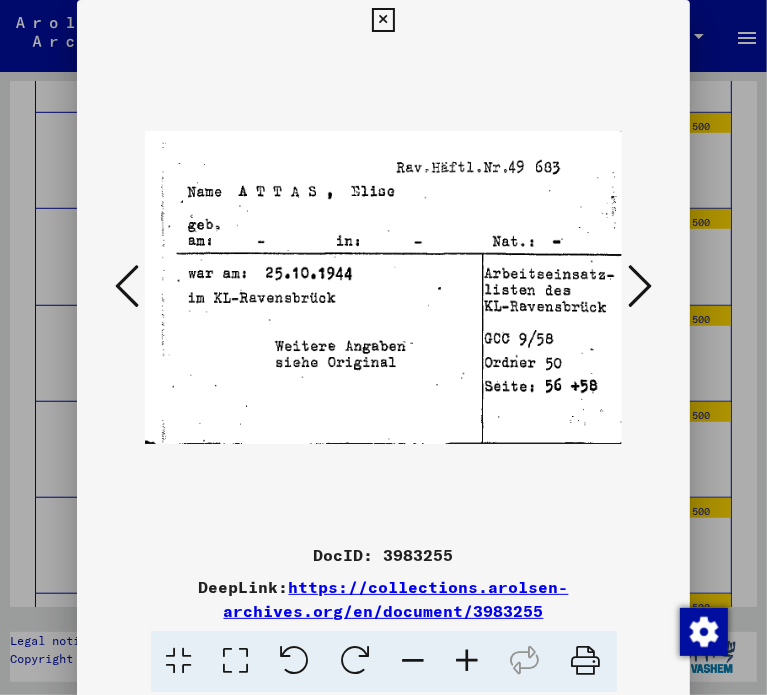 click at bounding box center (640, 287) 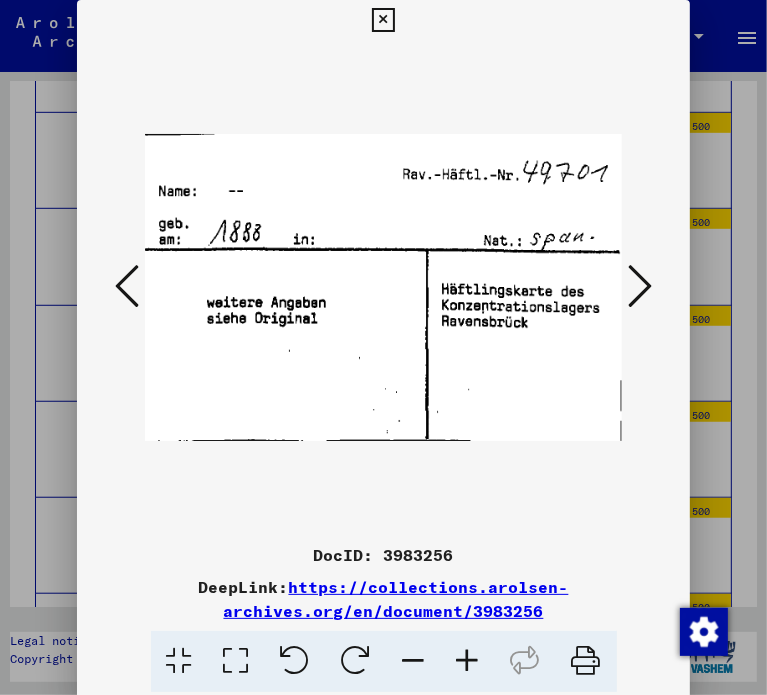 click at bounding box center [640, 286] 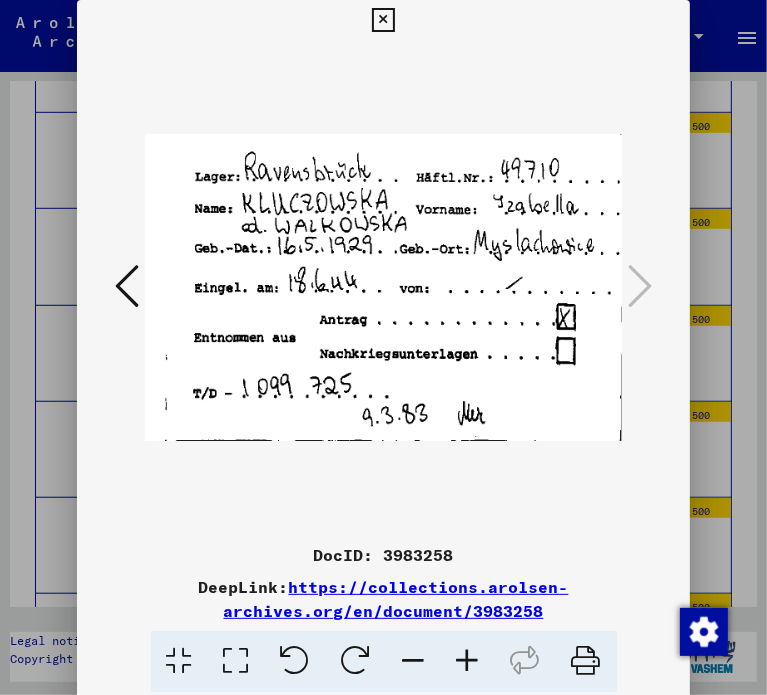 click at bounding box center (383, 347) 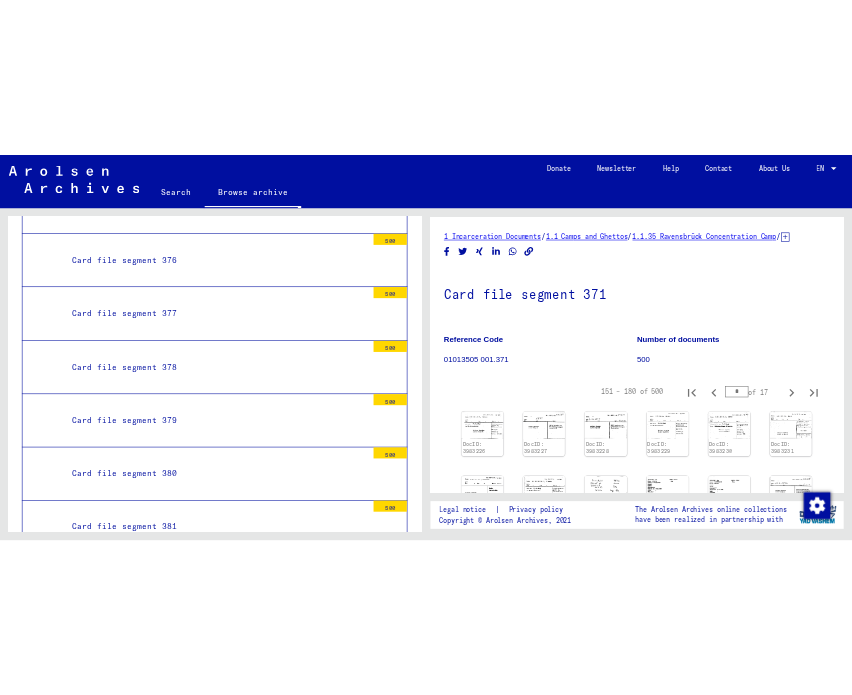 scroll, scrollTop: 38893, scrollLeft: 0, axis: vertical 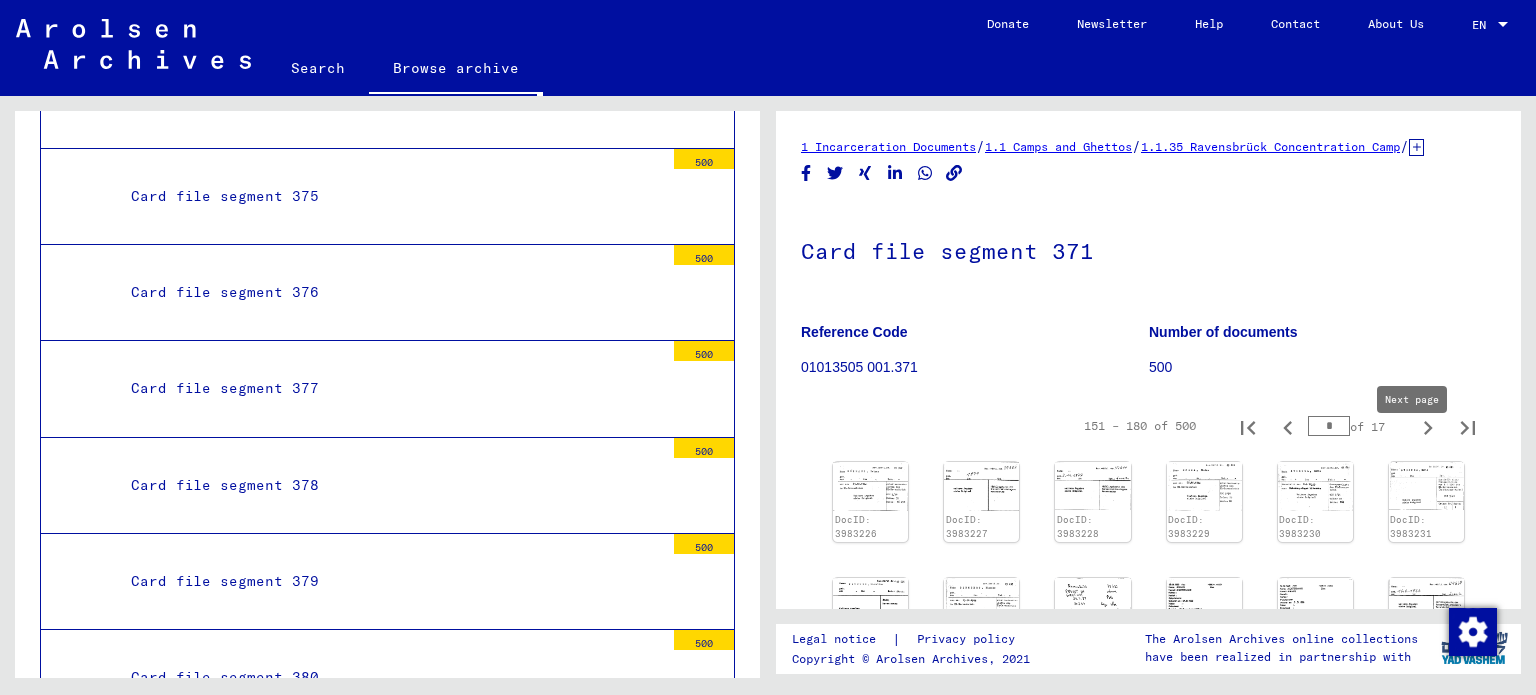 click at bounding box center [1428, 426] 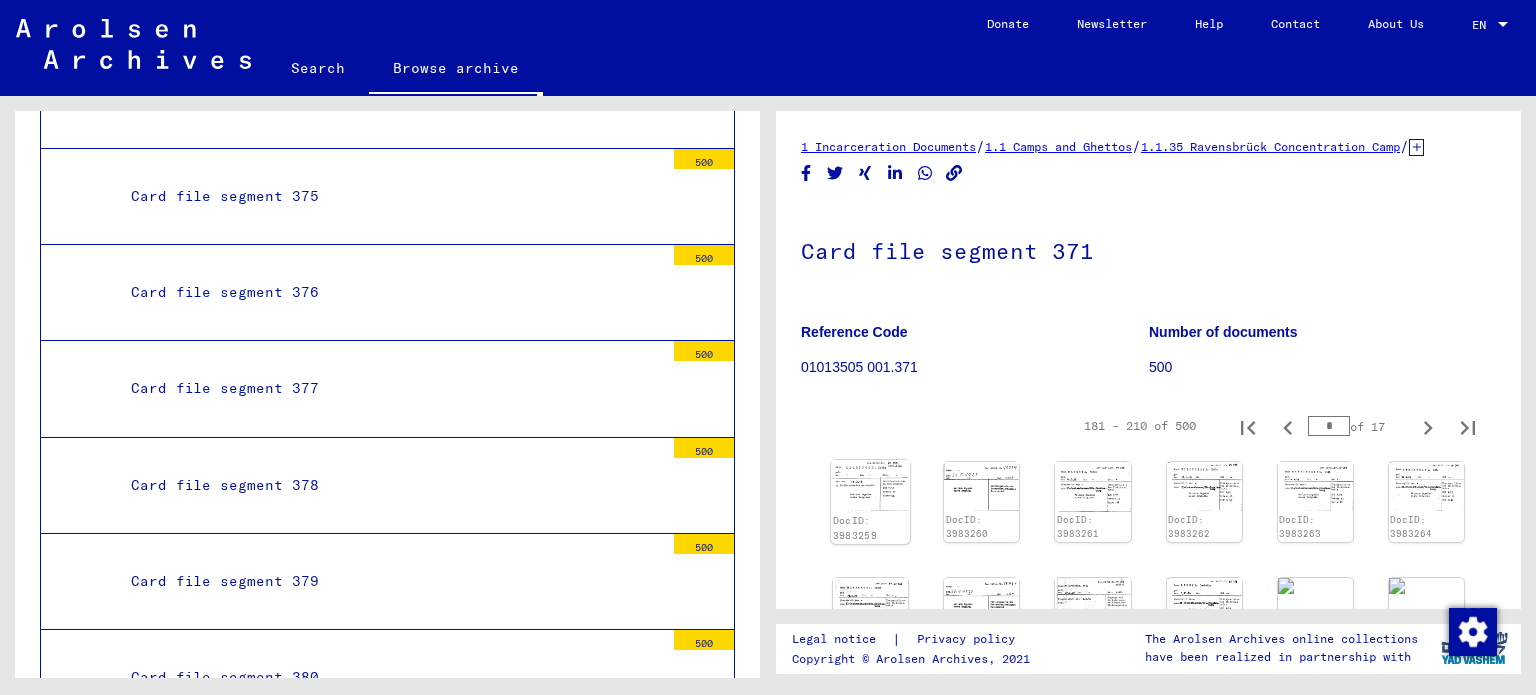 click 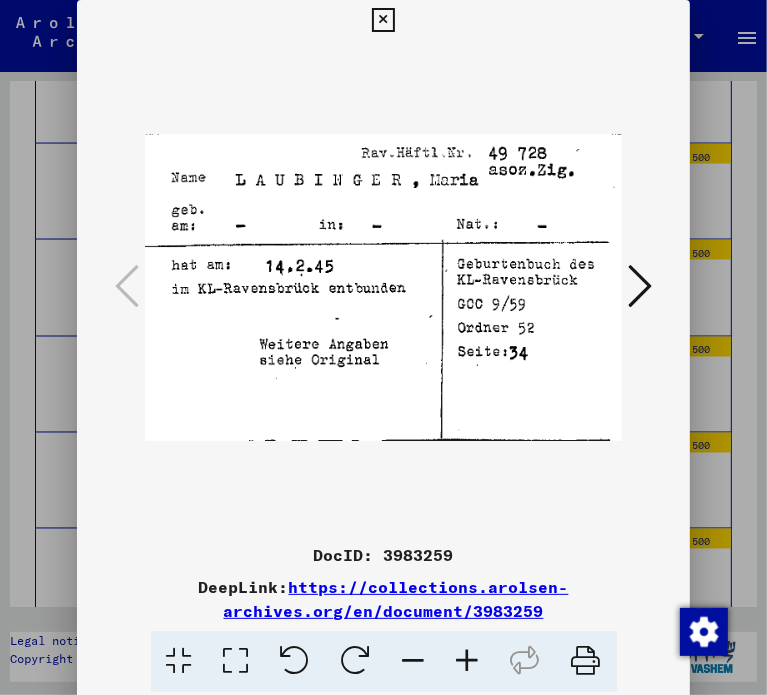 scroll, scrollTop: 40087, scrollLeft: 0, axis: vertical 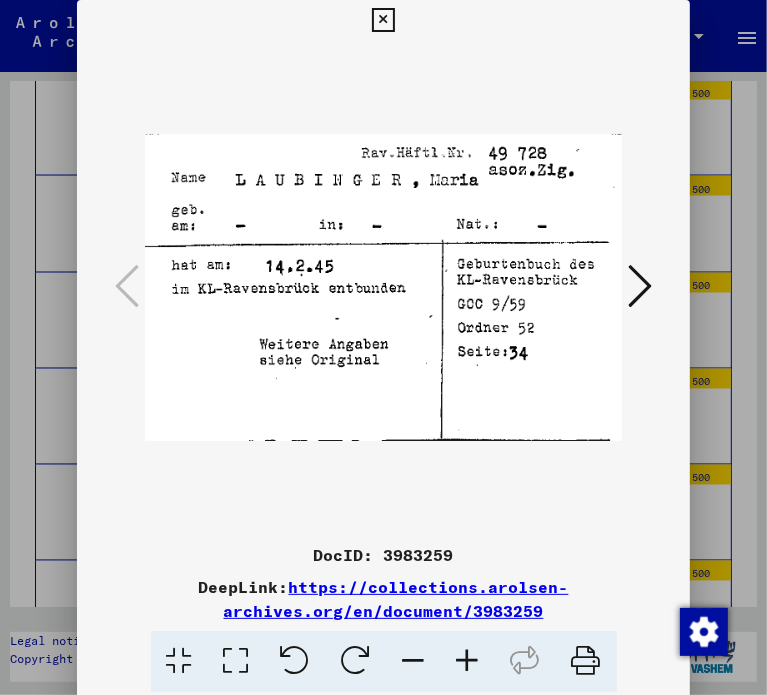 click at bounding box center (640, 286) 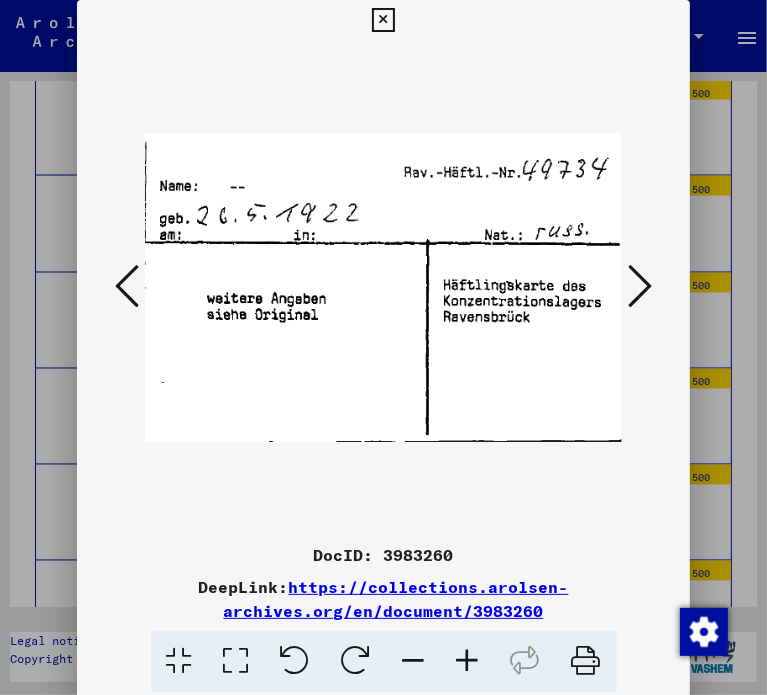 click at bounding box center [640, 286] 